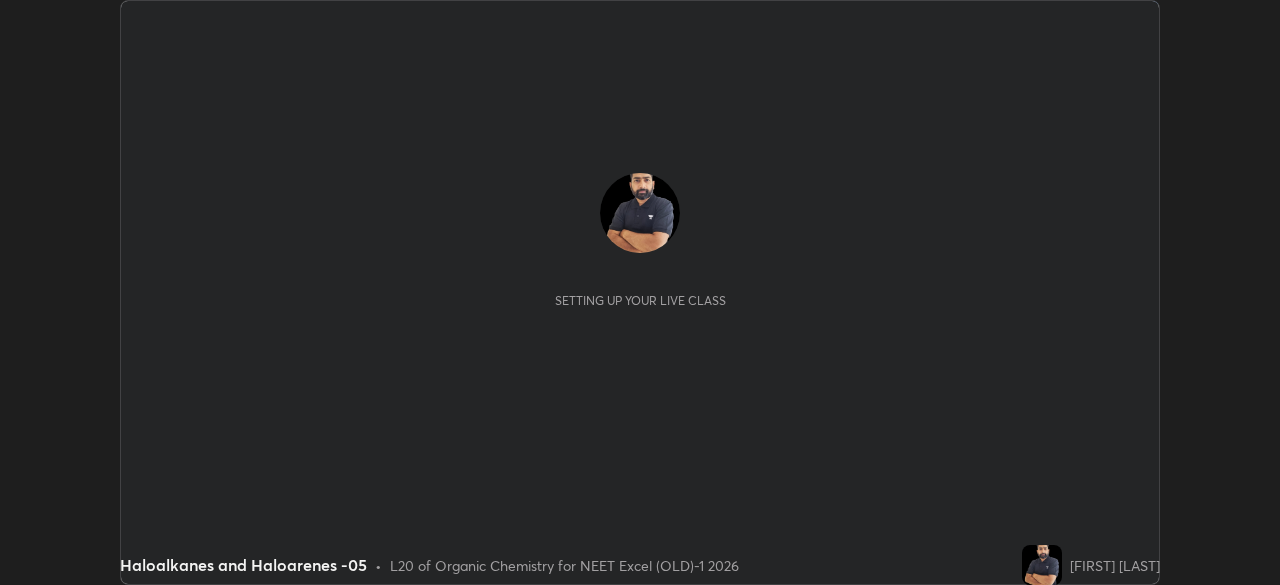 scroll, scrollTop: 0, scrollLeft: 0, axis: both 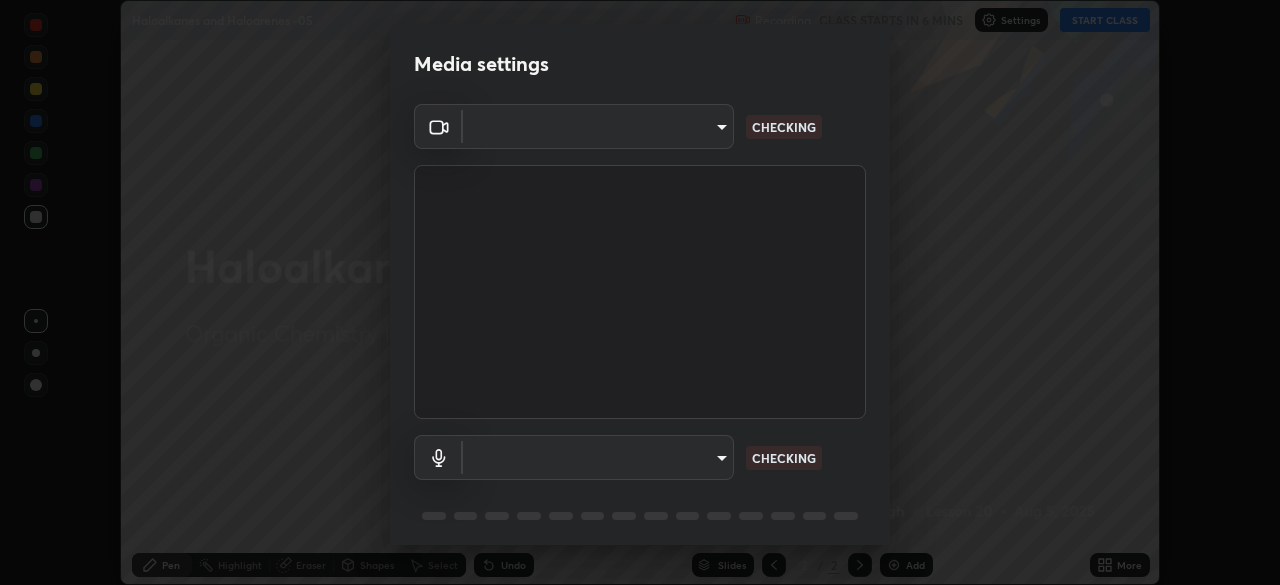 click on "Erase all Haloalkanes and Haloarenes -05 Recording CLASS STARTS IN 6 MINS Settings START CLASS Setting up your live class Haloalkanes and Haloarenes -05 • L20 of Organic Chemistry for NEET Excel (OLD)-1 2026 Vikas Kumar Singh Pen Highlight Eraser Shapes Select Undo Slides 2 / 2 Add More No doubts shared Encourage your learners to ask a doubt for better clarity Report an issue Reason for reporting Buffering Chat not working Audio - Video sync issue Educator video quality low ​ Attach an image Report Media settings ​ CHECKING ​ CHECKING 1 / 5 Next" at bounding box center [640, 292] 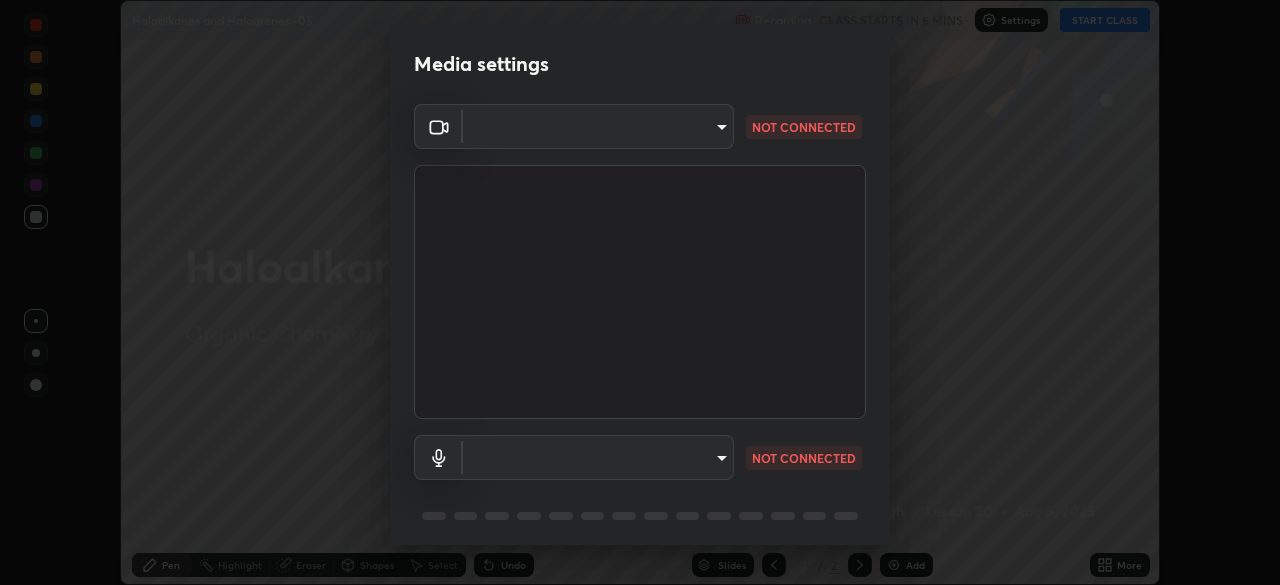 type on "0e50365916b658242f783ed4648cb329f585d10cba28352488c27cd343db3185" 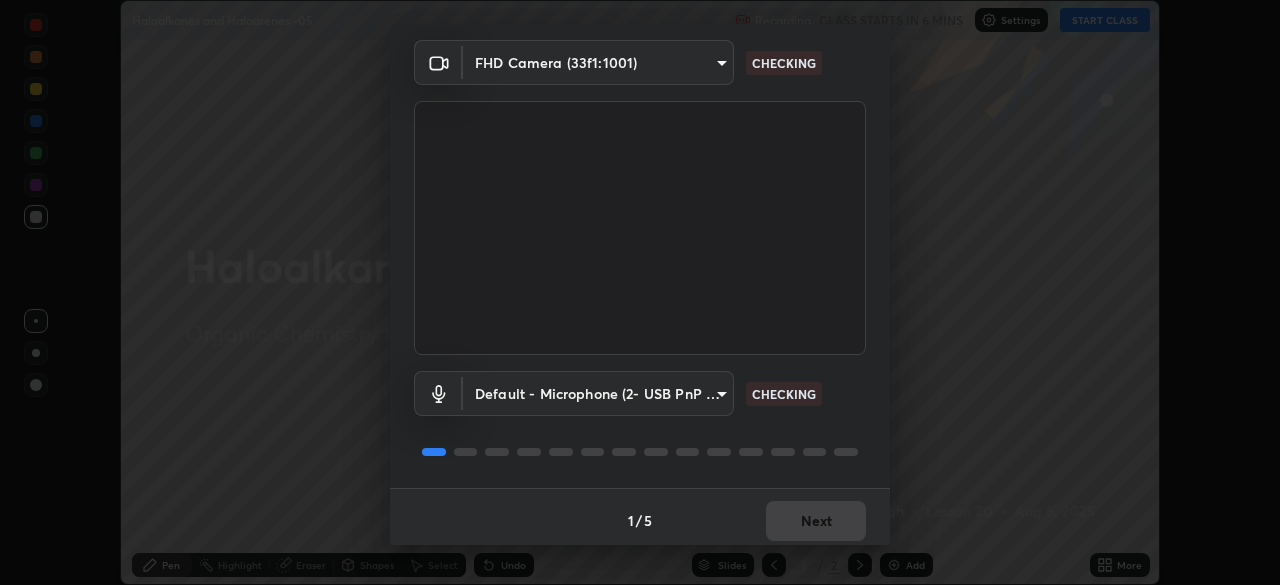 scroll, scrollTop: 71, scrollLeft: 0, axis: vertical 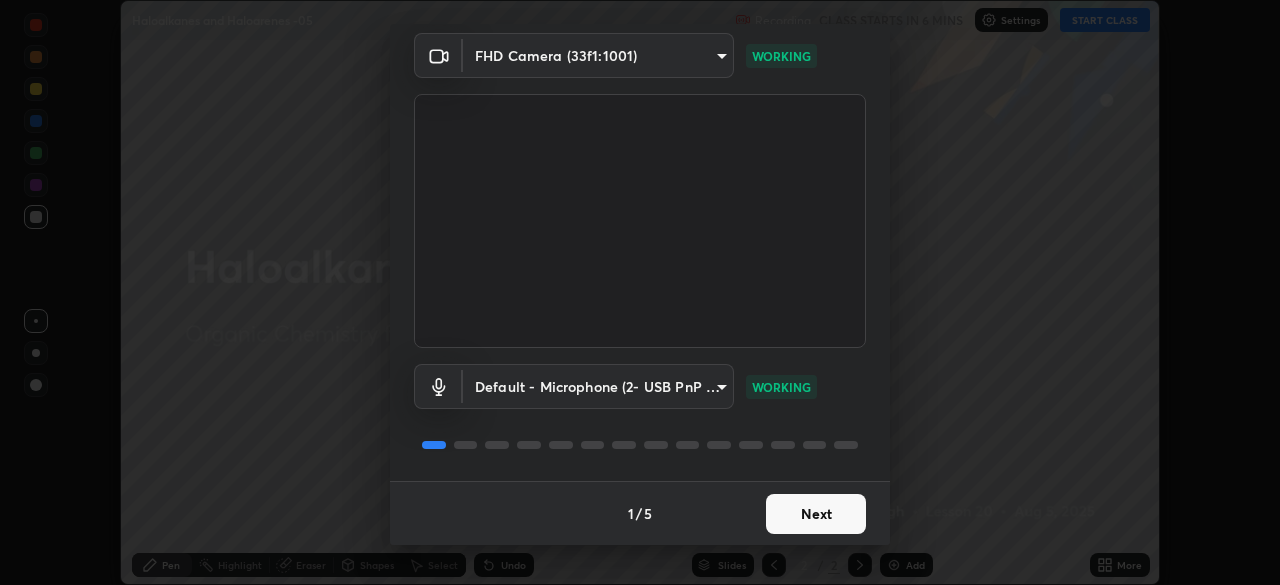 click on "Next" at bounding box center [816, 514] 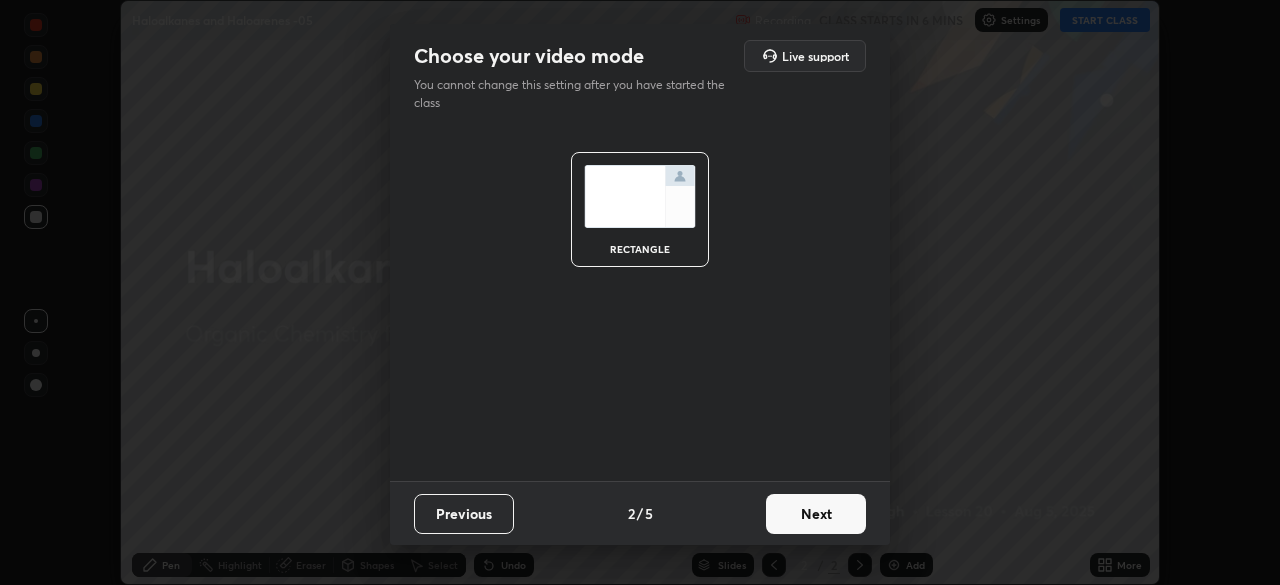 scroll, scrollTop: 0, scrollLeft: 0, axis: both 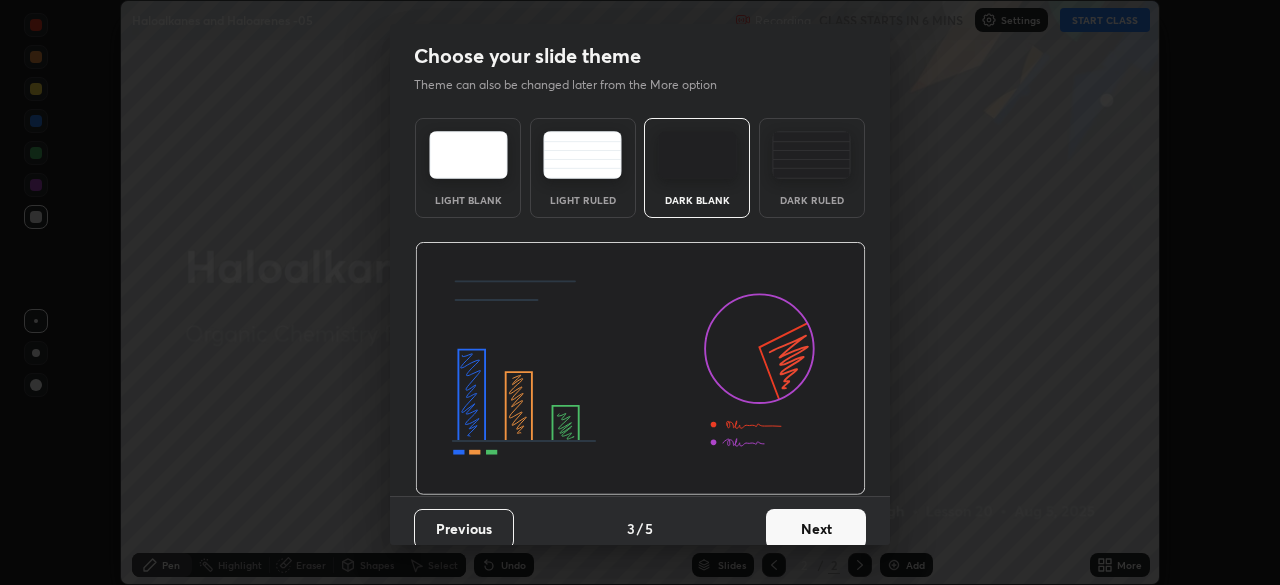 click on "Next" at bounding box center (816, 529) 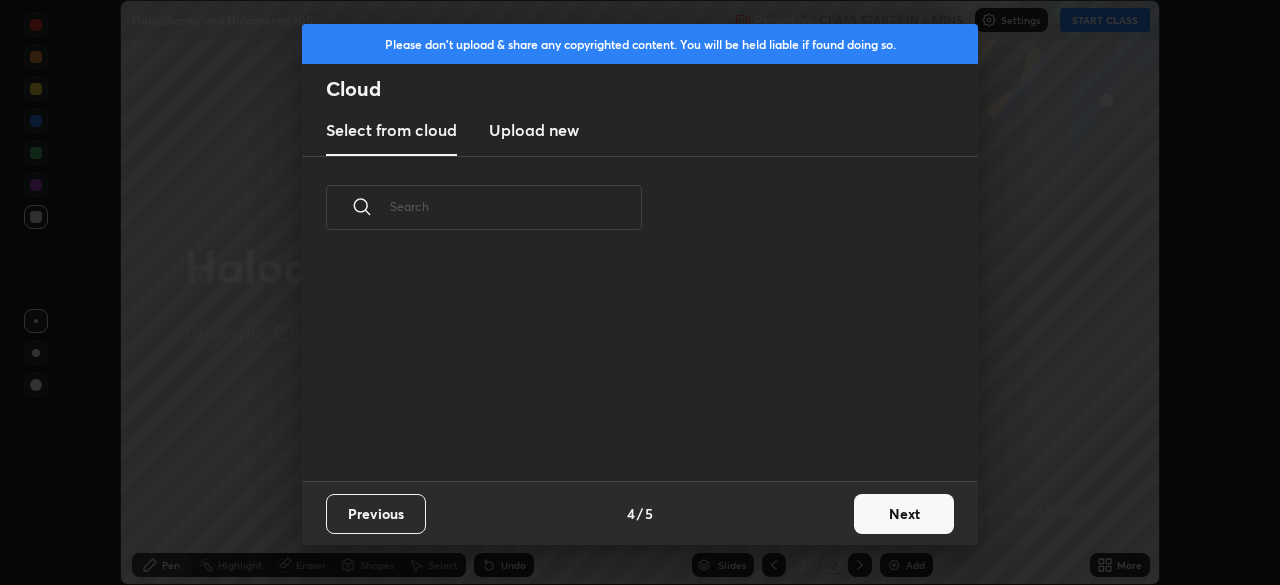 click on "Next" at bounding box center (904, 514) 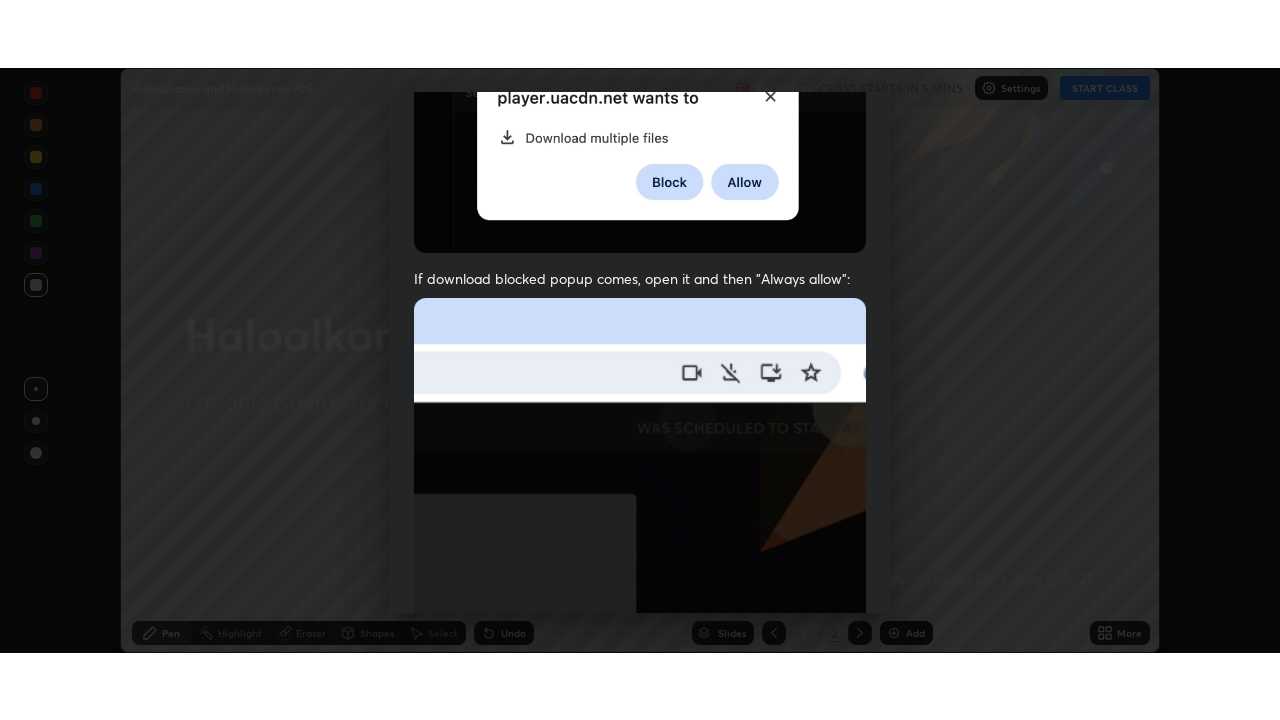scroll, scrollTop: 479, scrollLeft: 0, axis: vertical 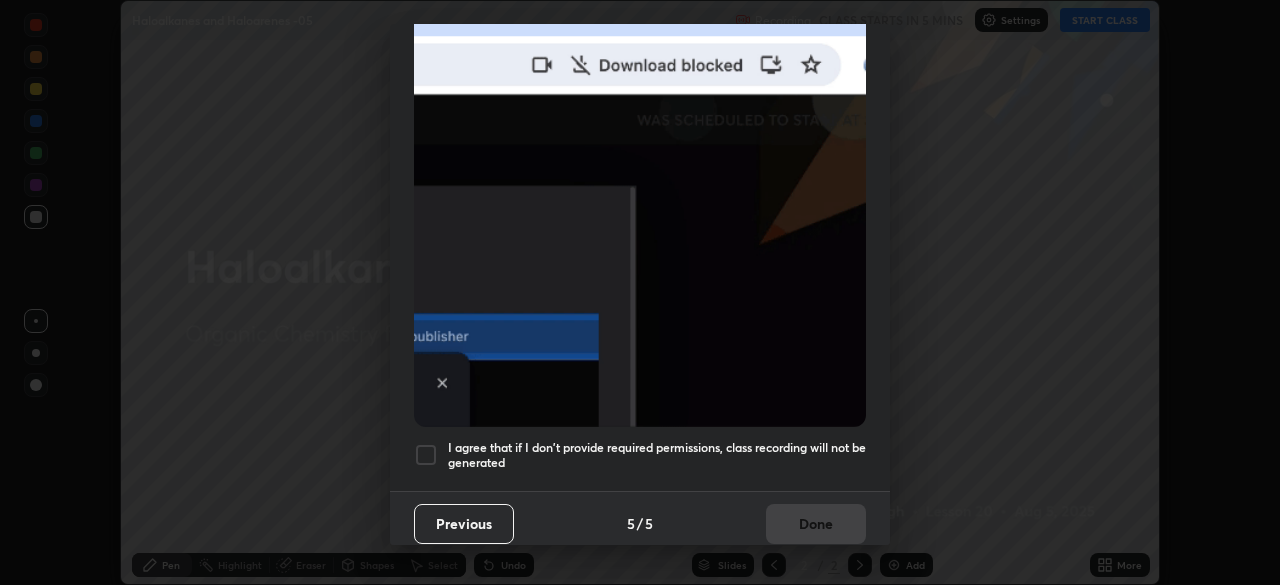 click at bounding box center (426, 455) 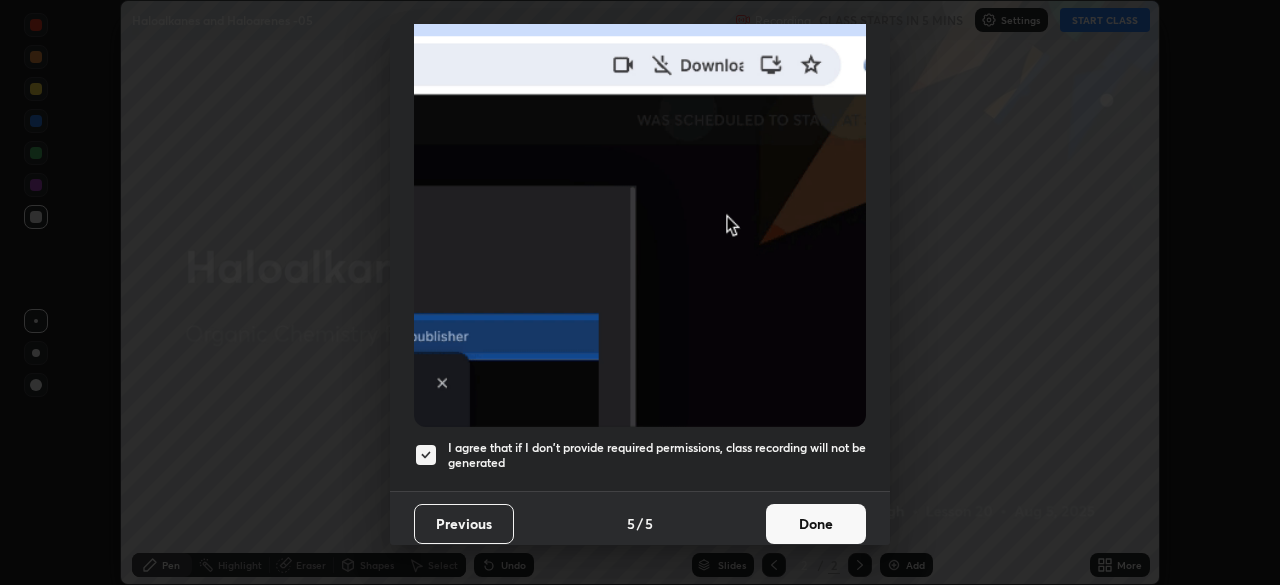 click on "Done" at bounding box center (816, 524) 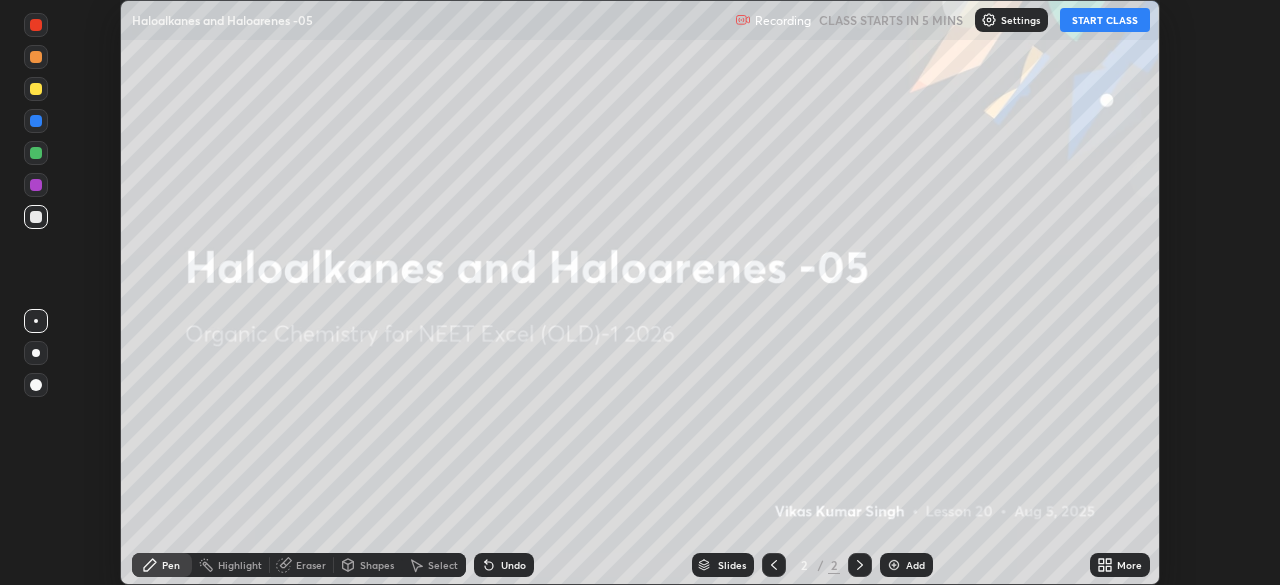 click on "More" at bounding box center [1129, 565] 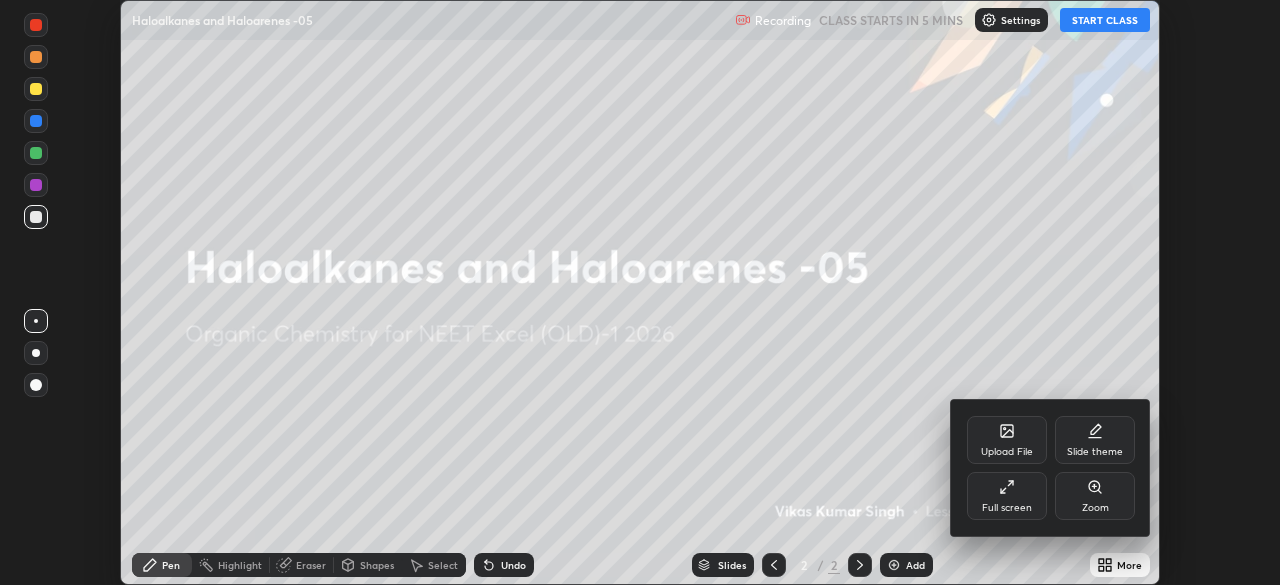 click on "Full screen" at bounding box center (1007, 496) 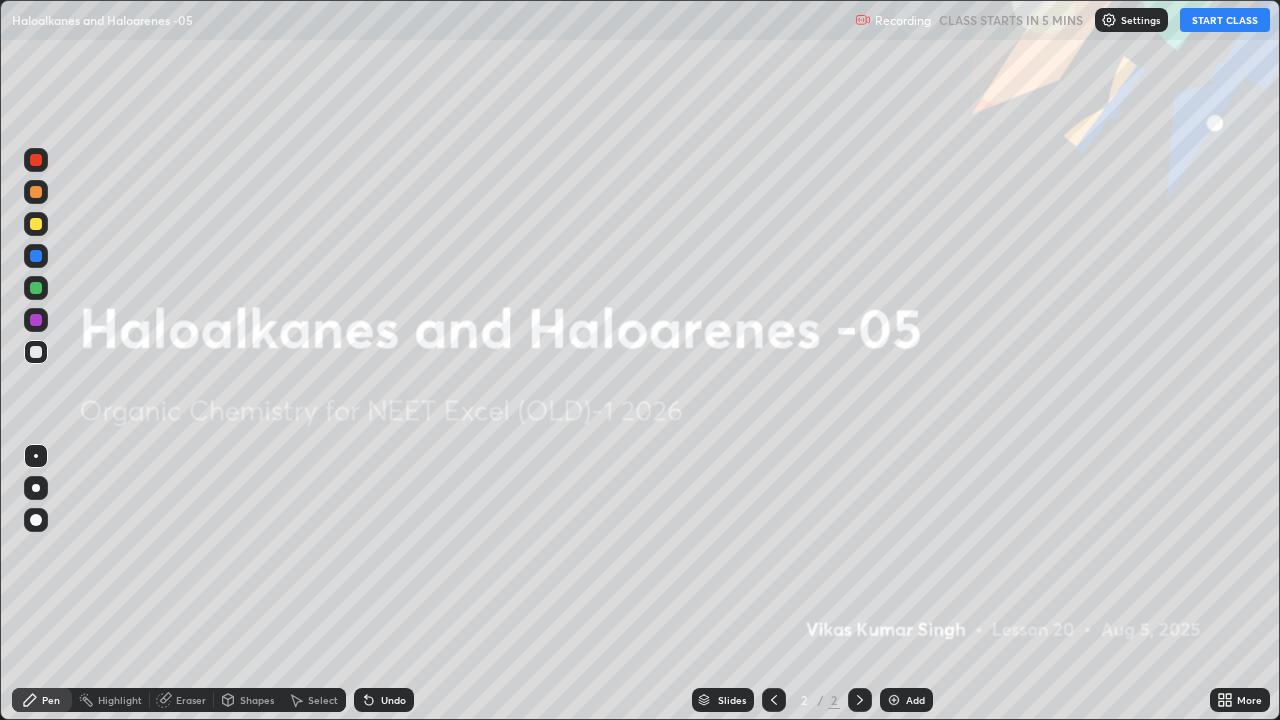scroll, scrollTop: 99280, scrollLeft: 98720, axis: both 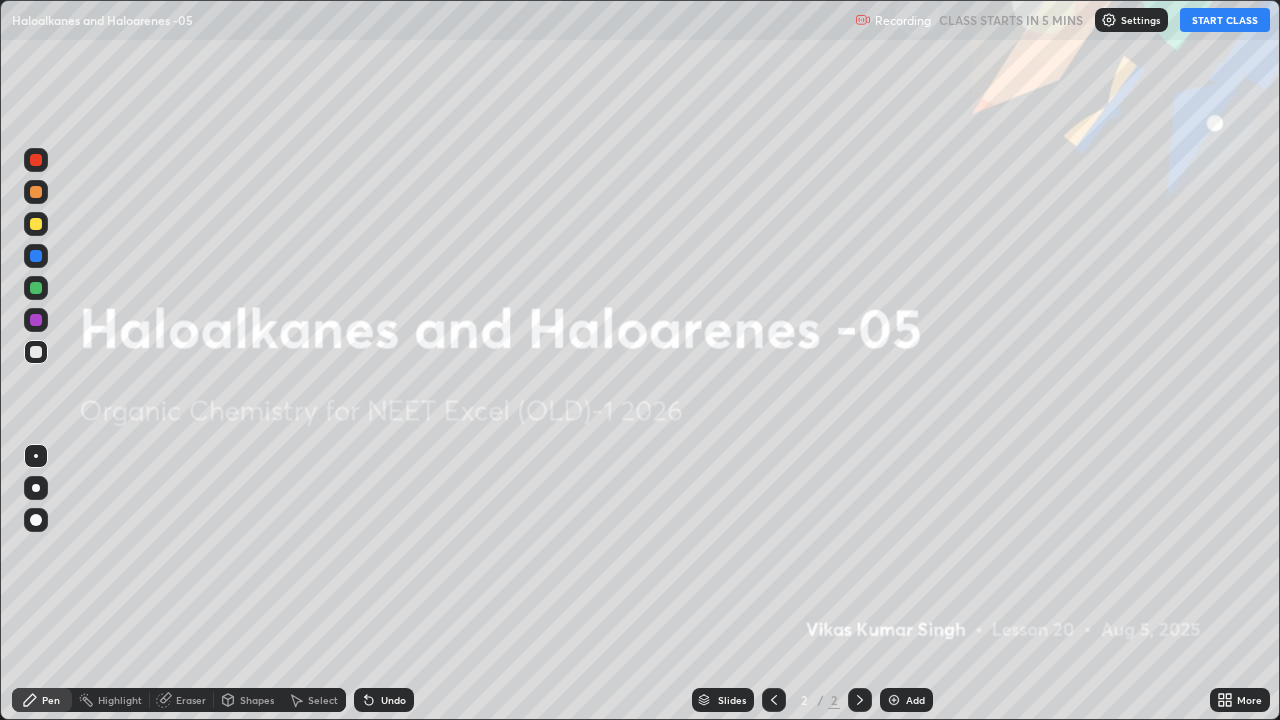 click on "Settings" at bounding box center (1131, 20) 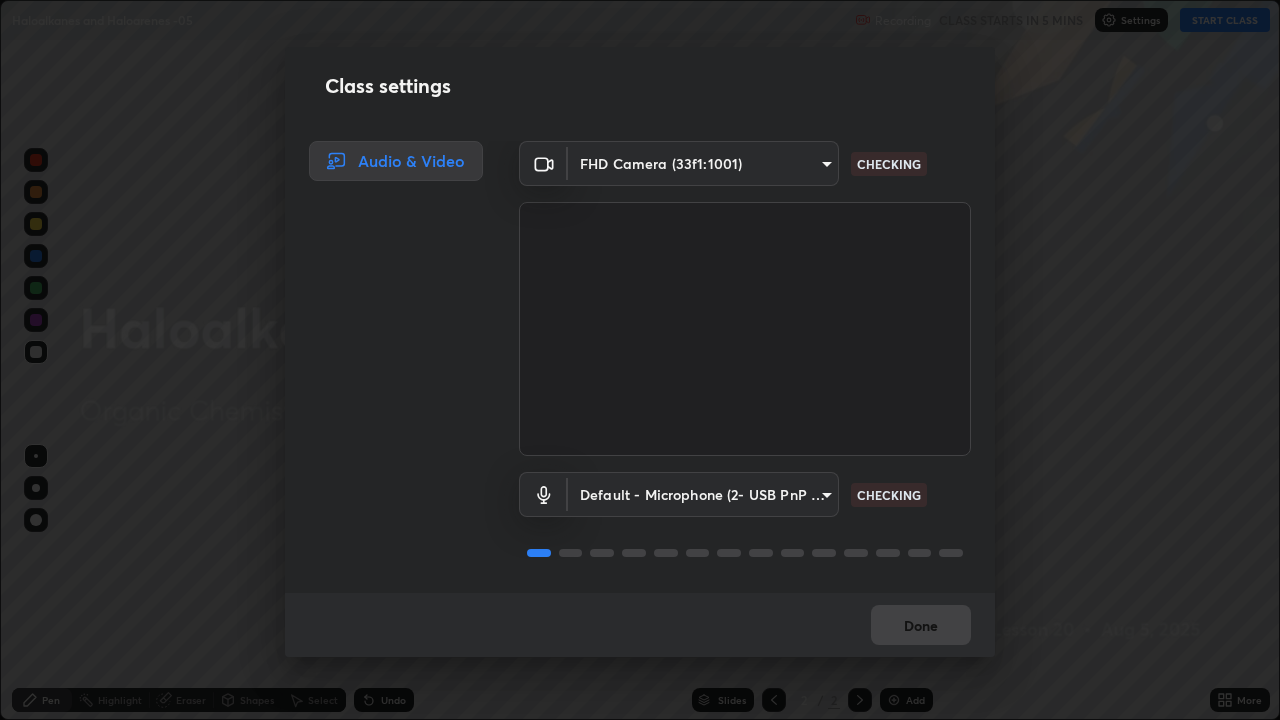 scroll, scrollTop: 2, scrollLeft: 0, axis: vertical 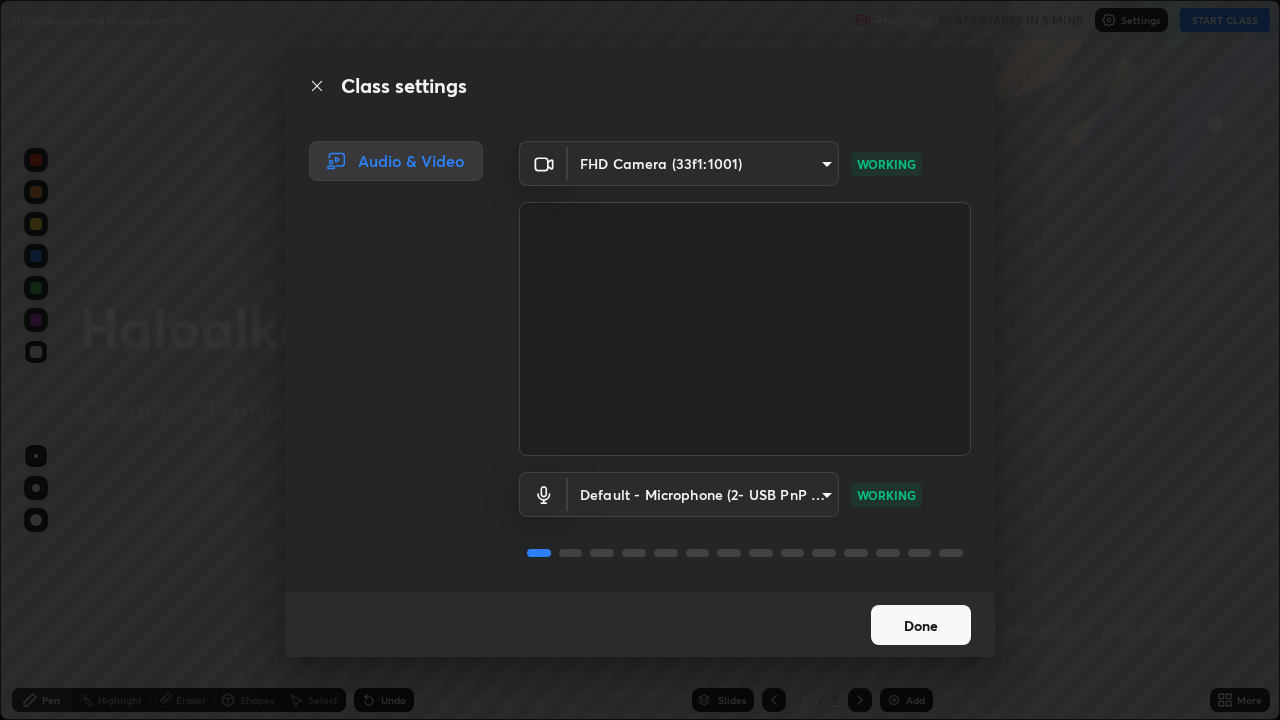 click on "Done" at bounding box center (921, 625) 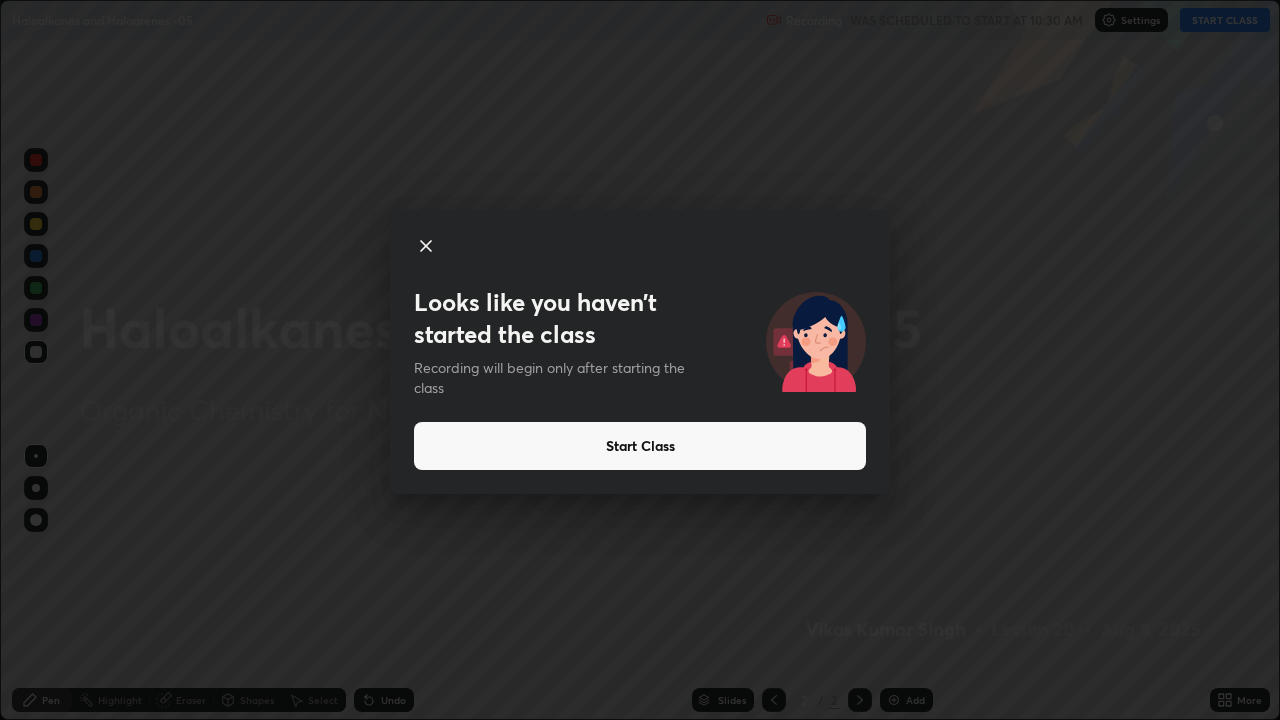 click on "Start Class" at bounding box center [640, 446] 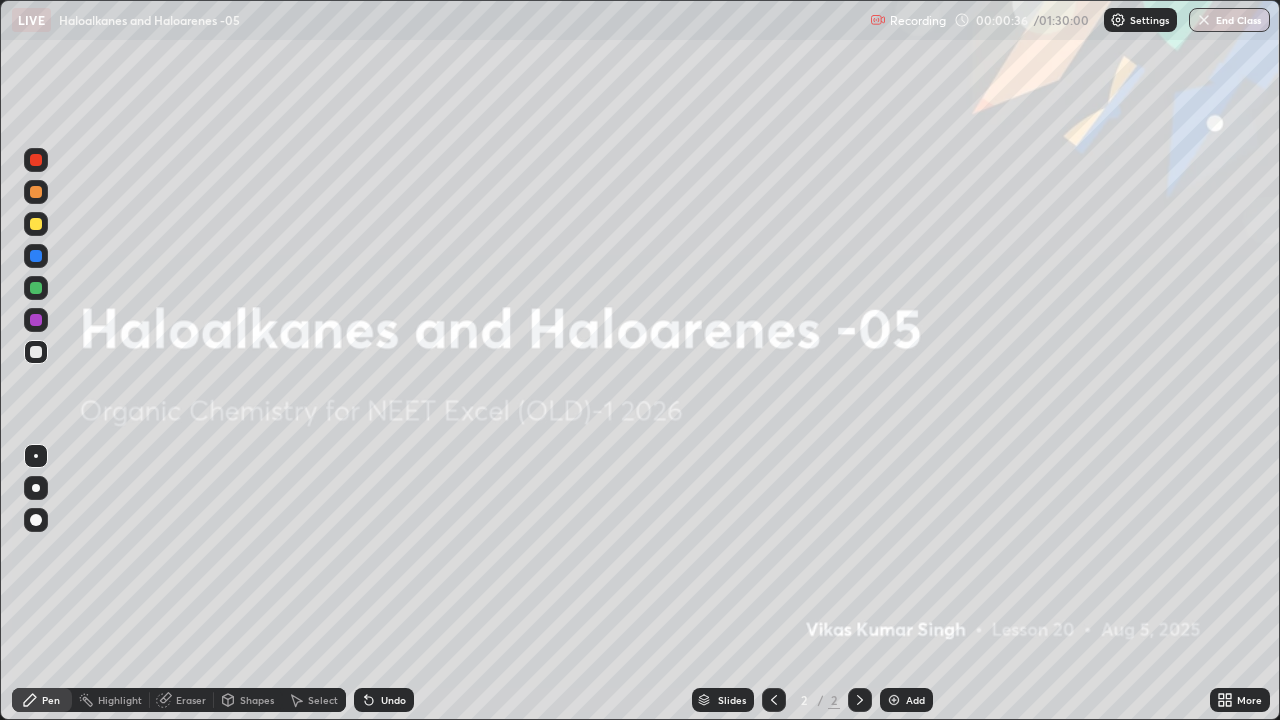 click on "Add" at bounding box center (915, 700) 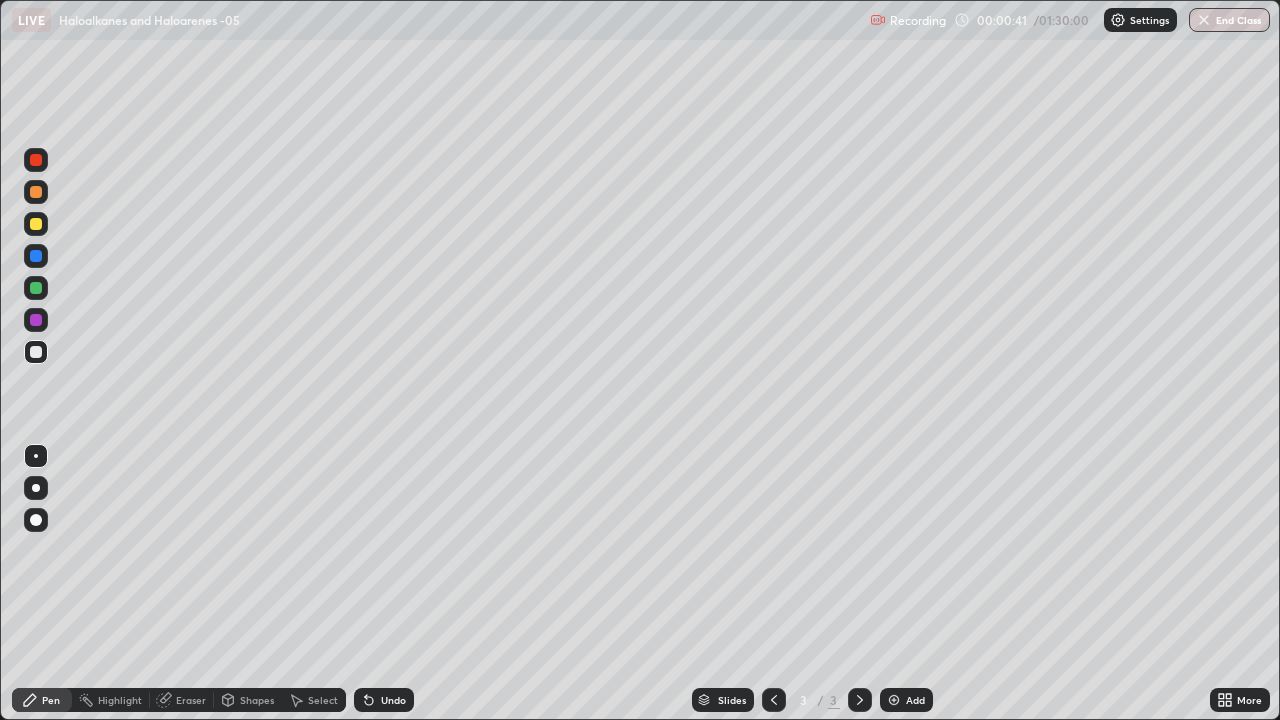 click at bounding box center (36, 160) 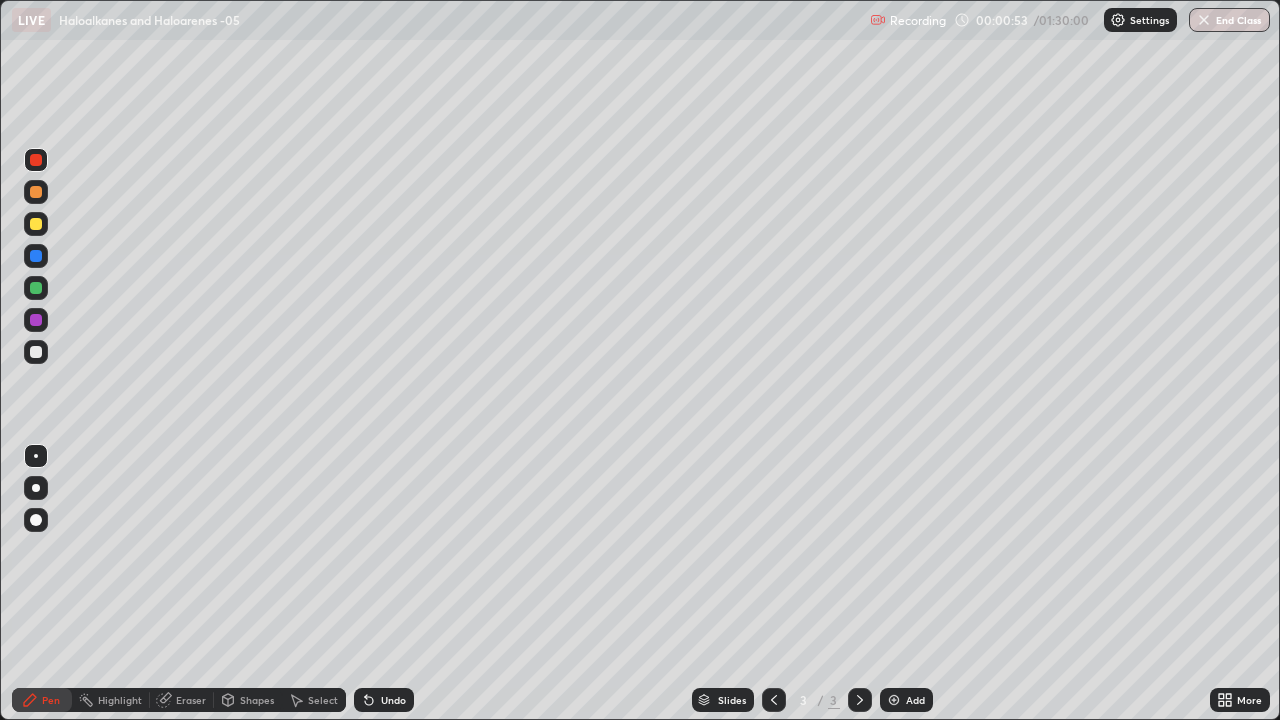 click at bounding box center (36, 352) 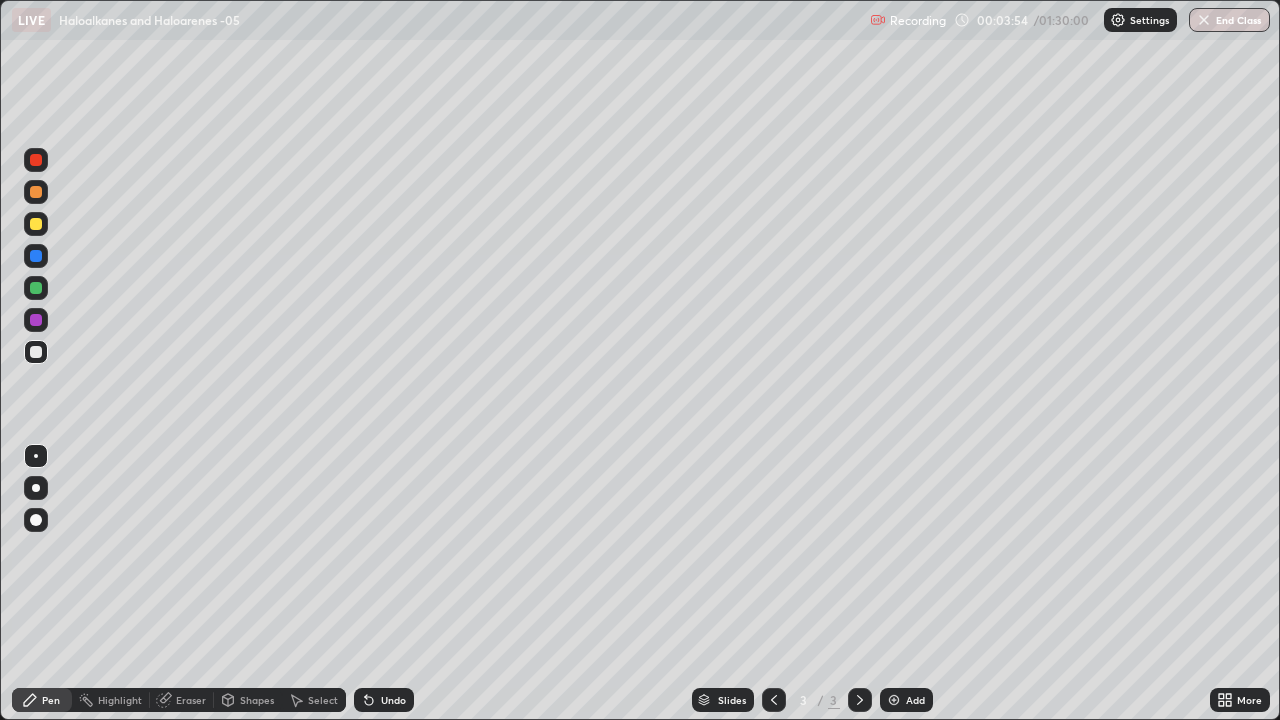 click at bounding box center [36, 192] 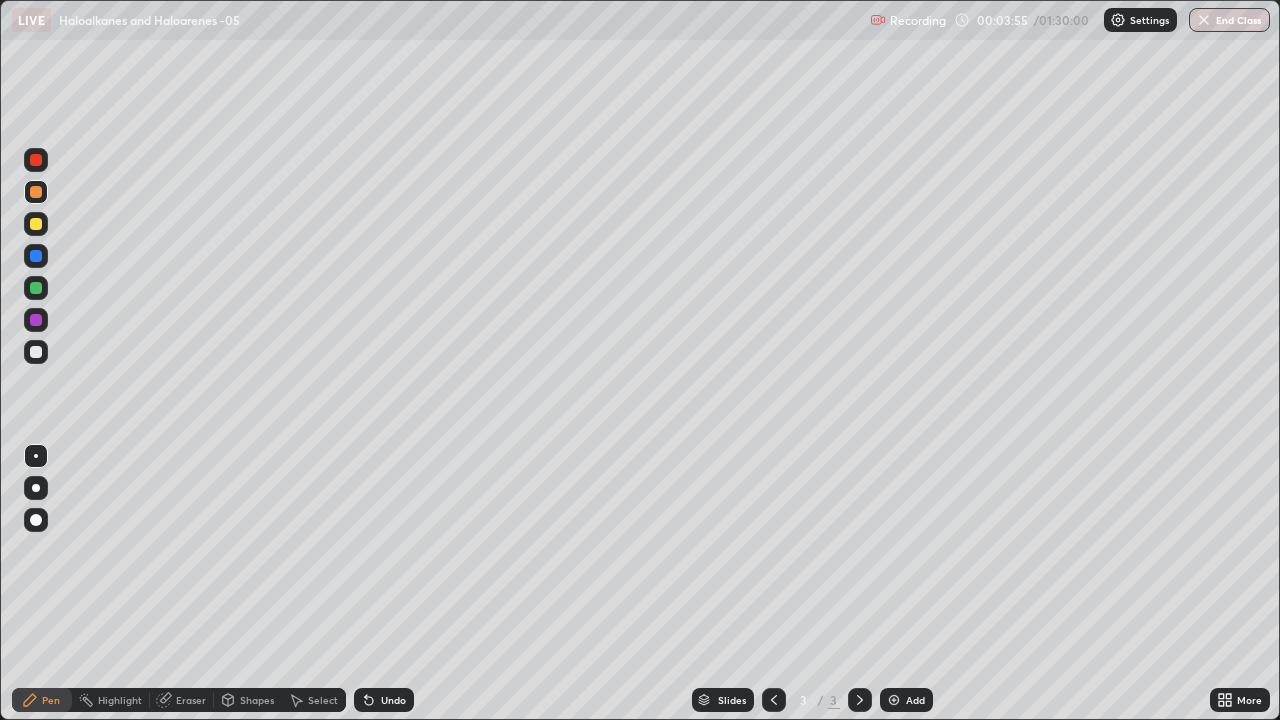 click at bounding box center [36, 160] 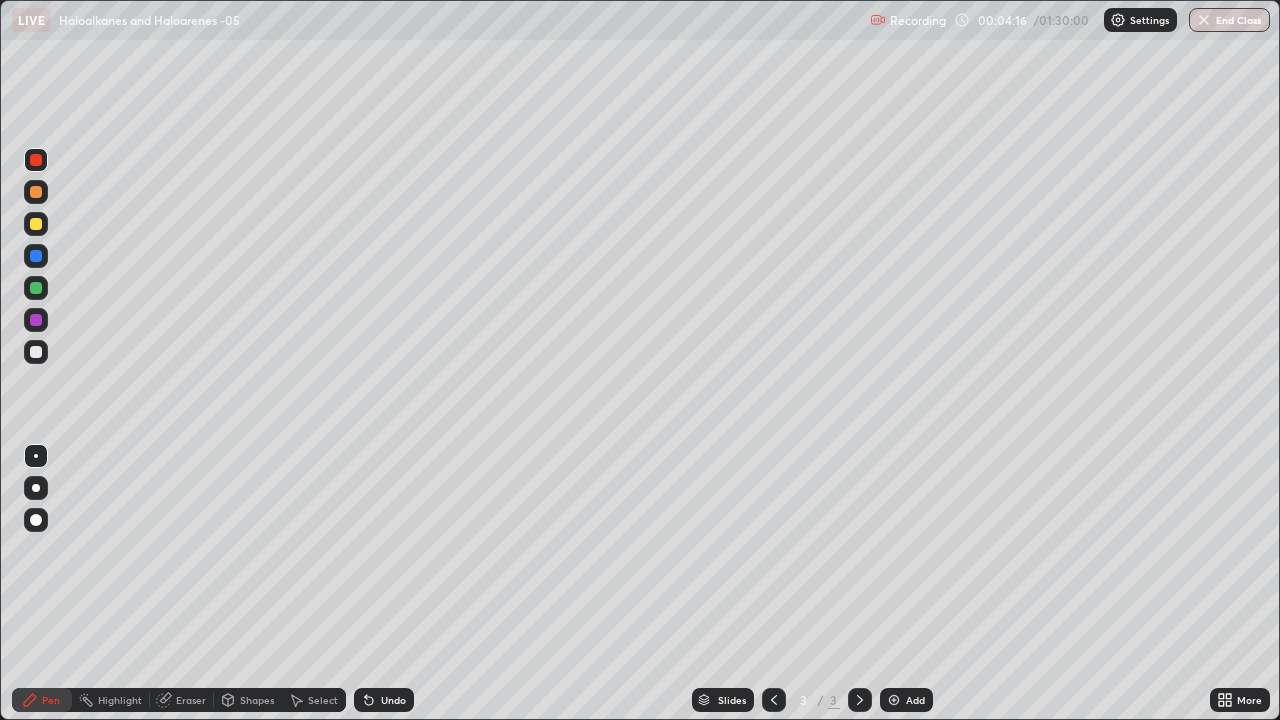 click on "Add" at bounding box center (915, 700) 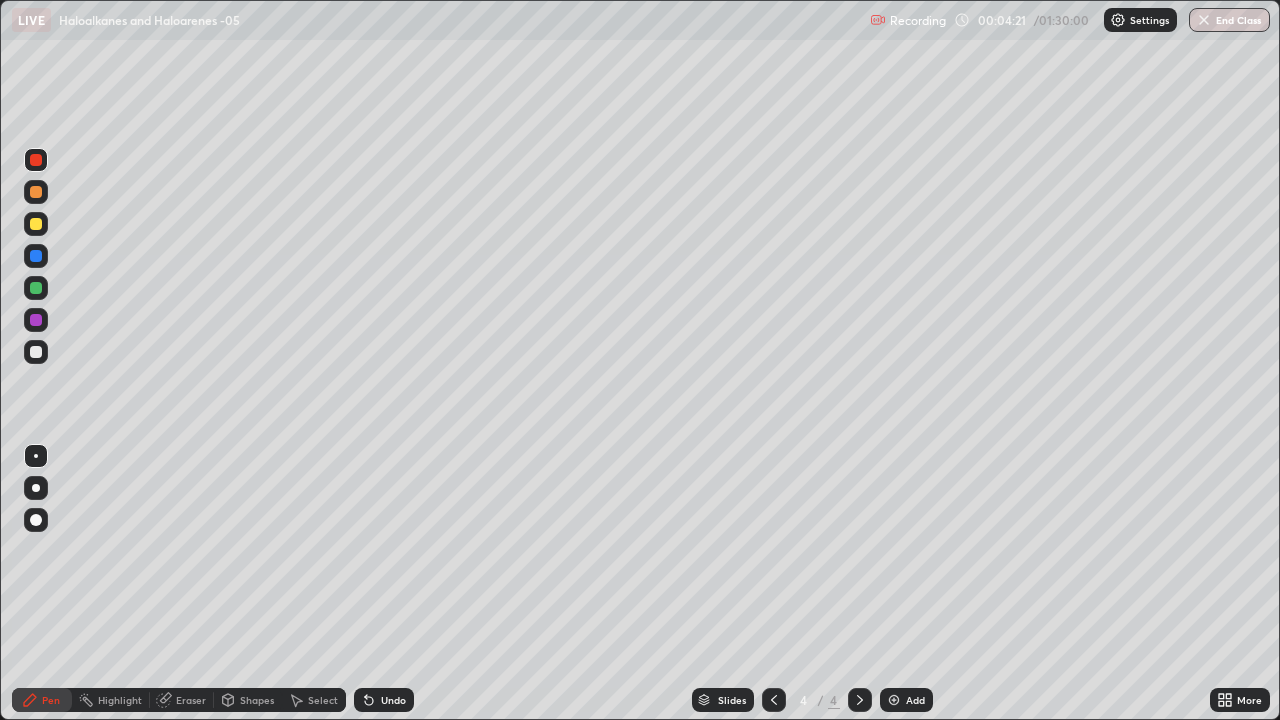 click at bounding box center [36, 352] 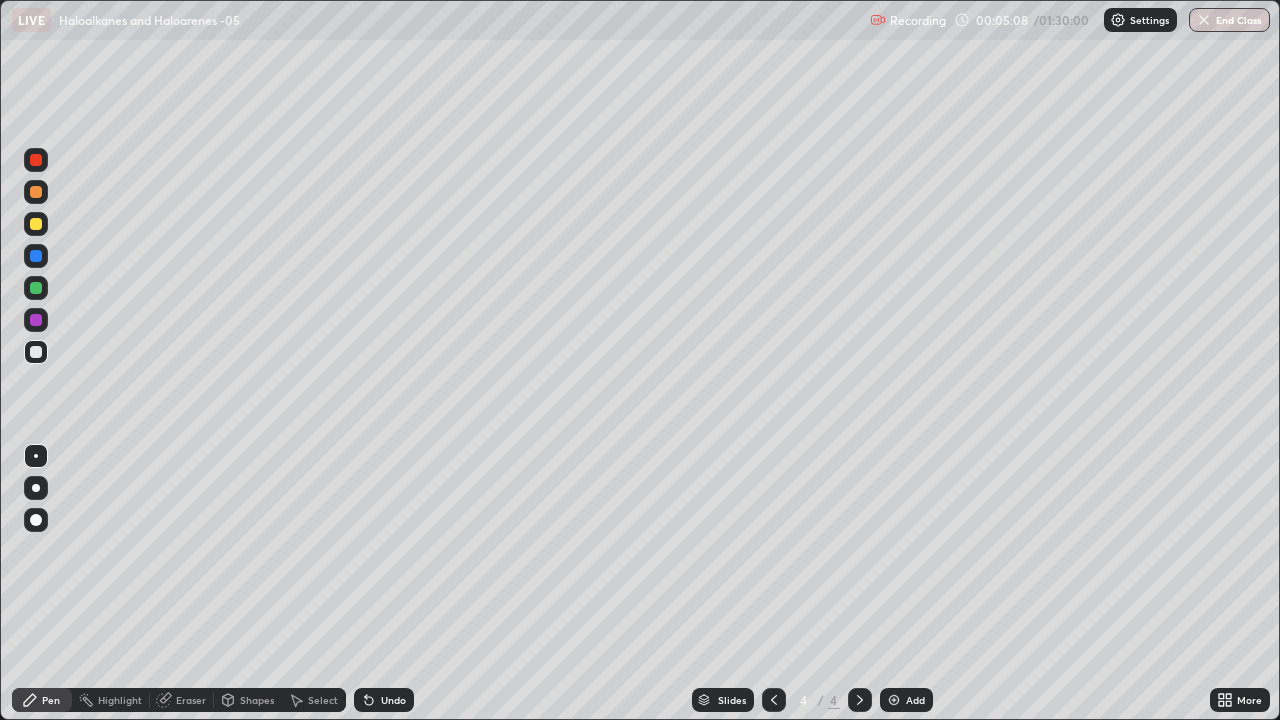 click at bounding box center [36, 352] 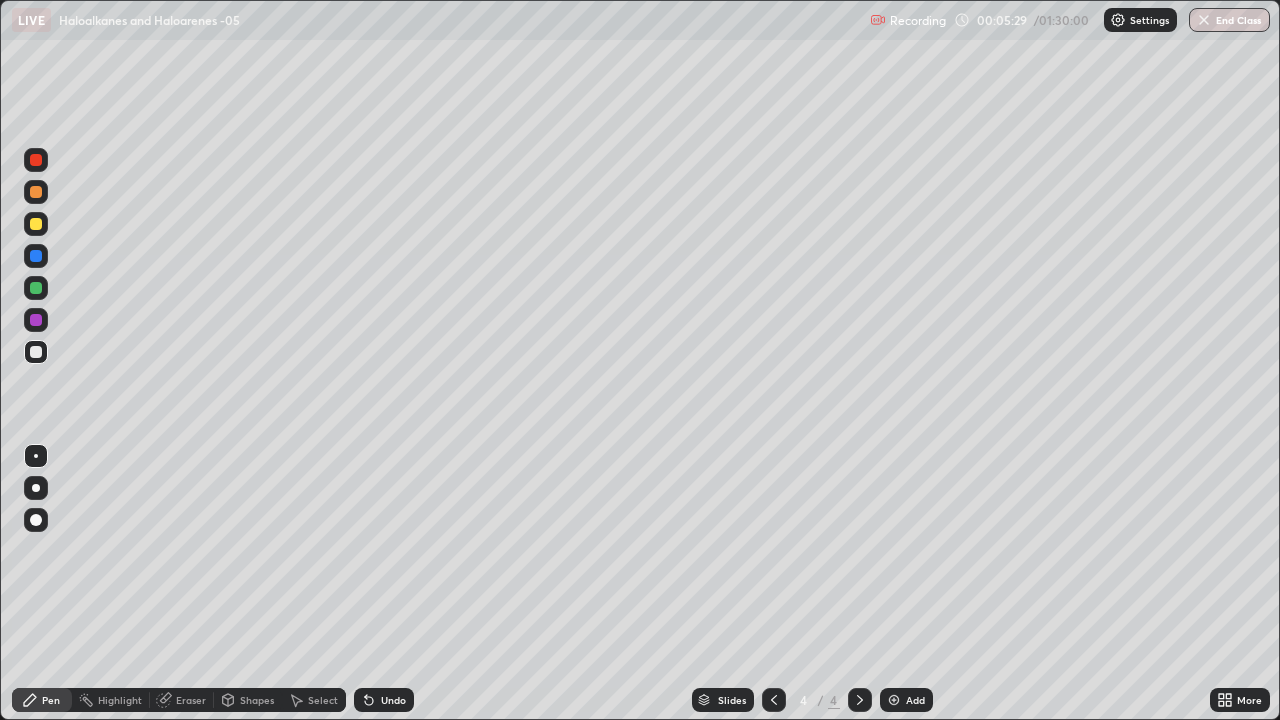 click at bounding box center (36, 352) 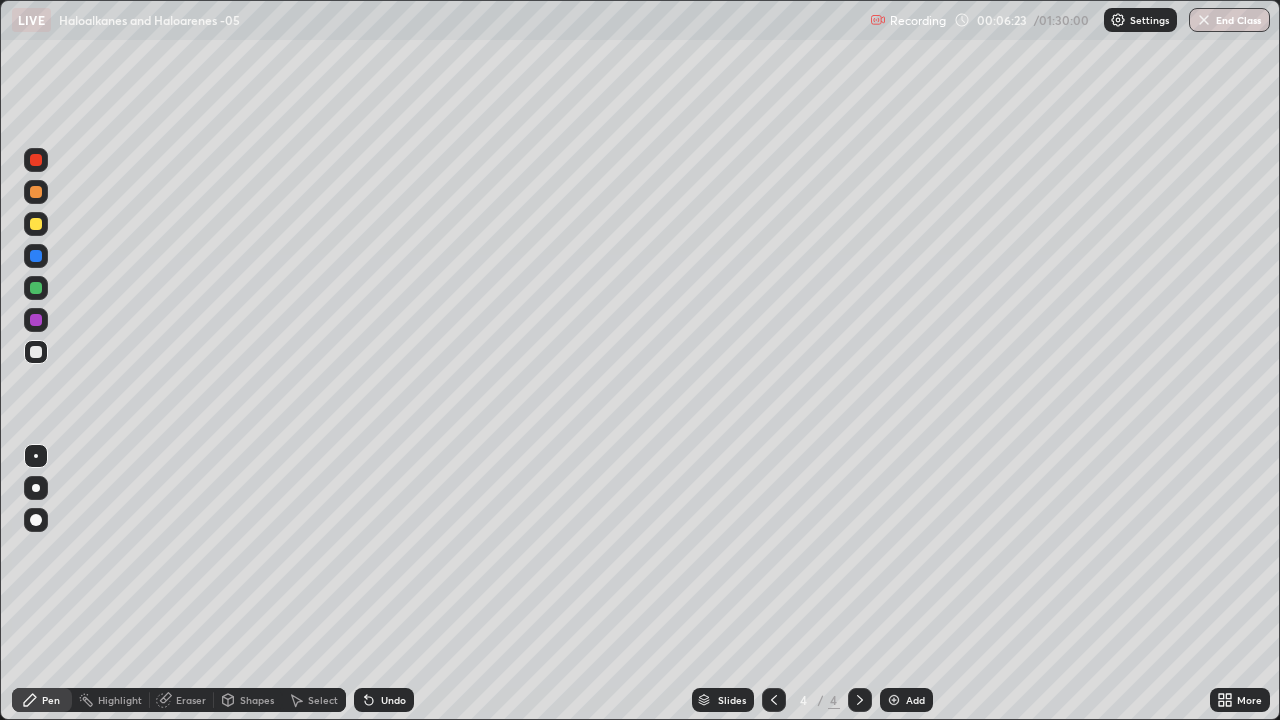 click at bounding box center [36, 224] 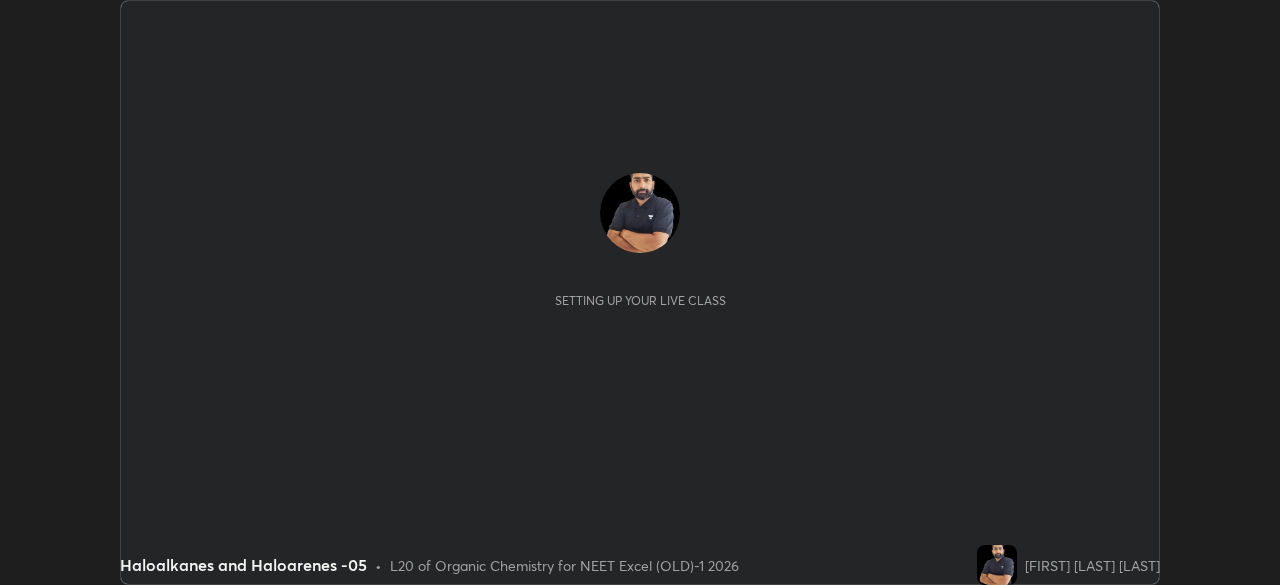 scroll, scrollTop: 0, scrollLeft: 0, axis: both 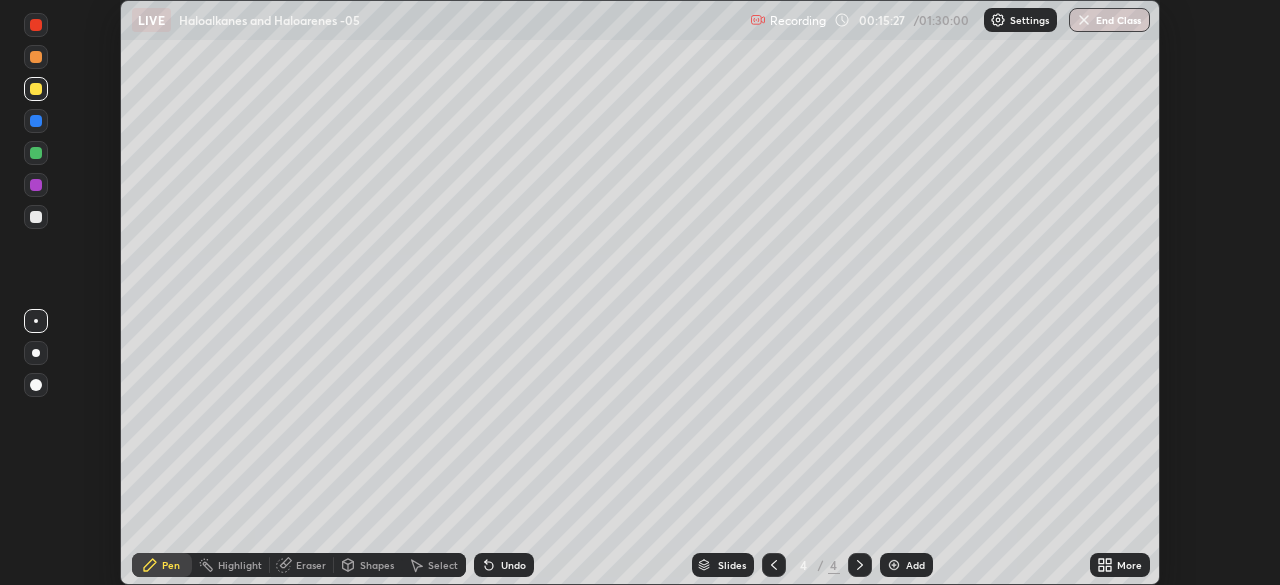 click 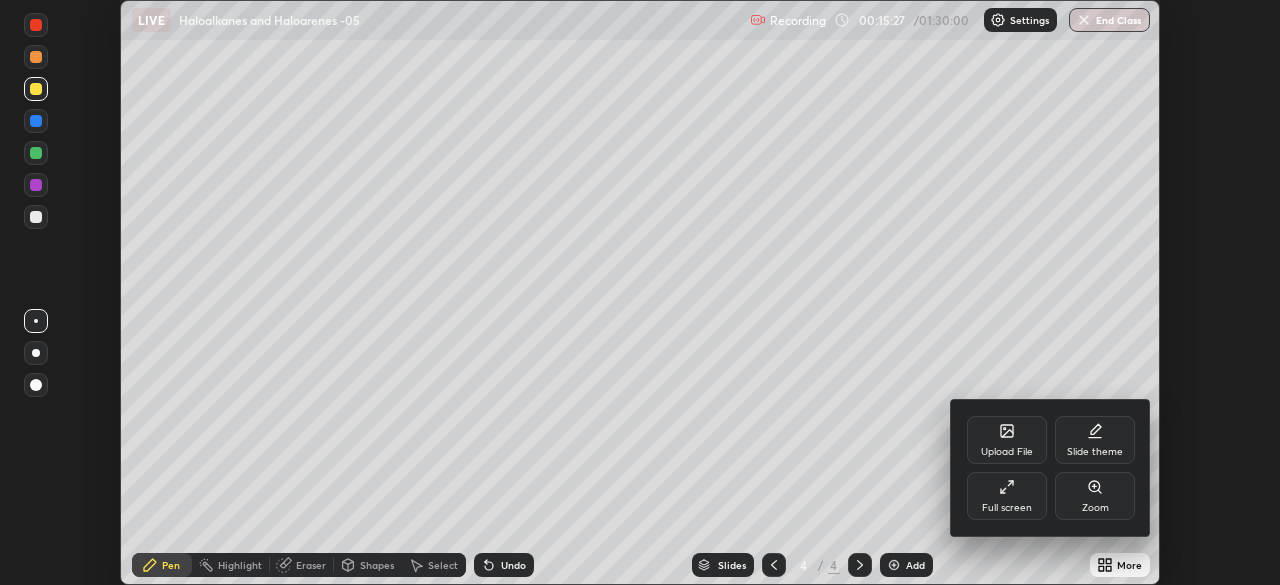 click on "Full screen" at bounding box center (1007, 496) 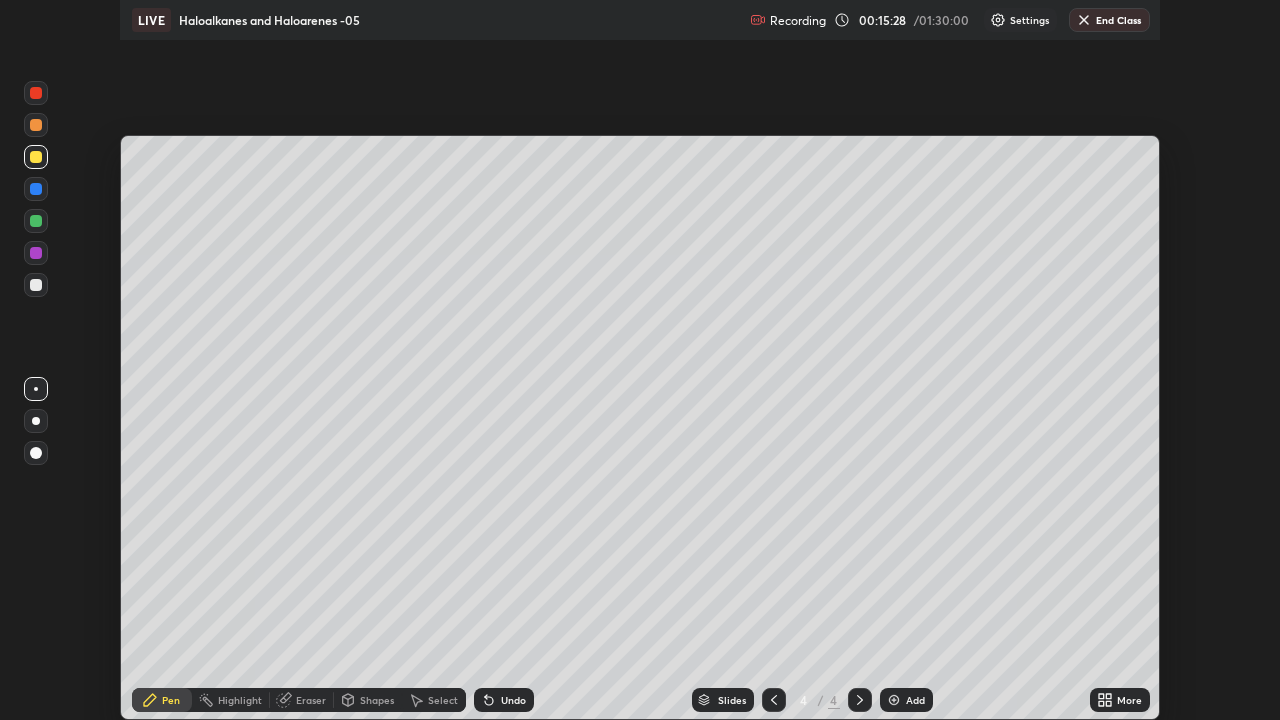 scroll, scrollTop: 99280, scrollLeft: 98720, axis: both 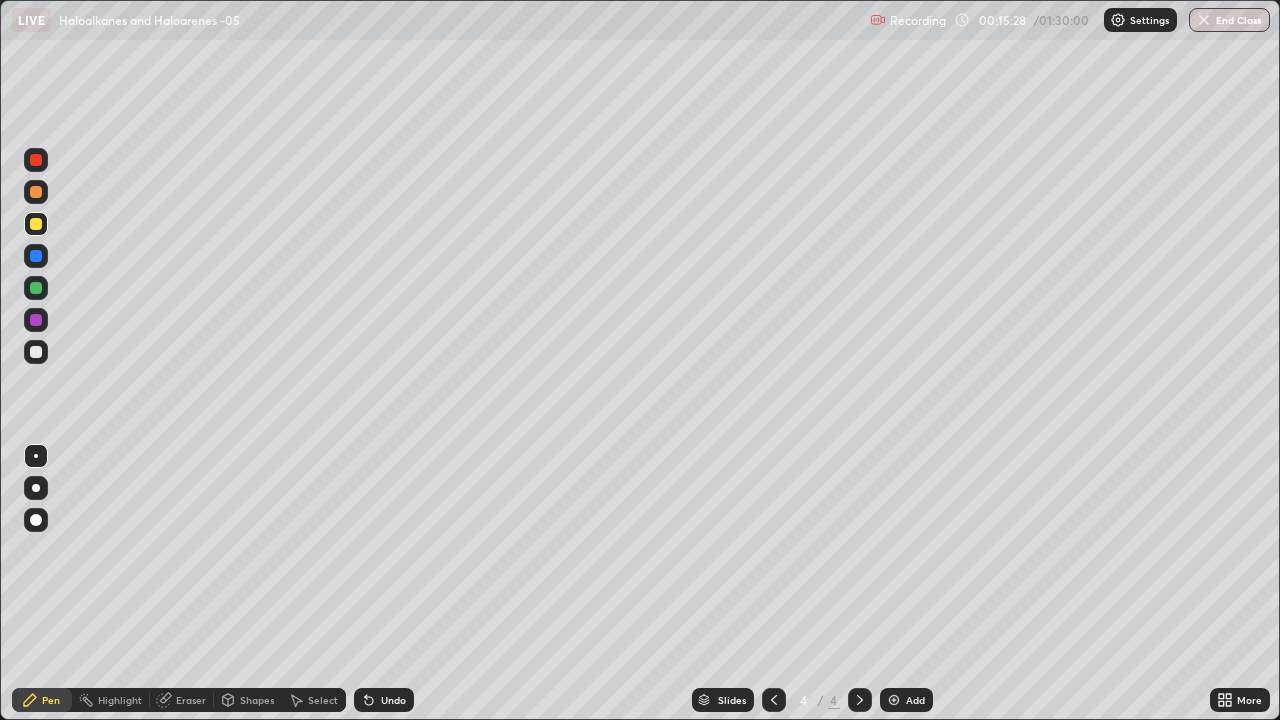 click on "Settings" at bounding box center [1140, 20] 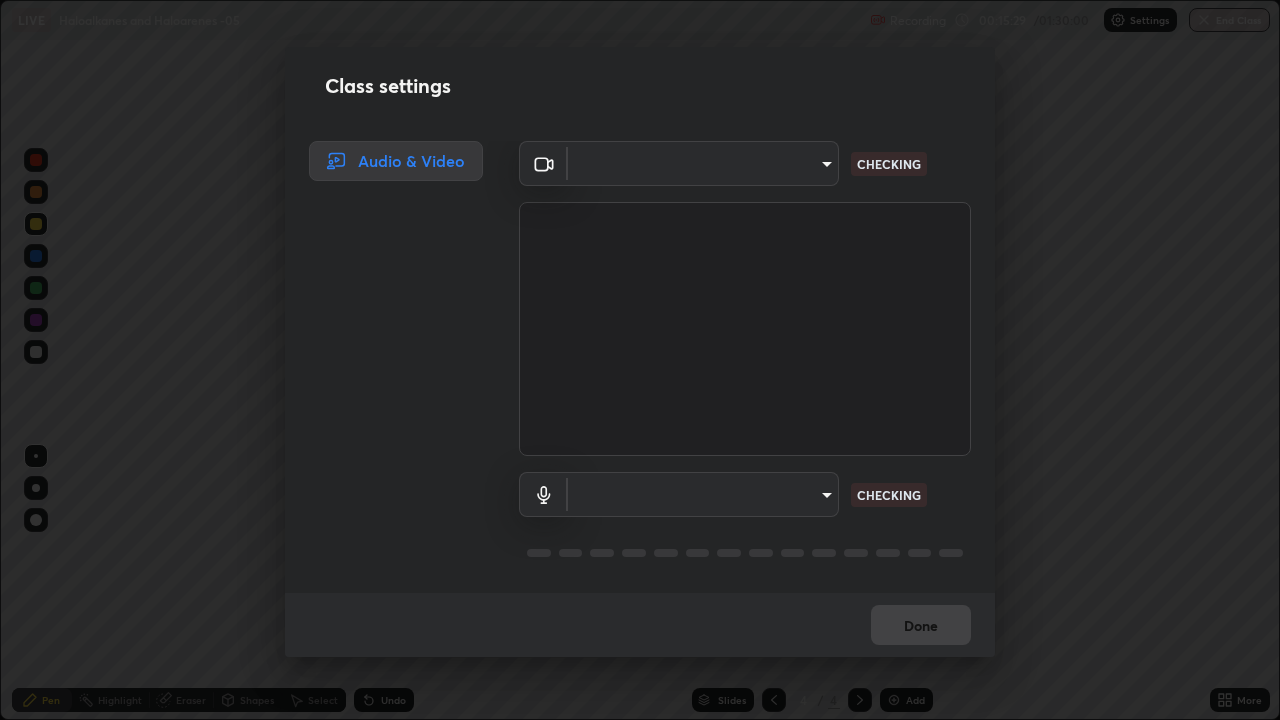 click on "Erase all LIVE Haloalkanes and Haloarenes -05 Recording 00:15:29 /  01:30:00 Settings End Class Setting up your live class Haloalkanes and Haloarenes -05 • L20 of Organic Chemistry for NEET Excel (OLD)-1 2026 [FIRST] [LAST] [LAST] Pen Highlight Eraser Shapes Select Undo Slides 4 / 4 Add More No doubts shared Encourage your learners to ask a doubt for better clarity Report an issue Reason for reporting Buffering Chat not working Audio - Video sync issue Educator video quality low ​ Attach an image Report Class settings Audio & Video ​ CHECKING ​ CHECKING Done" at bounding box center [640, 360] 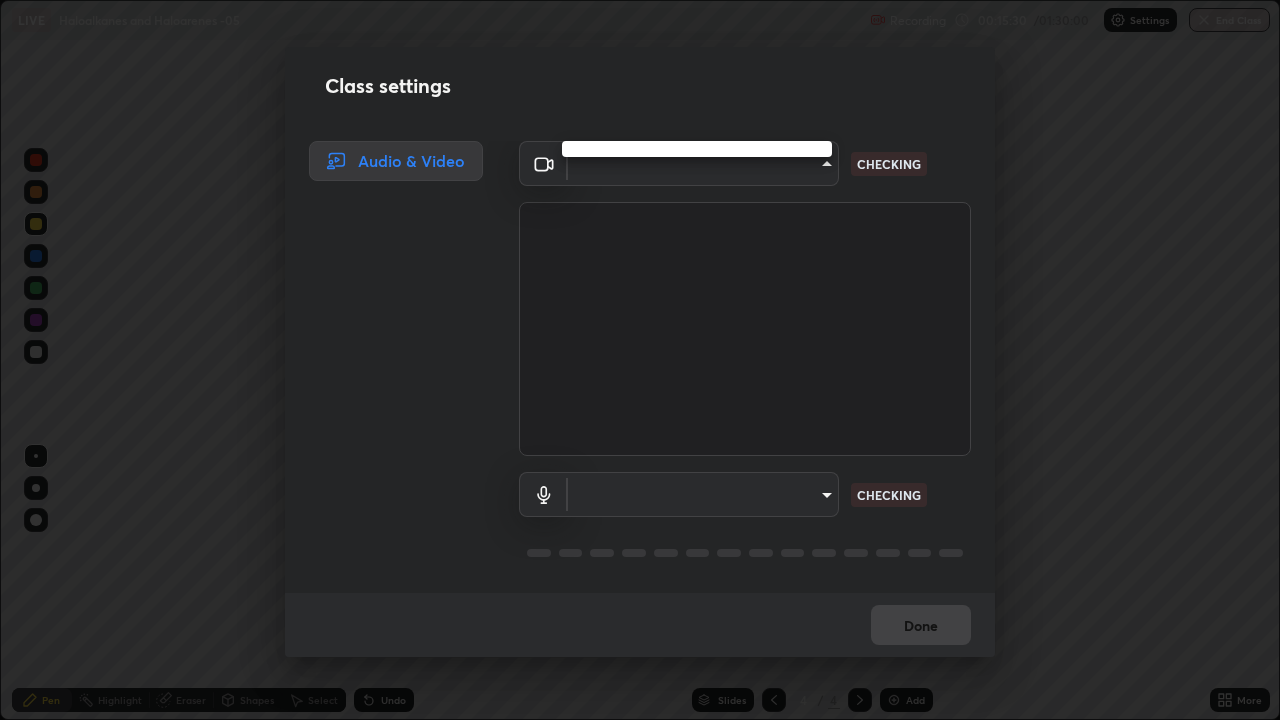 click at bounding box center [640, 360] 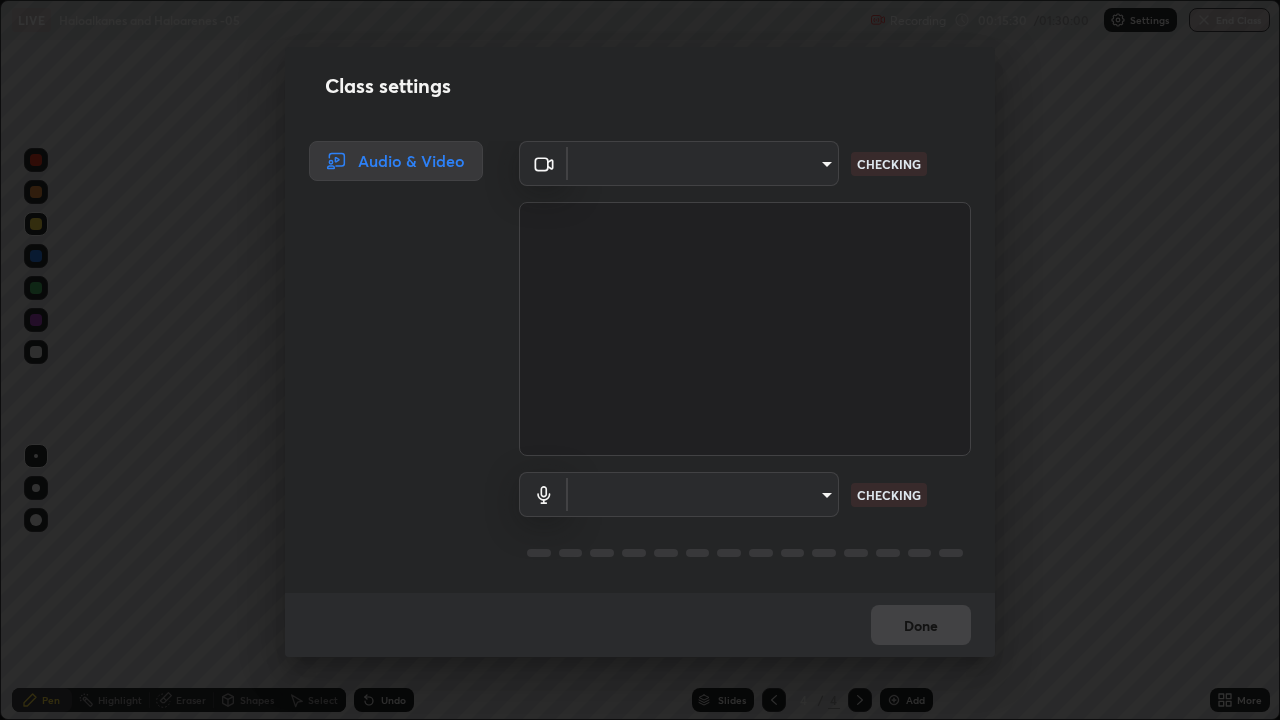 type on "0e50365916b658242f783ed4648cb329f585d10cba28352488c27cd343db3185" 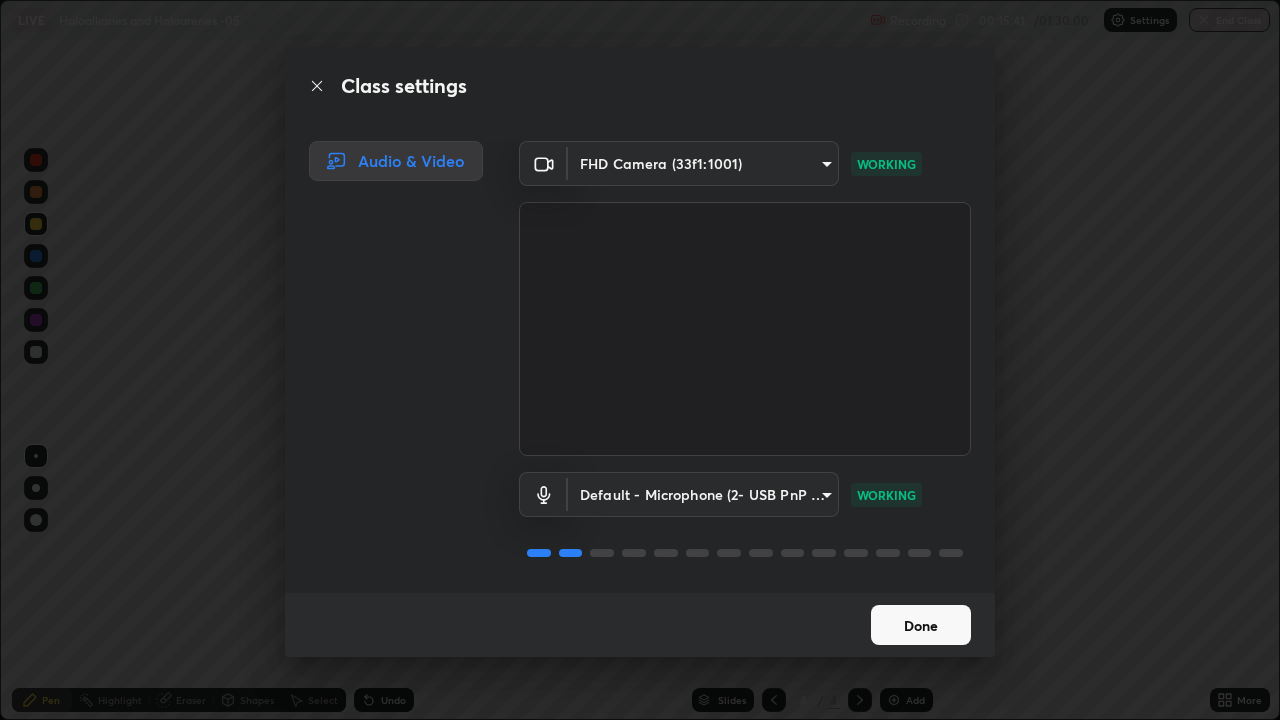 click on "Done" at bounding box center (921, 625) 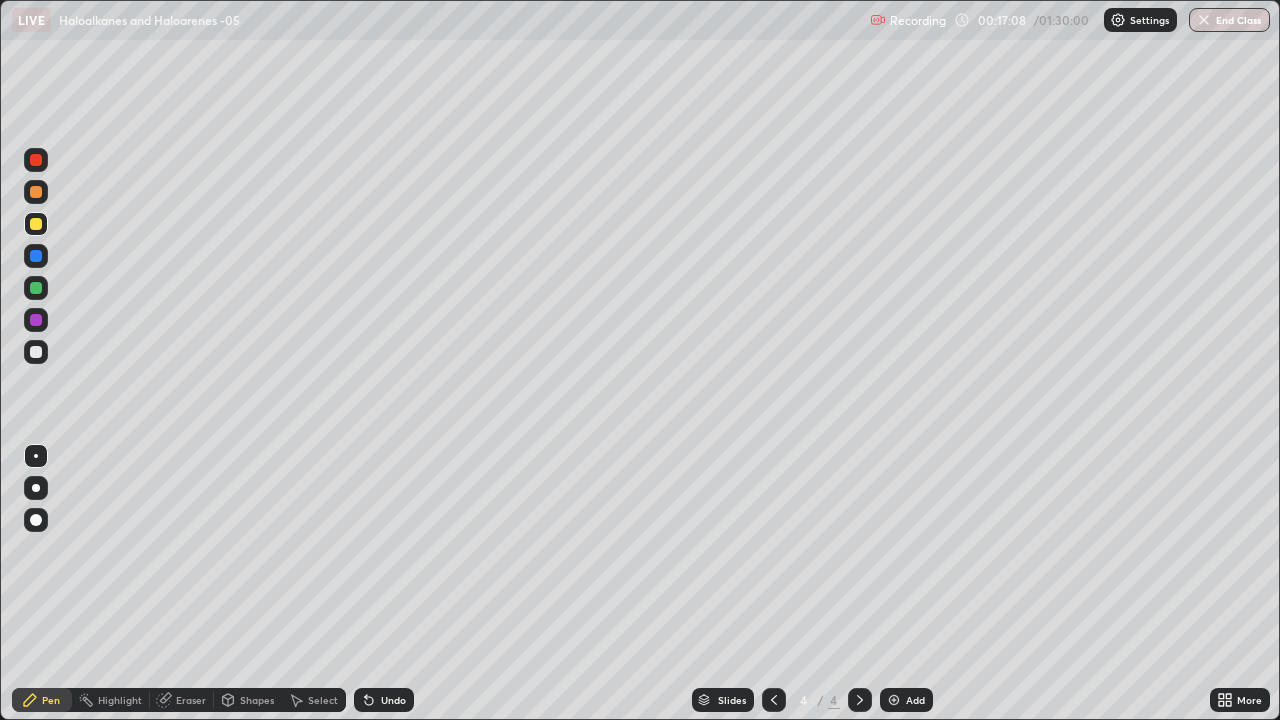 click at bounding box center [36, 352] 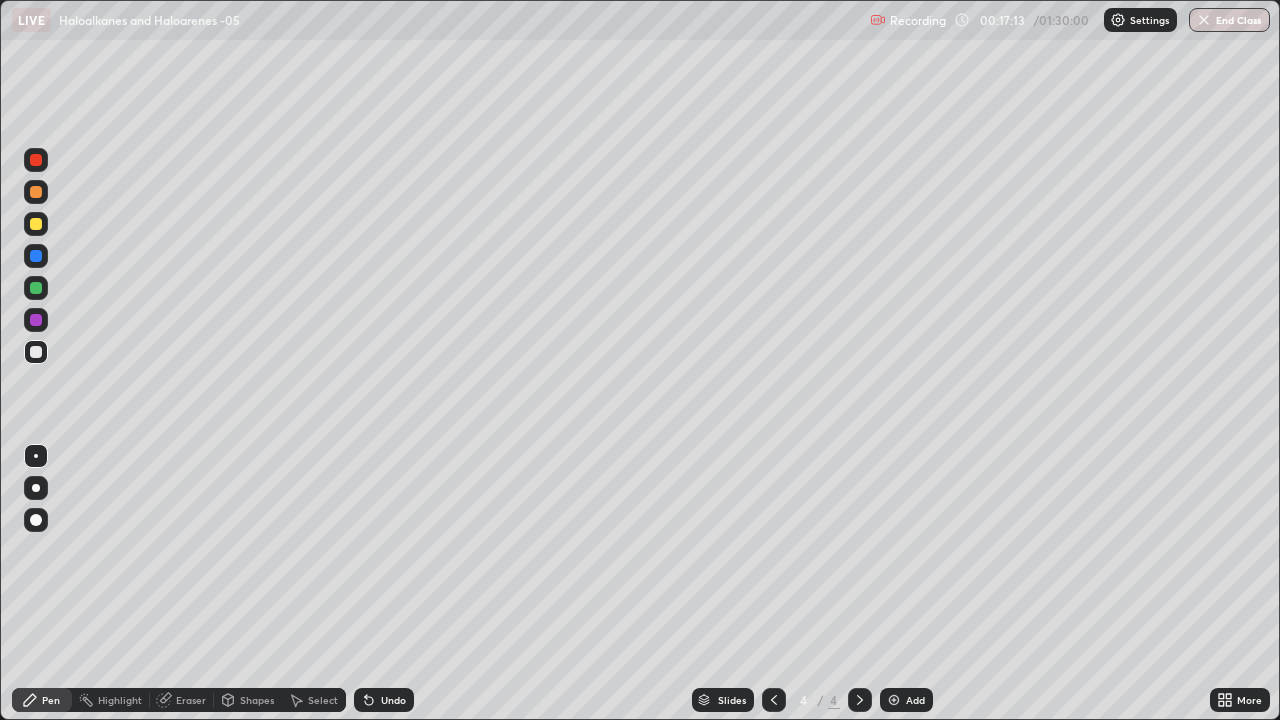 click at bounding box center [36, 352] 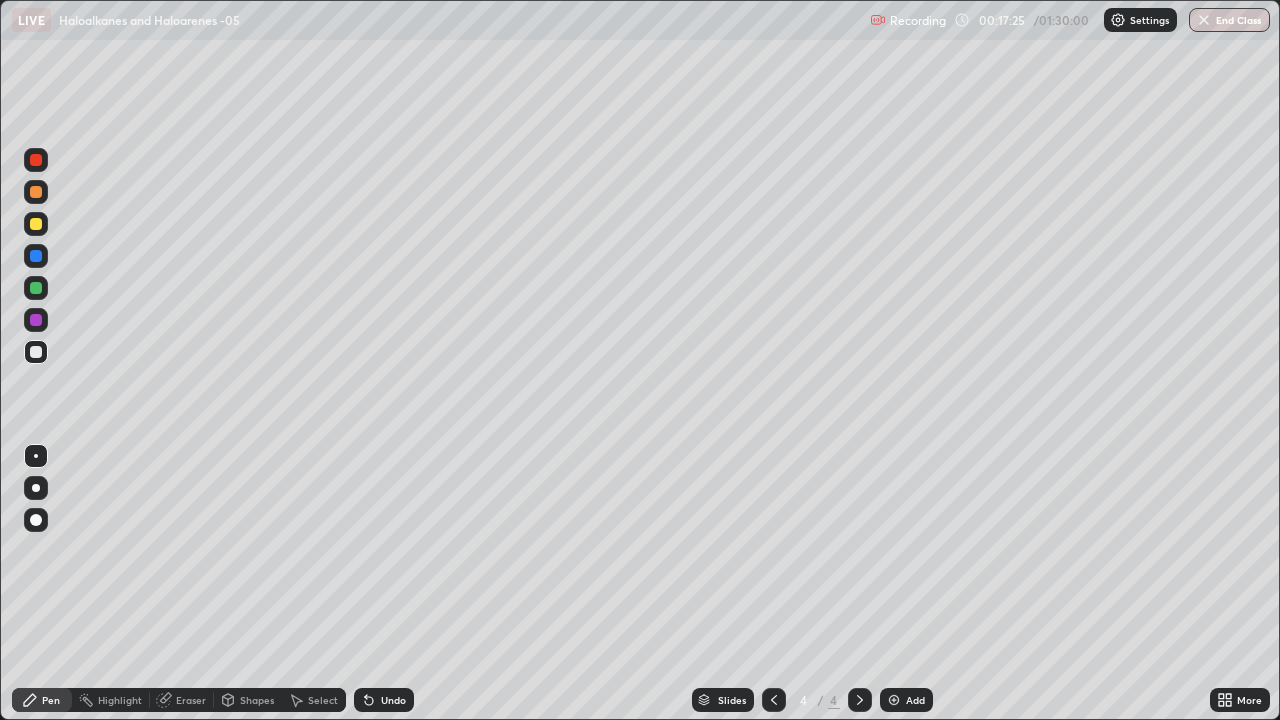 click at bounding box center [36, 352] 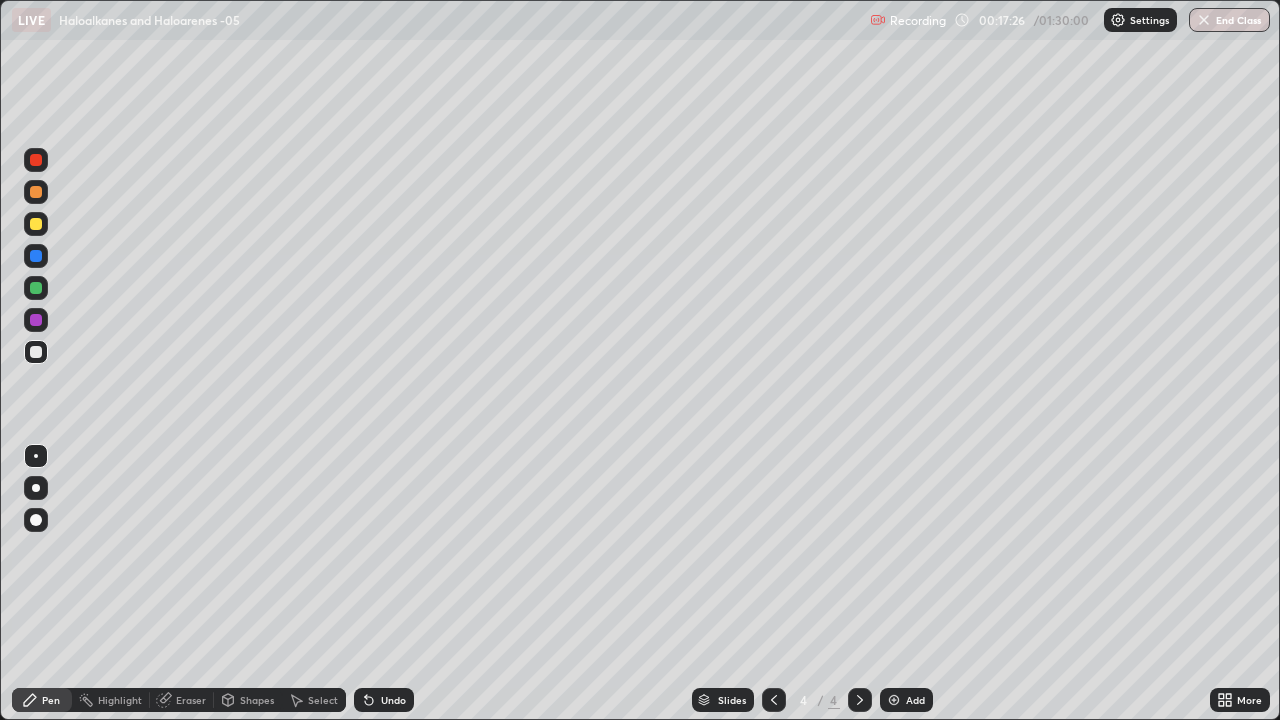 click at bounding box center (36, 256) 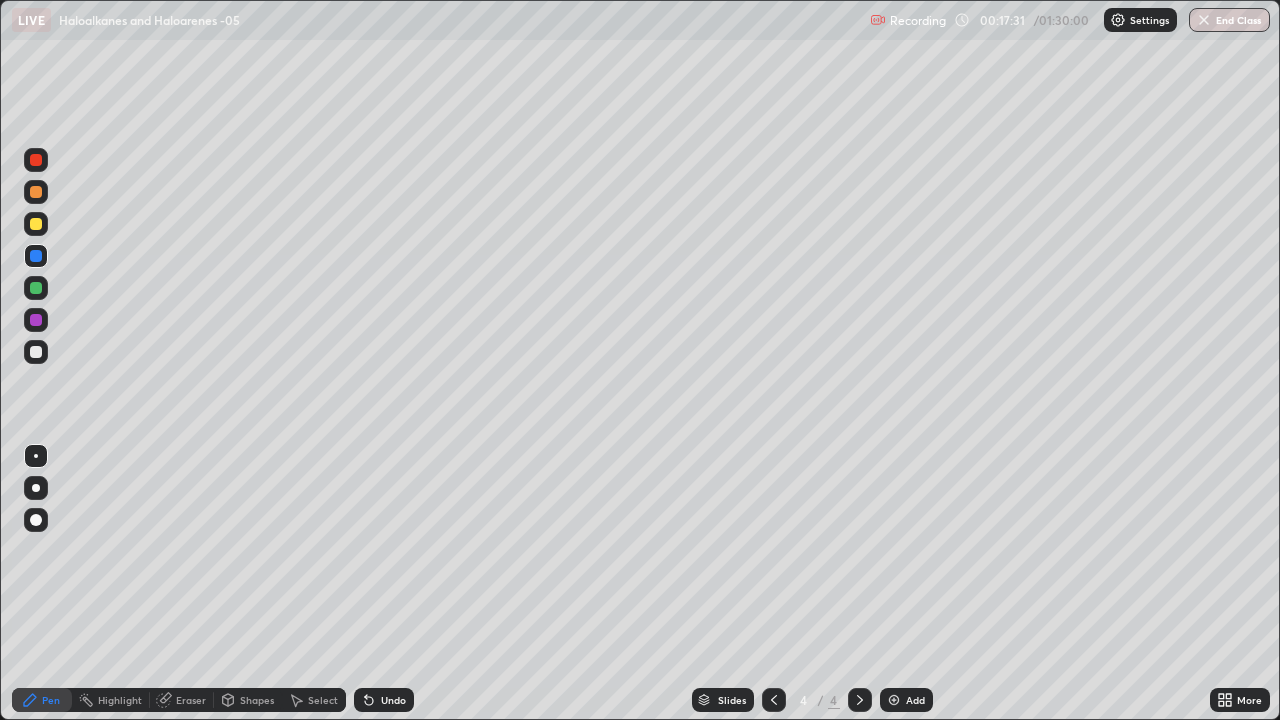 click at bounding box center (36, 352) 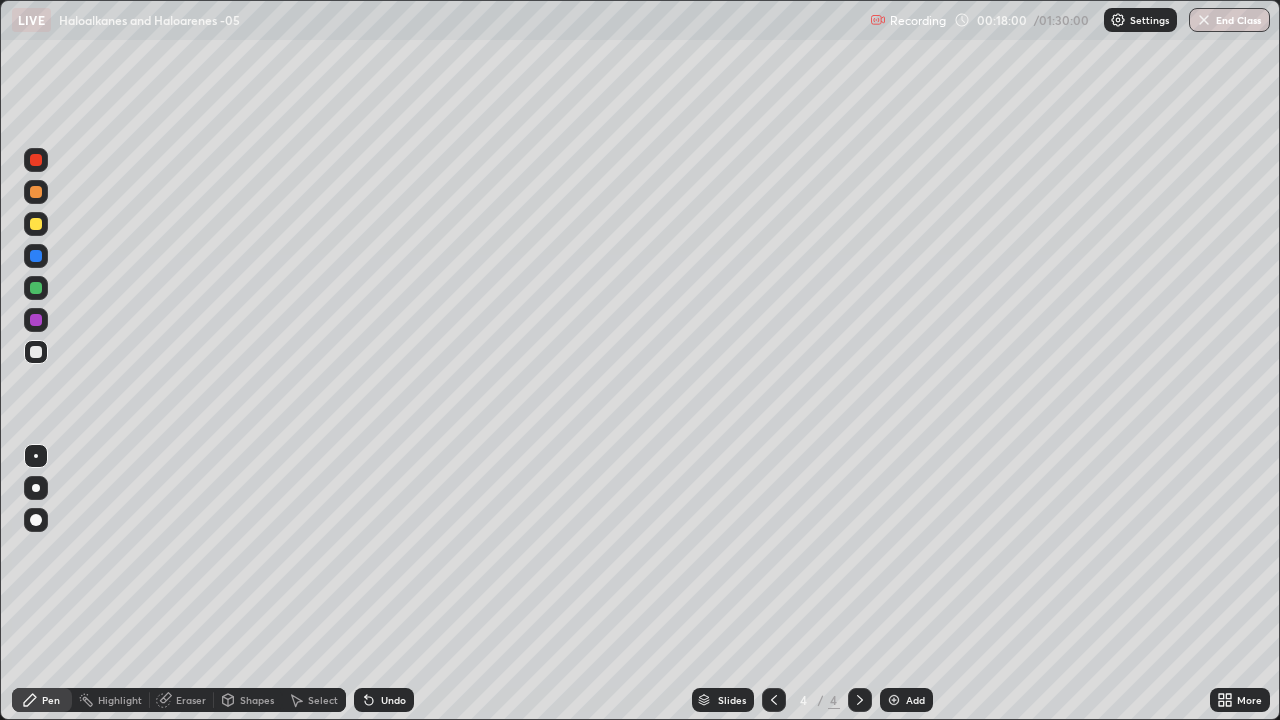 click at bounding box center (36, 256) 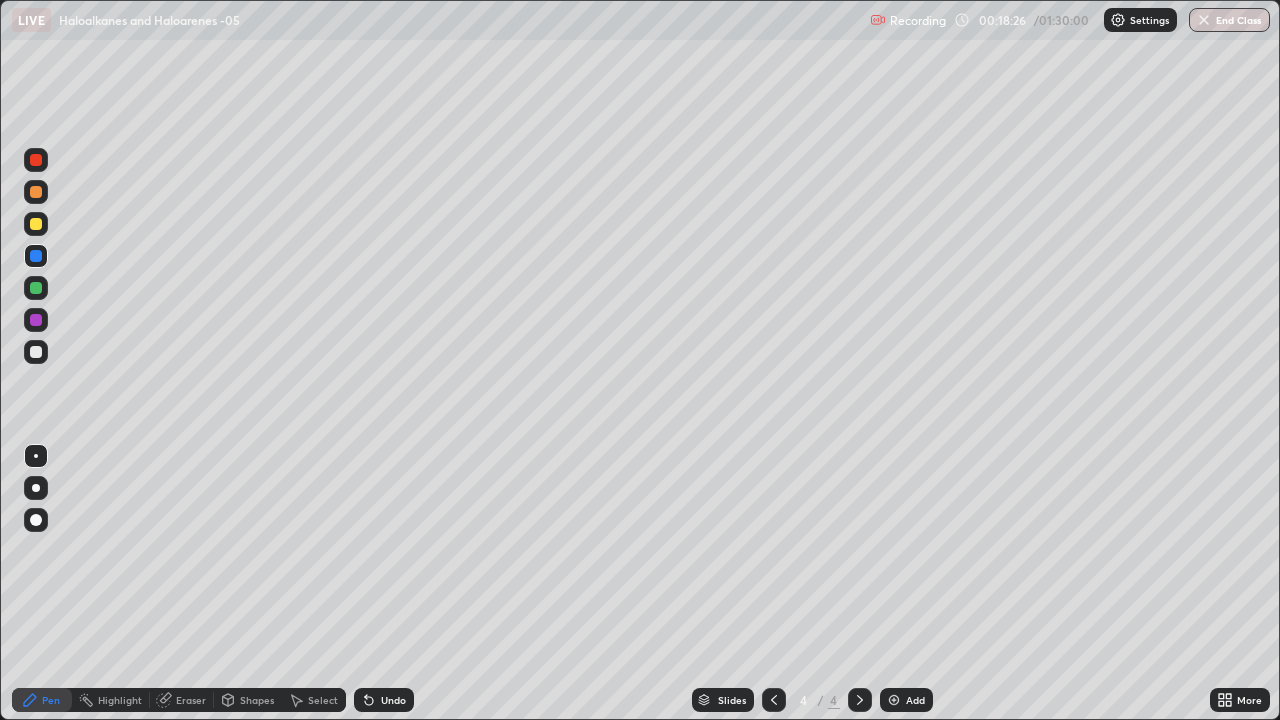click at bounding box center (36, 352) 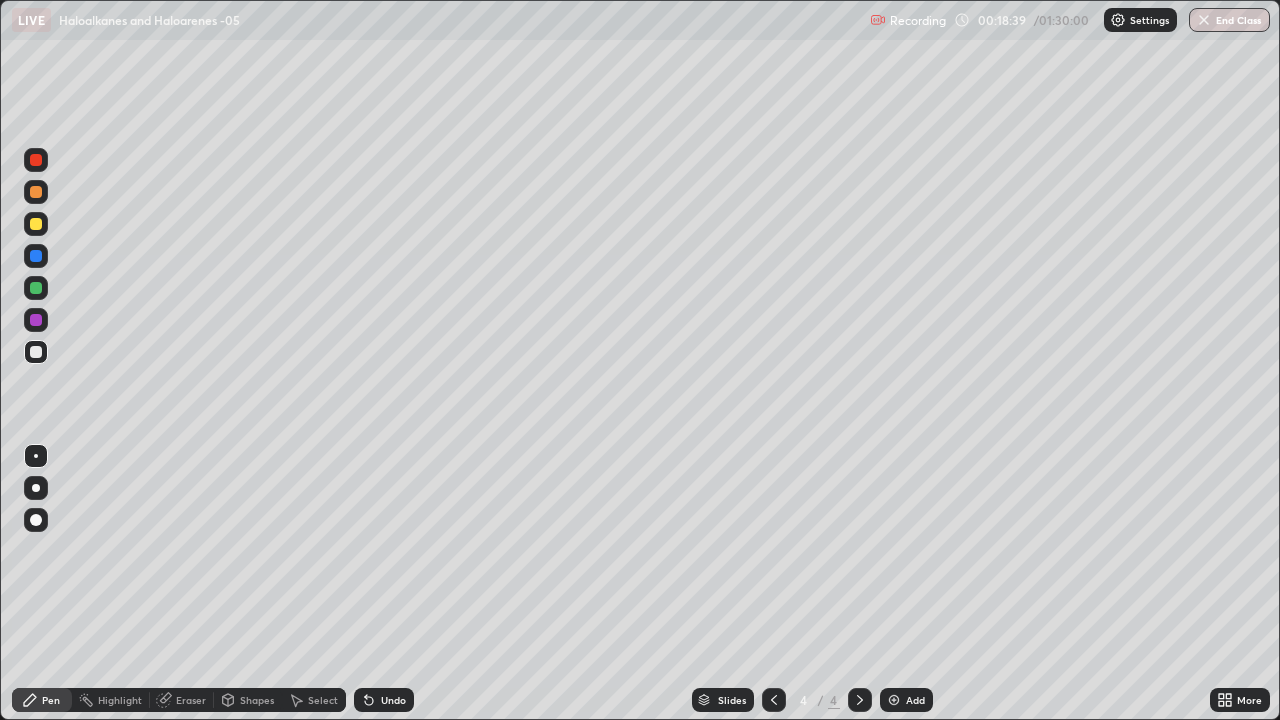 click at bounding box center [36, 256] 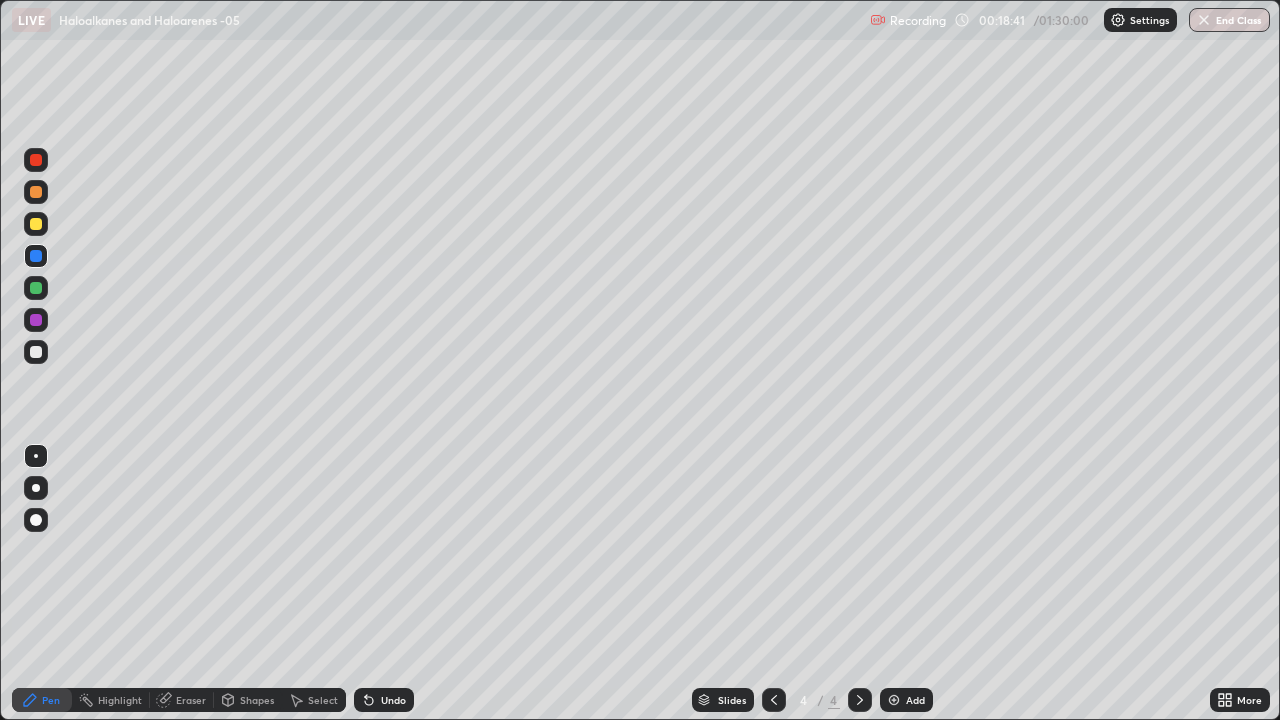 click at bounding box center [36, 352] 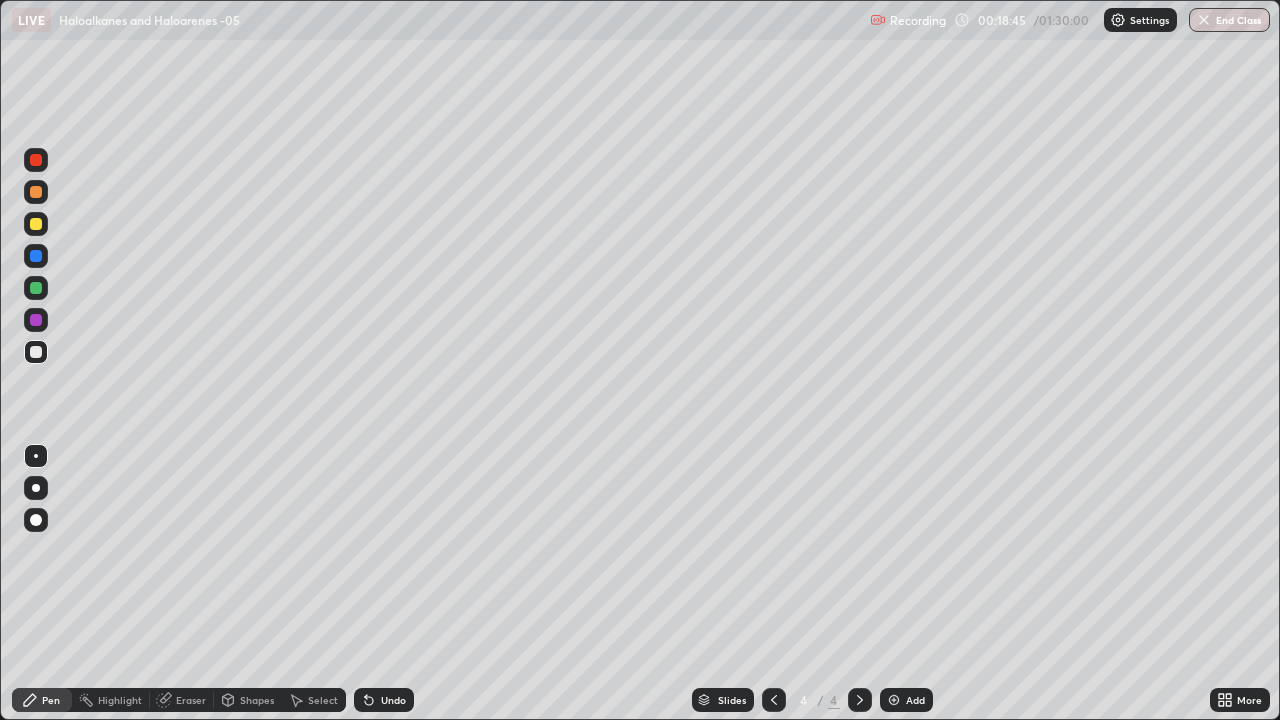 click on "Undo" at bounding box center [393, 700] 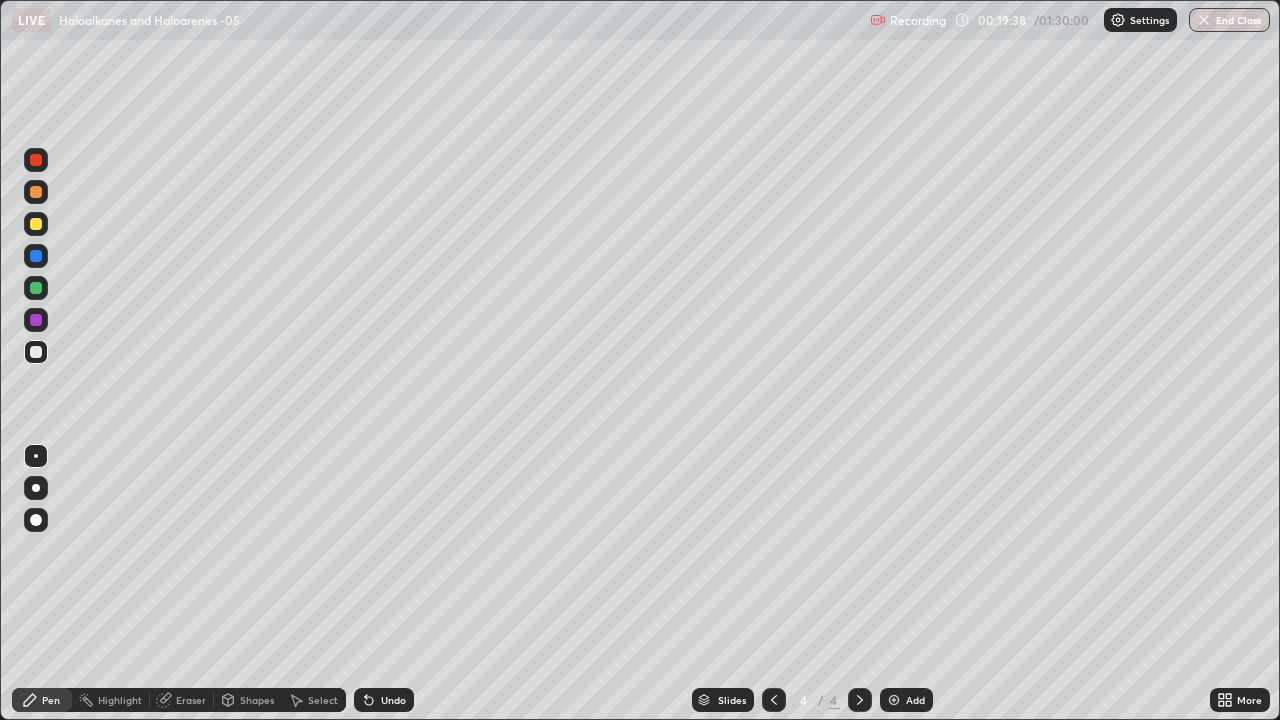 click at bounding box center (36, 160) 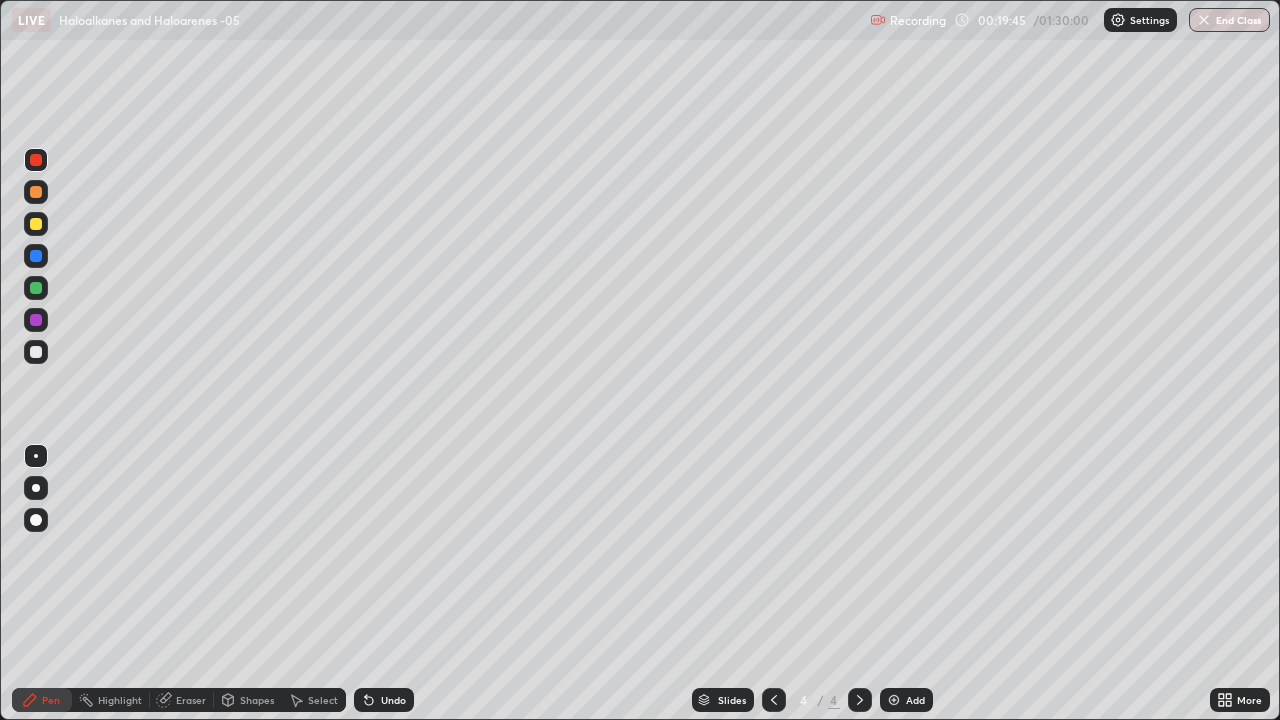 click on "Undo" at bounding box center (384, 700) 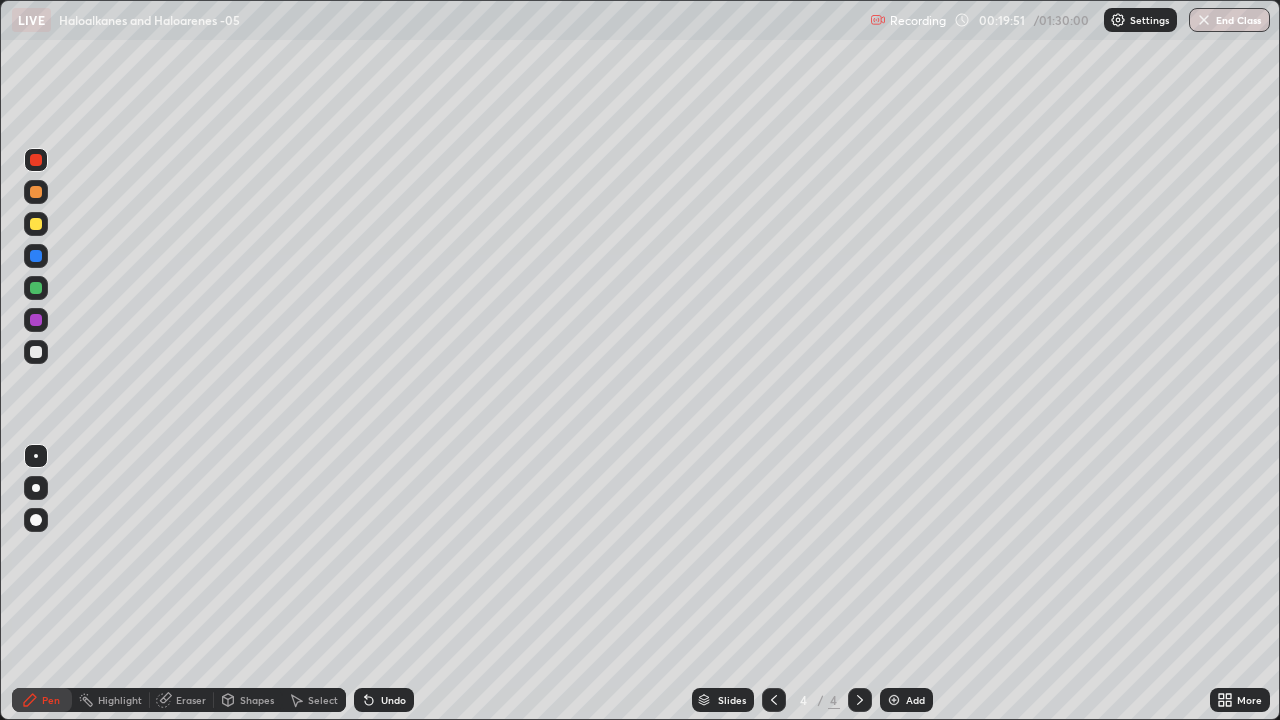 click at bounding box center (36, 352) 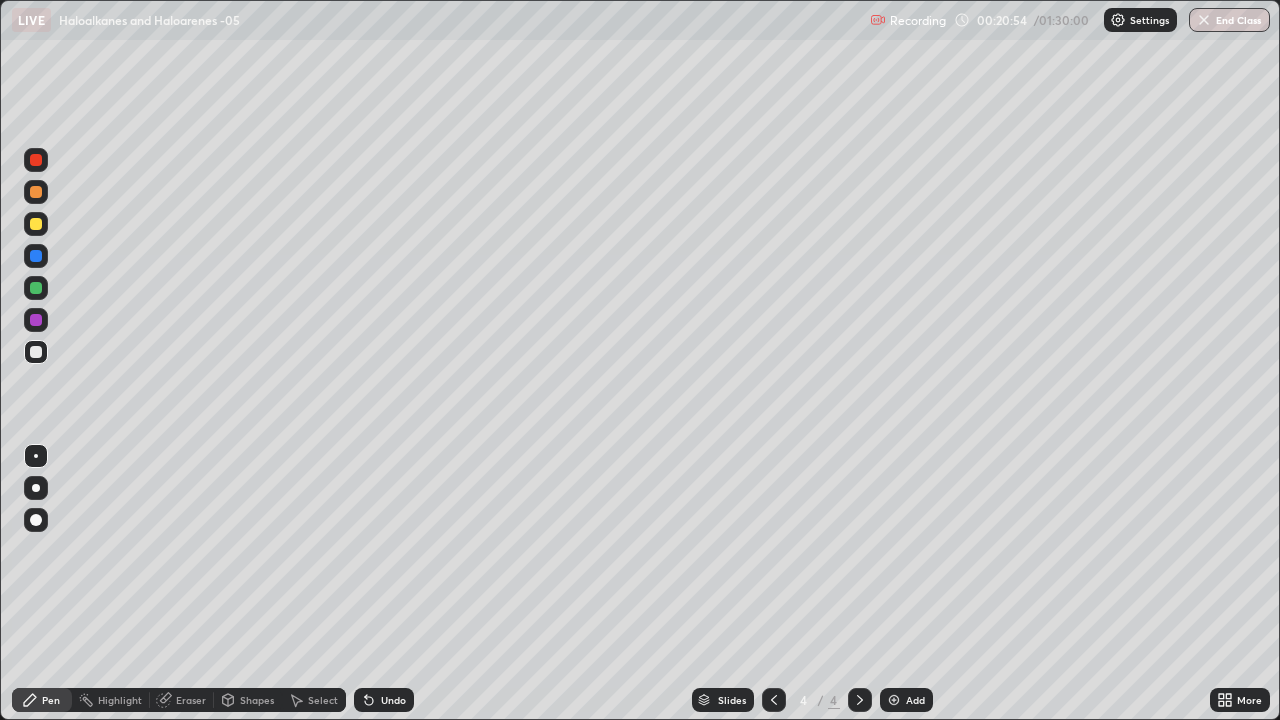 click at bounding box center [36, 256] 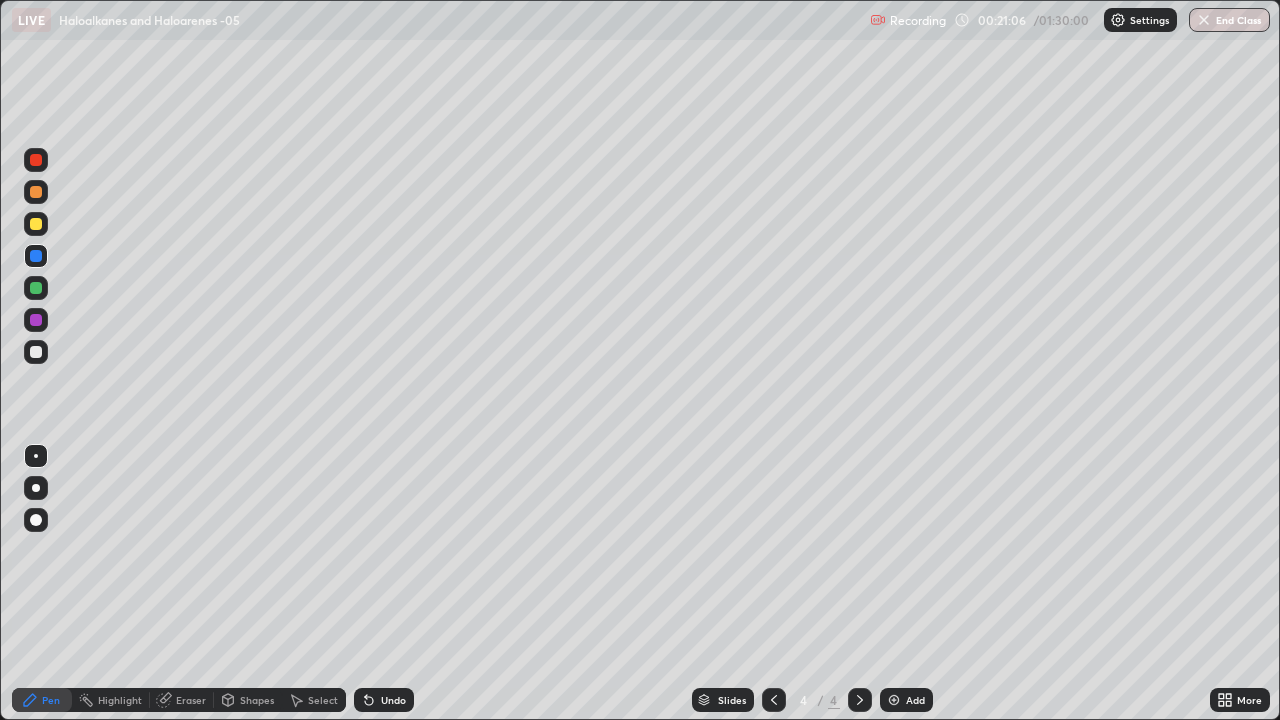 click at bounding box center [36, 352] 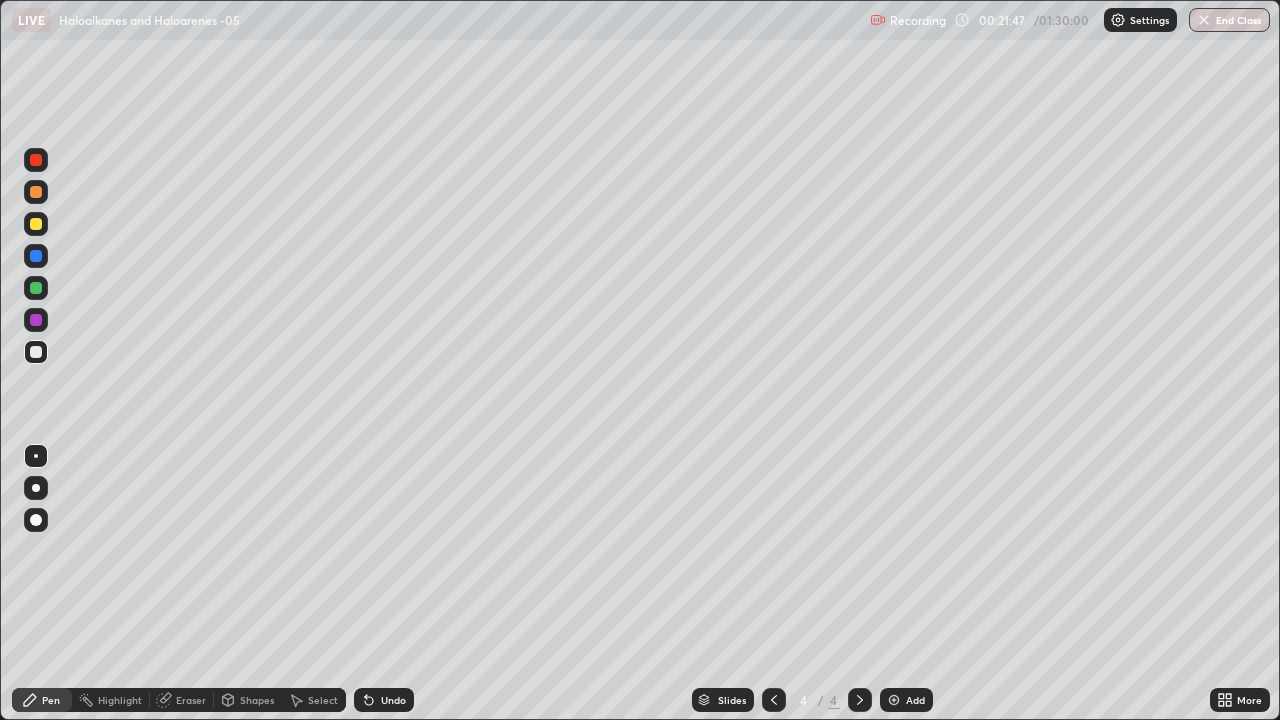 click on "Undo" at bounding box center (384, 700) 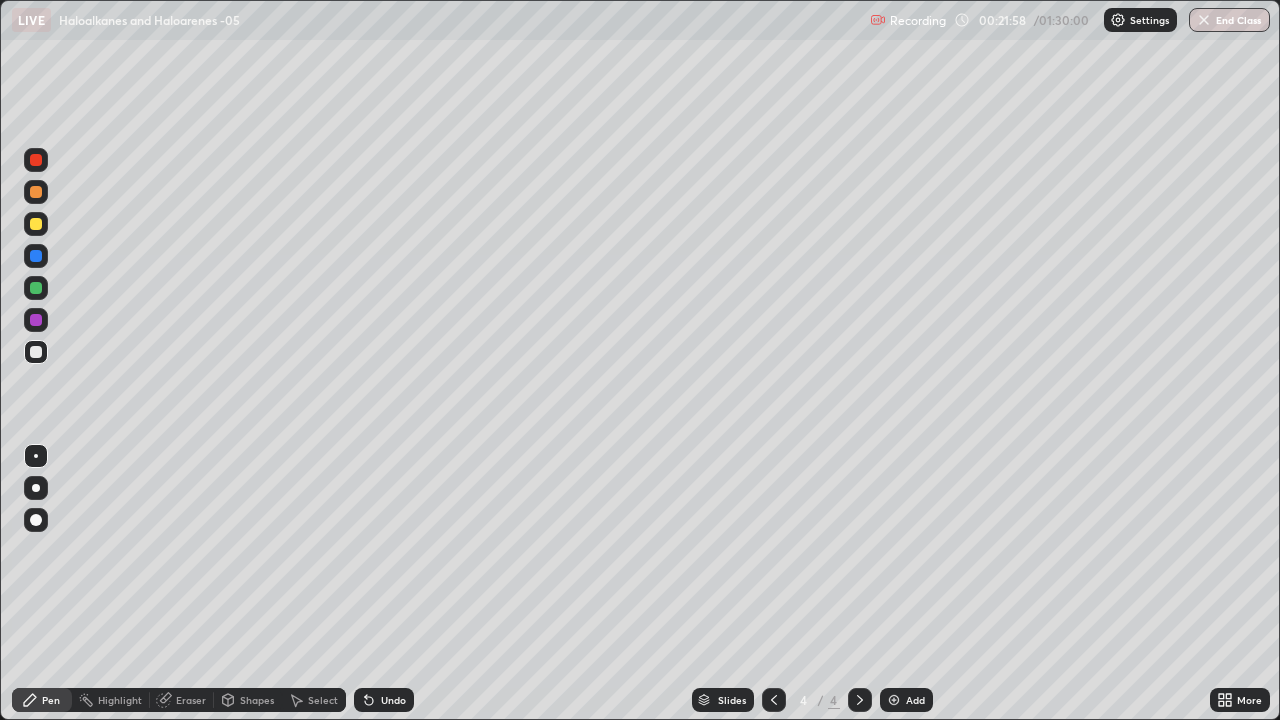 click at bounding box center [36, 160] 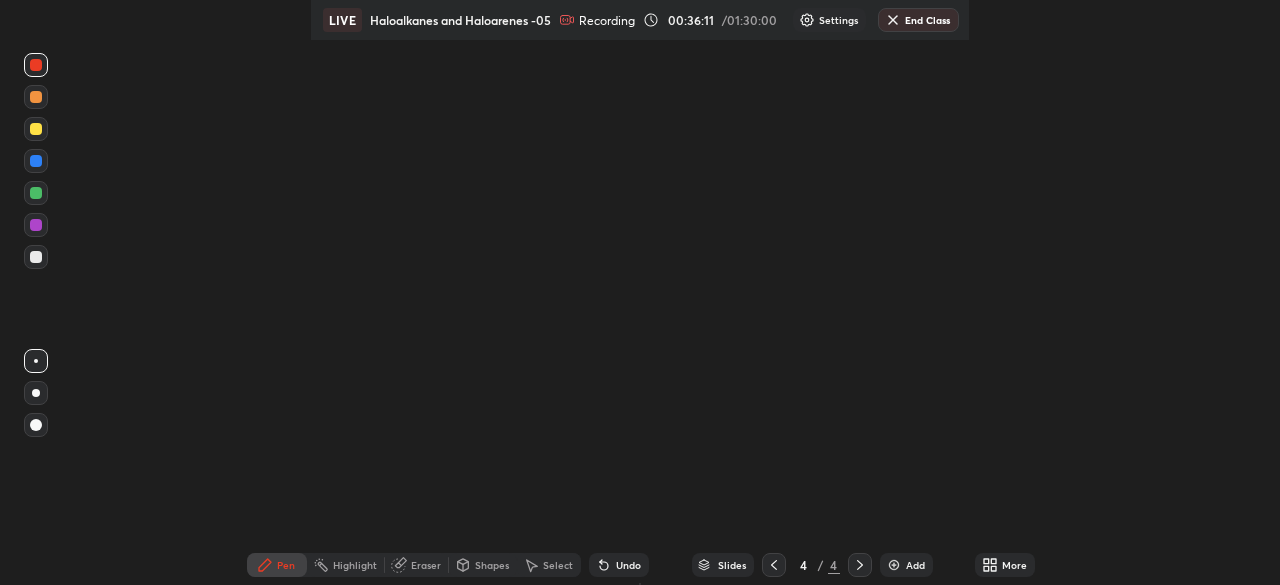 scroll, scrollTop: 0, scrollLeft: 0, axis: both 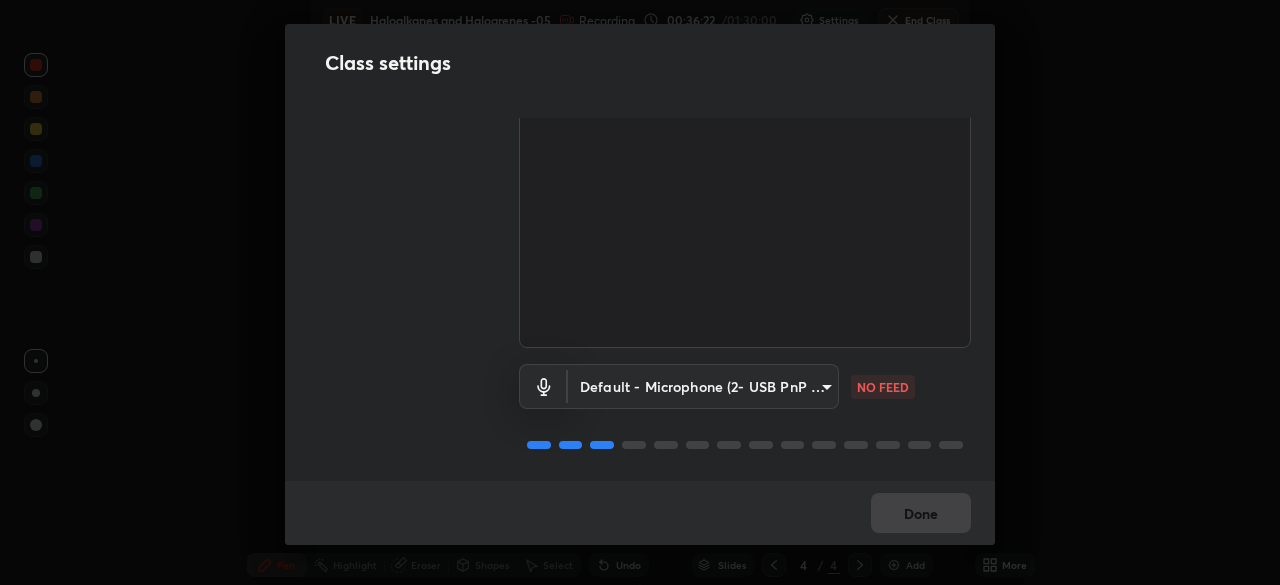 click on "Erase all LIVE Haloalkanes and Haloarenes -05 Recording 00:36:22 /  01:30:00 Settings End Class Setting up your live class Haloalkanes and Haloarenes -05 • L20 of Organic Chemistry for NEET Excel (OLD)-1 2026 Vikas Kumar Singh Pen Highlight Eraser Shapes Select Undo Slides 4 / 4 Add More No doubts shared Encourage your learners to ask a doubt for better clarity Report an issue Reason for reporting Buffering Chat not working Audio - Video sync issue Educator video quality low ​ Attach an image Report Class settings Audio & Video FHD Camera (33f1:1001) 0e50365916b658242f783ed4648cb329f585d10cba28352488c27cd343db3185 WORKING Default - Microphone (2- USB PnP Sound Device) default NO FEED Done" at bounding box center [640, 292] 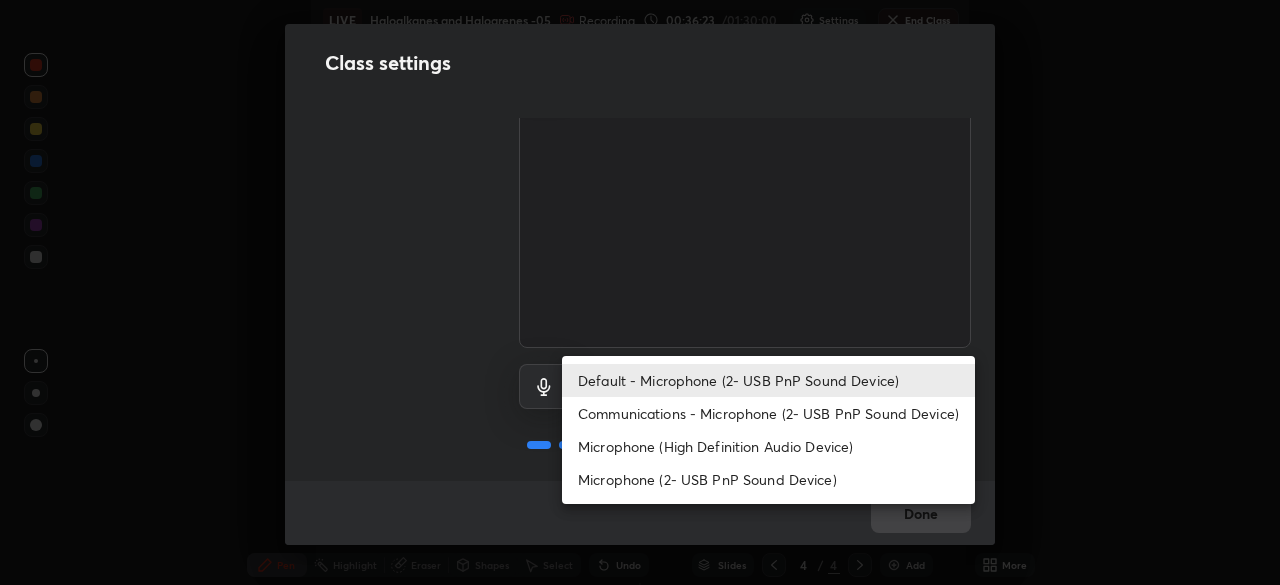 click on "Communications - Microphone (2- USB PnP Sound Device)" at bounding box center [768, 413] 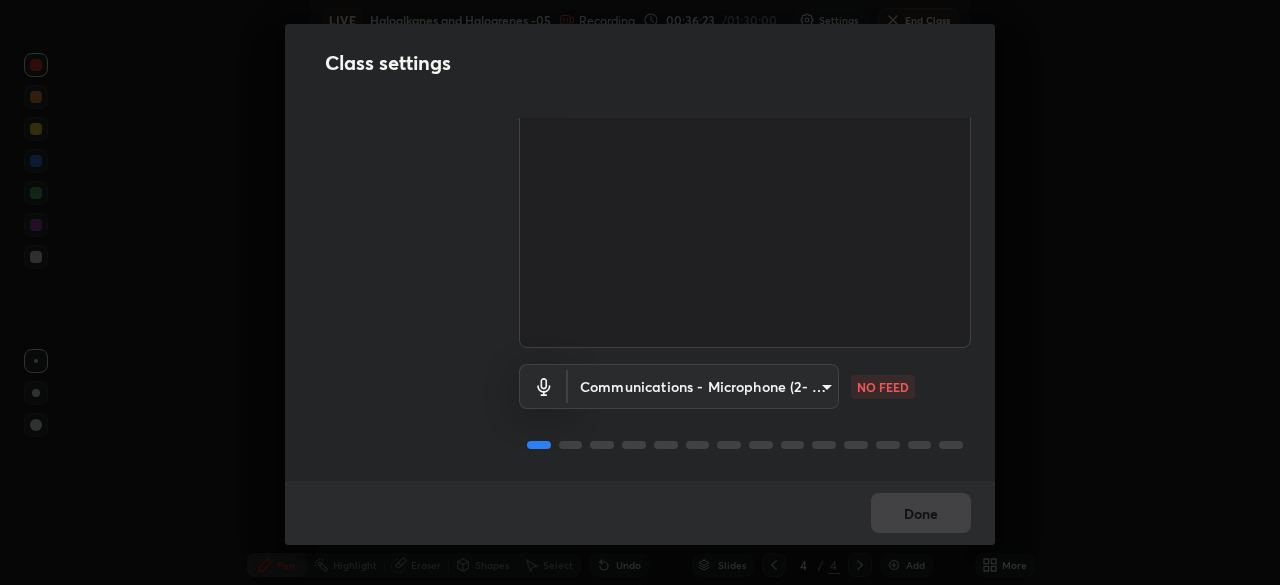 click on "Erase all LIVE Haloalkanes and Haloarenes -05 Recording 00:36:23 /  01:30:00 Settings End Class Setting up your live class Haloalkanes and Haloarenes -05 • L20 of Organic Chemistry for NEET Excel (OLD)-1 2026 Vikas Kumar Singh Pen Highlight Eraser Shapes Select Undo Slides 4 / 4 Add More No doubts shared Encourage your learners to ask a doubt for better clarity Report an issue Reason for reporting Buffering Chat not working Audio - Video sync issue Educator video quality low ​ Attach an image Report Class settings Audio & Video FHD Camera (33f1:1001) 0e50365916b658242f783ed4648cb329f585d10cba28352488c27cd343db3185 WORKING Communications - Microphone (2- USB PnP Sound Device) communications NO FEED Done" at bounding box center (640, 292) 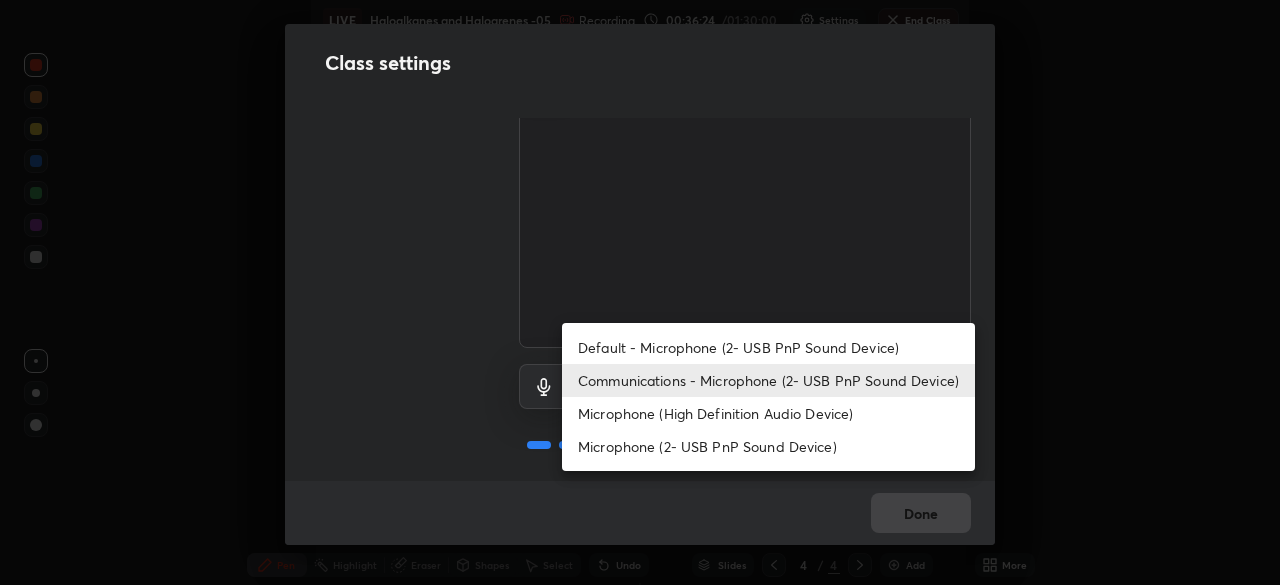 click on "Default - Microphone (2- USB PnP Sound Device)" at bounding box center [768, 347] 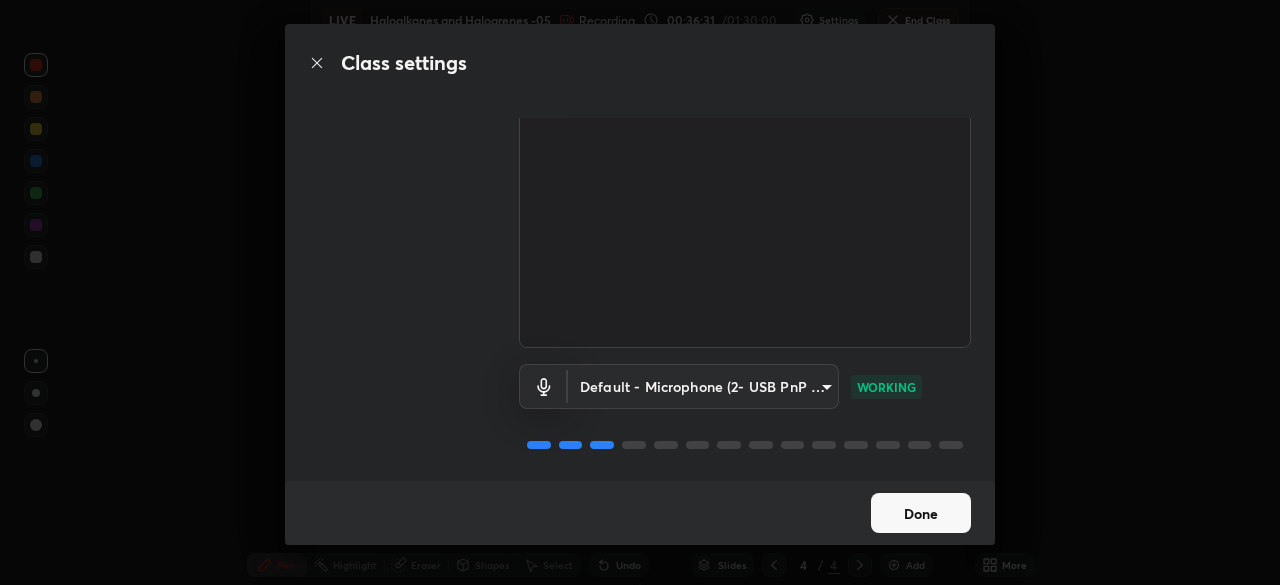 click on "Done" at bounding box center (921, 513) 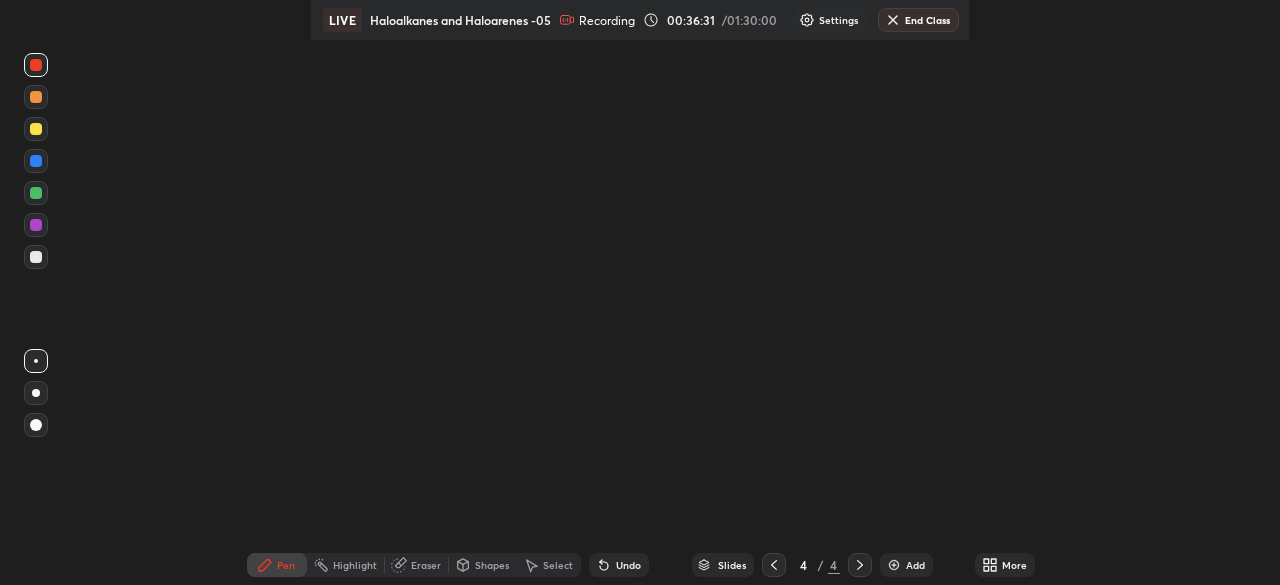 click on "Setting up your live class" at bounding box center [640, 292] 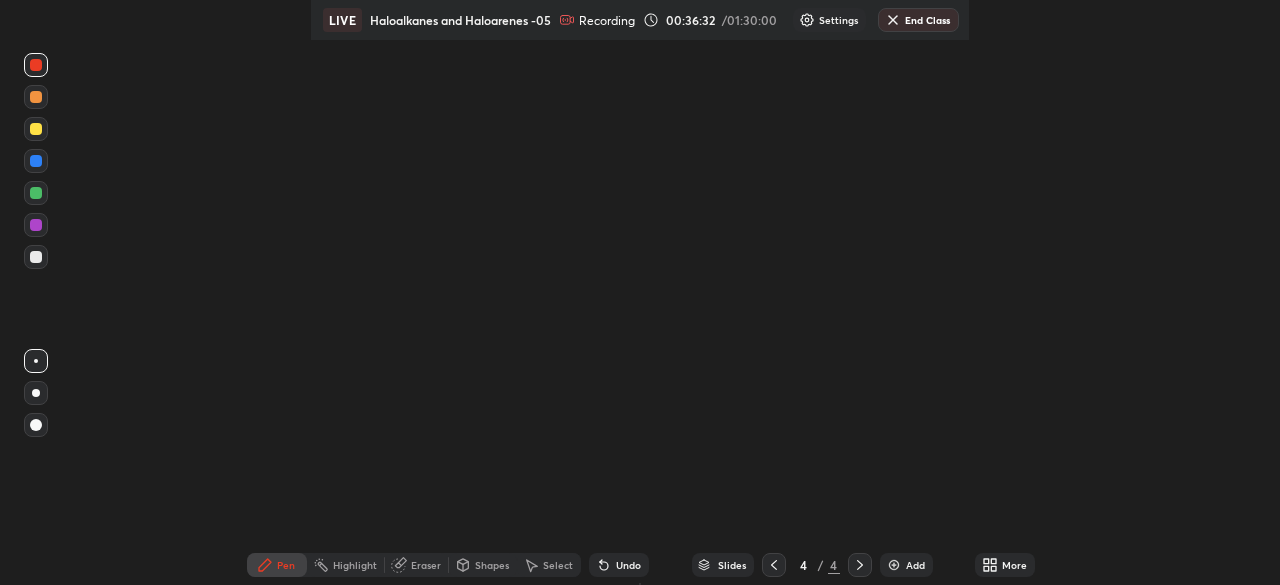 click on "More" at bounding box center (1014, 565) 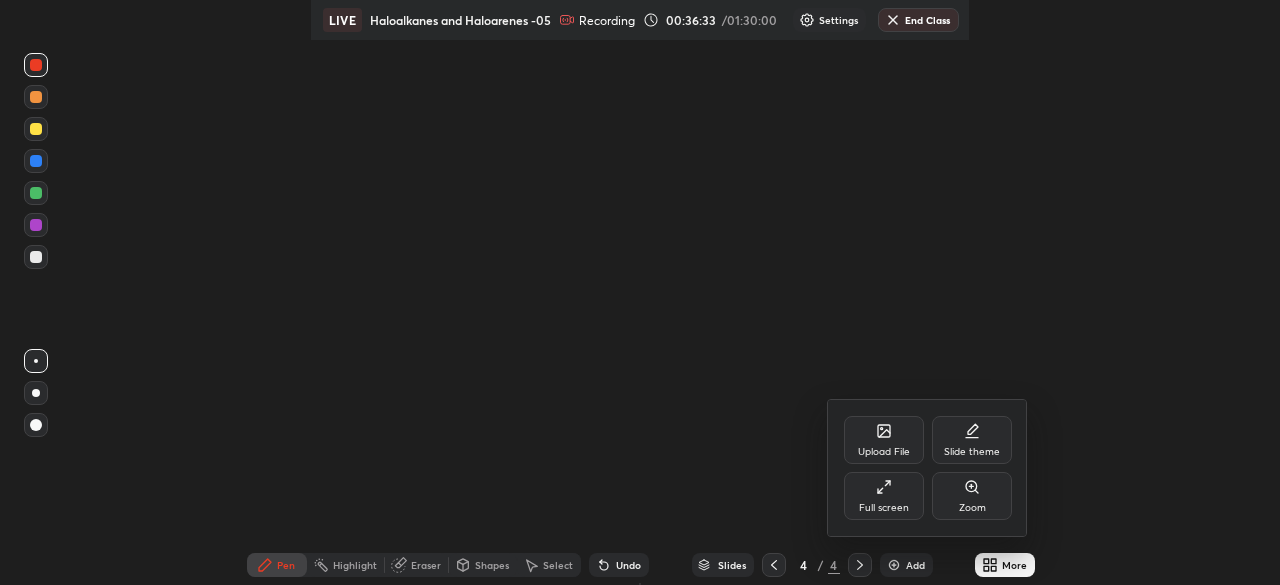 click on "Full screen" at bounding box center [884, 496] 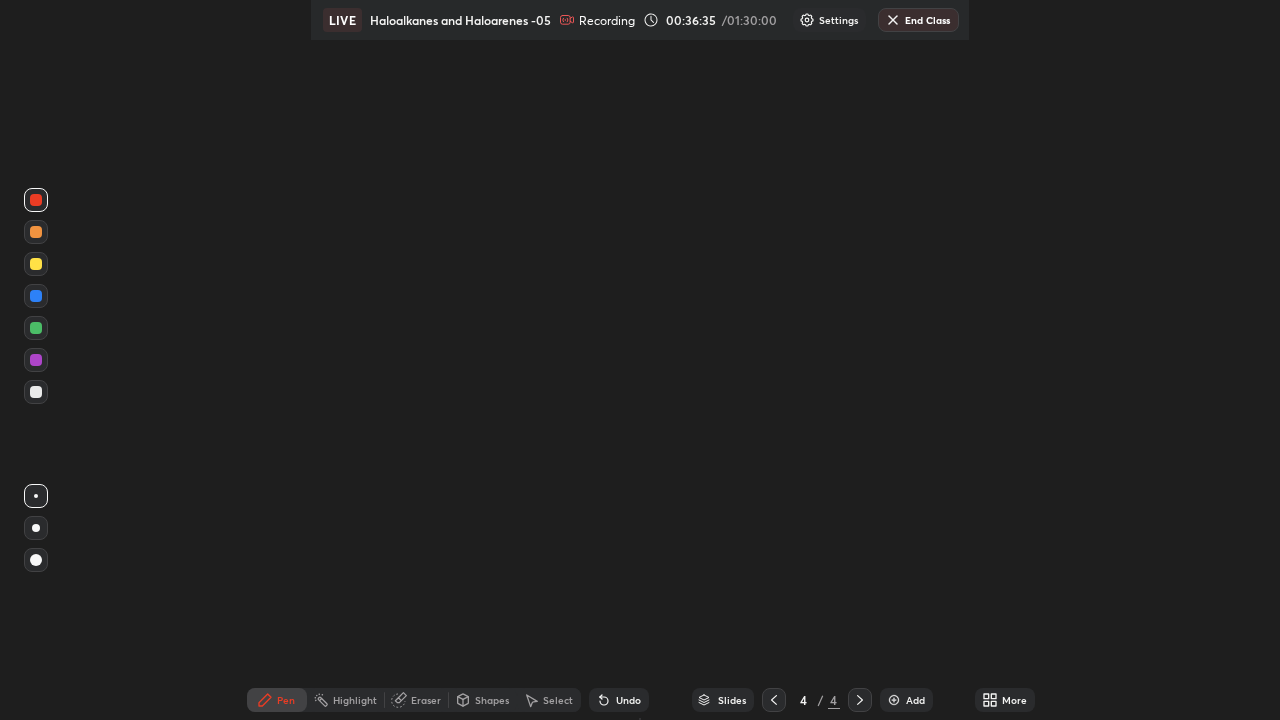 click at bounding box center (774, 700) 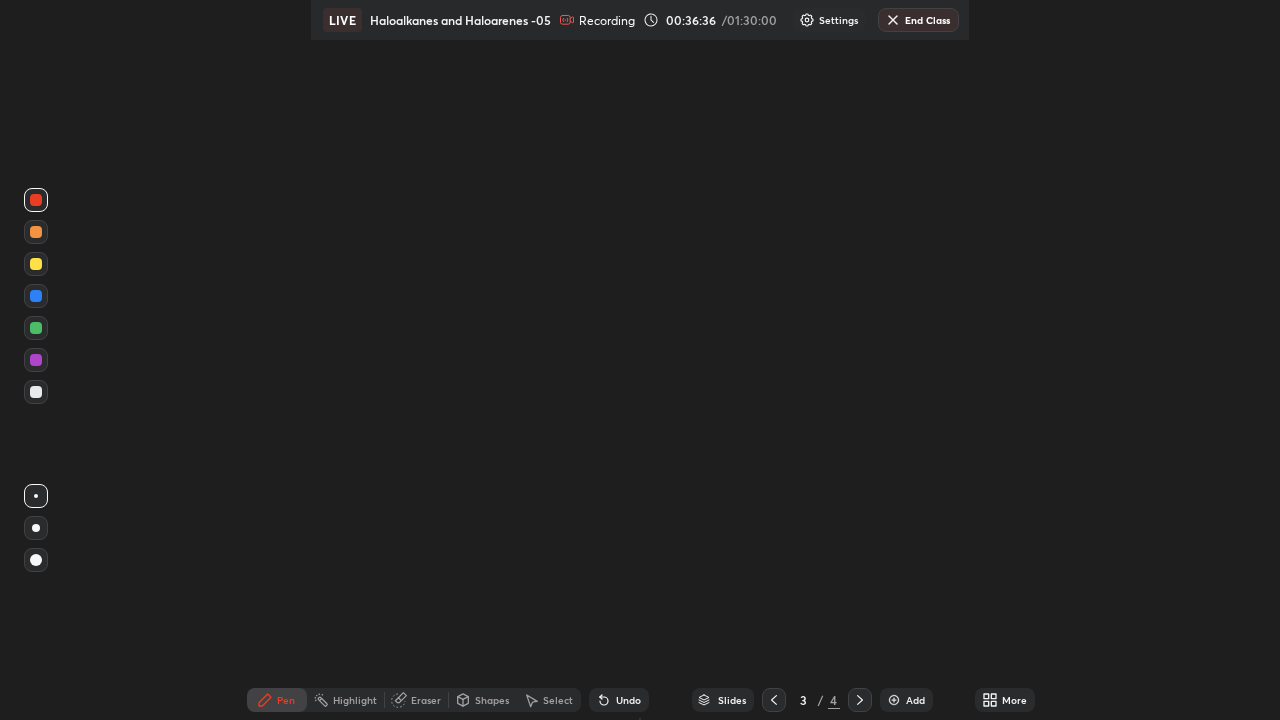 click 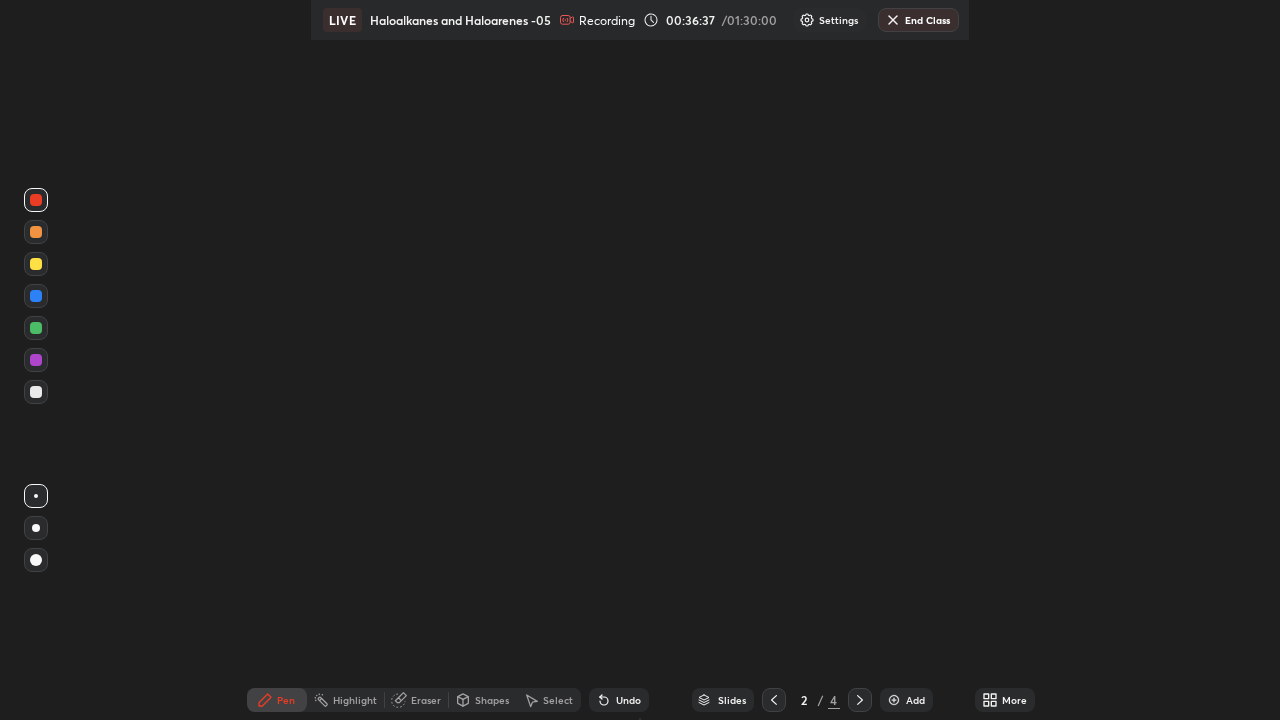 click 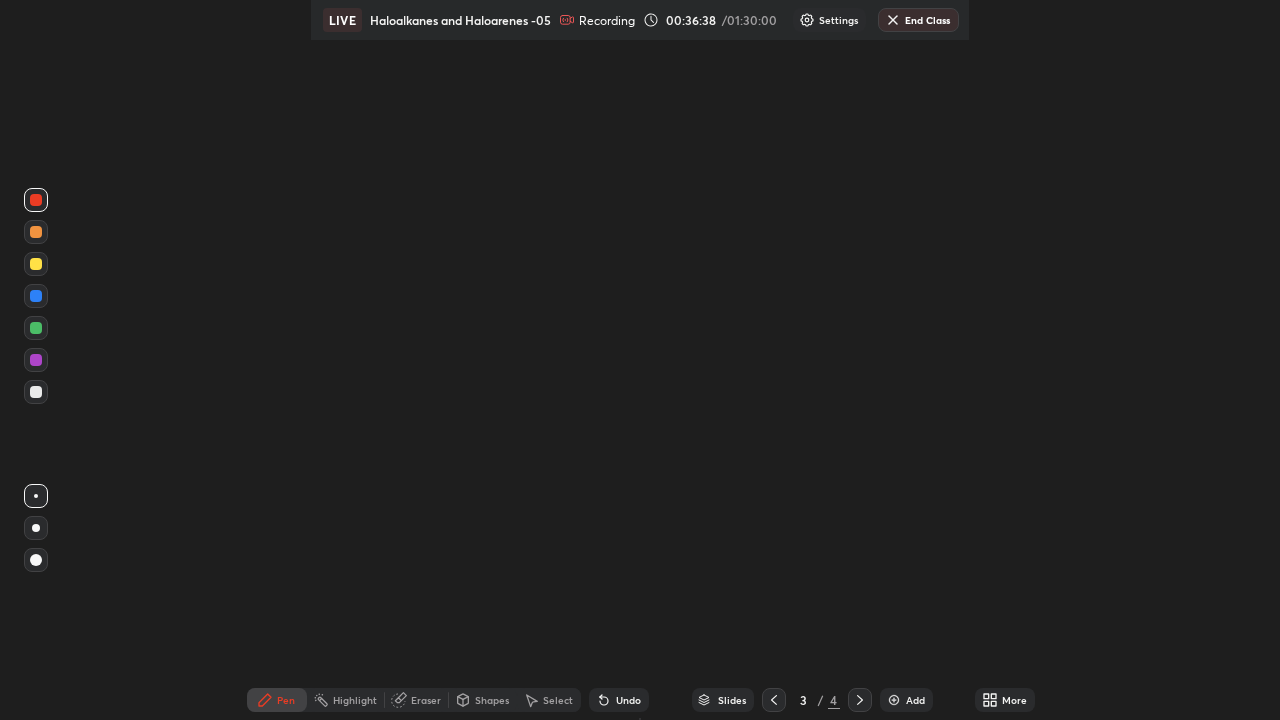 click on "More" at bounding box center [1014, 700] 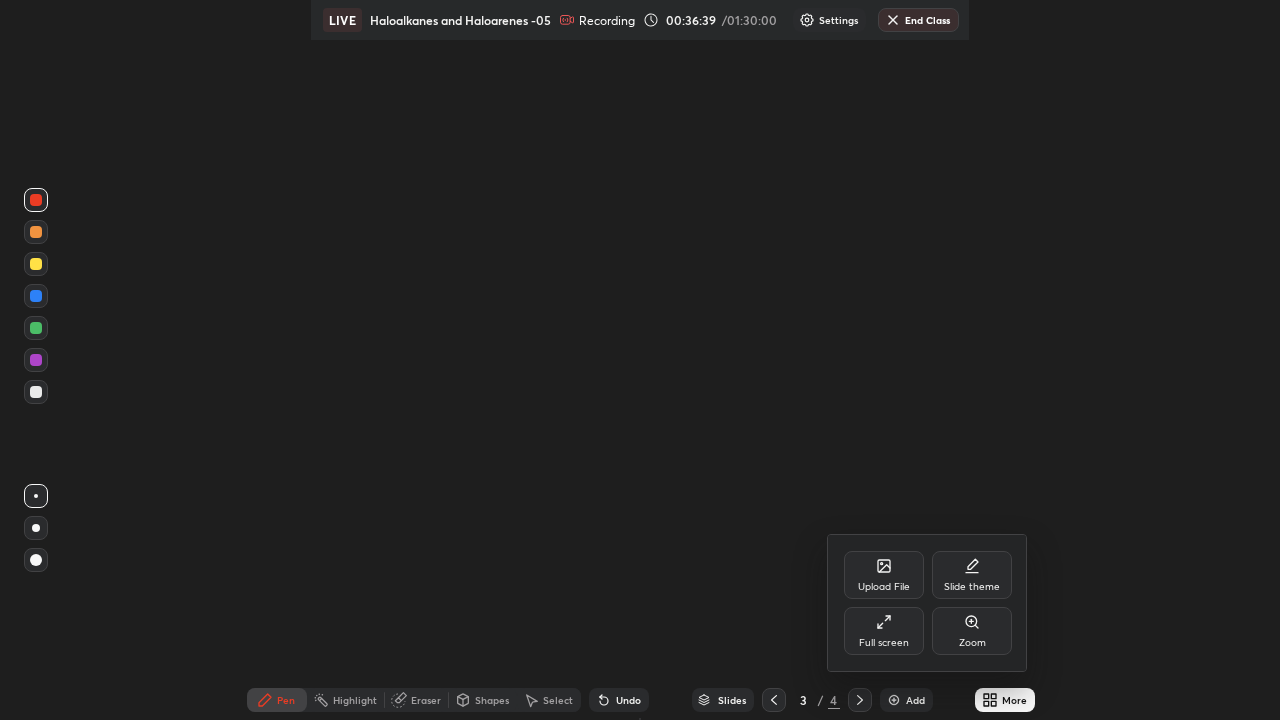 click on "Full screen" at bounding box center [884, 631] 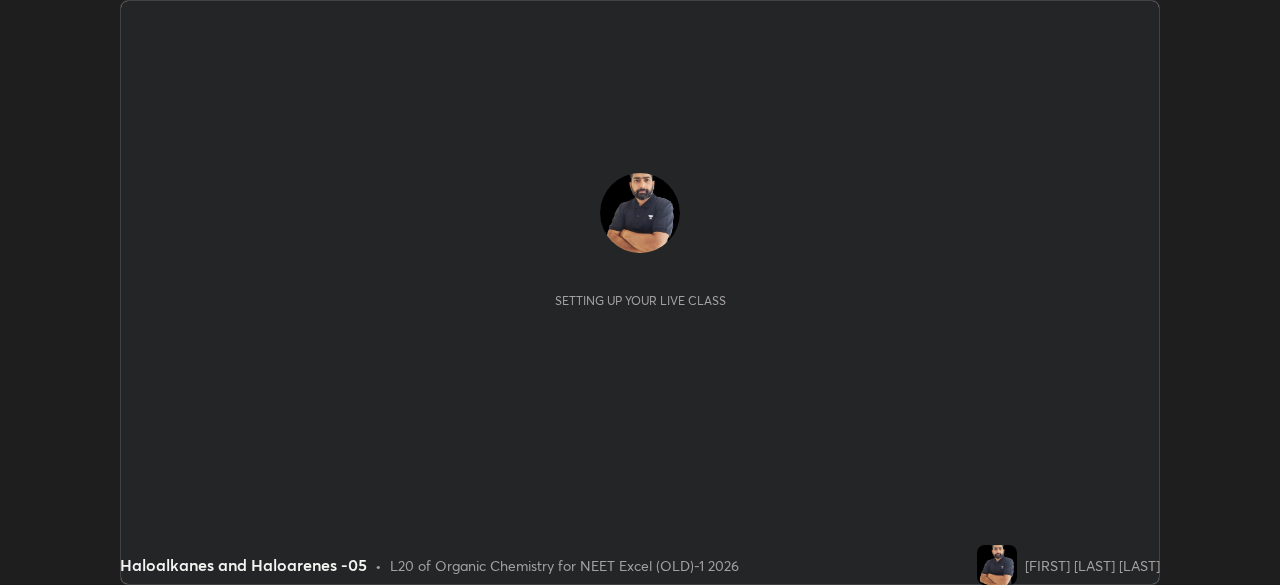 scroll, scrollTop: 0, scrollLeft: 0, axis: both 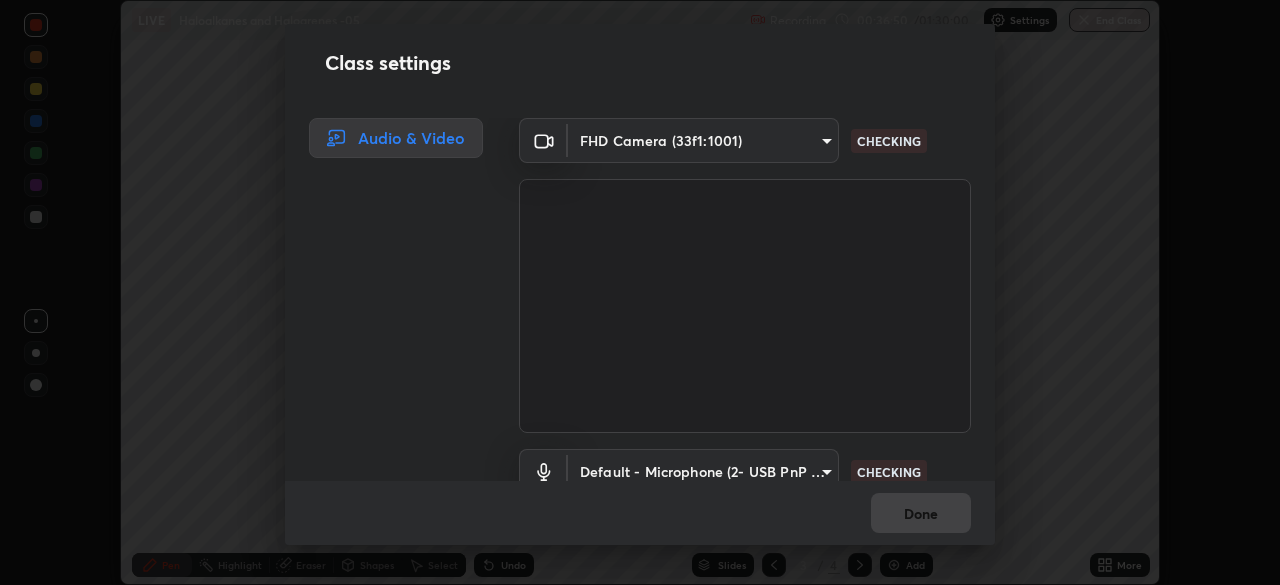 click on "Class settings Audio & Video FHD Camera (33f1:1001) 0e50365916b658242f783ed4648cb329f585d10cba28352488c27cd343db3185 CHECKING Default - Microphone (2- USB PnP Sound Device) default CHECKING Done" at bounding box center [640, 292] 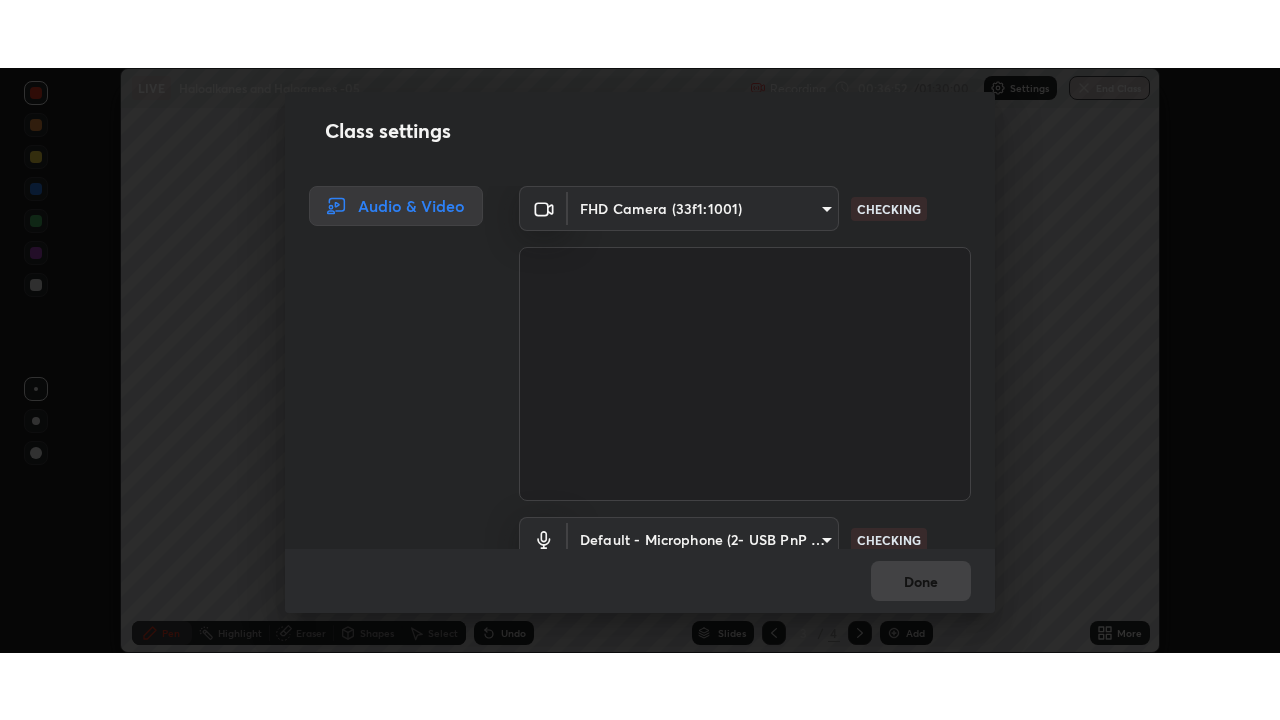 scroll, scrollTop: 91, scrollLeft: 0, axis: vertical 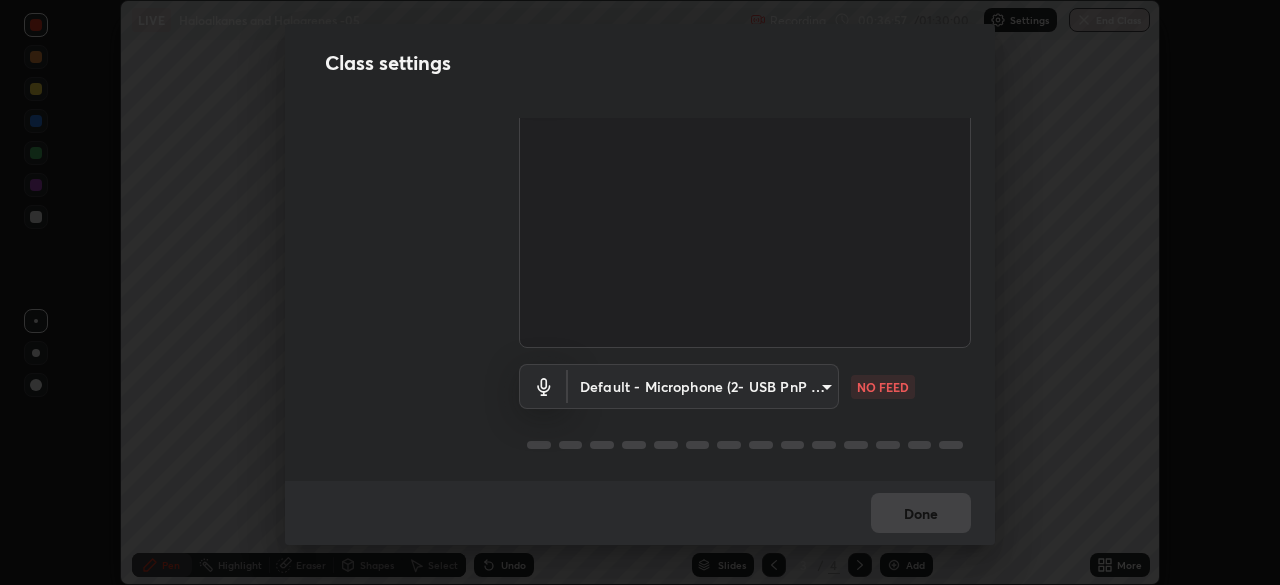 click on "Erase all LIVE Haloalkanes and Haloarenes -05 Recording 00:36:57 /  01:30:00 Settings End Class Setting up your live class Haloalkanes and Haloarenes -05 • L20 of Organic Chemistry for NEET Excel (OLD)-1 2026 [FIRST] [LAST] [LAST] Pen Highlight Eraser Shapes Select Undo Slides 3 / 4 Add More No doubts shared Encourage your learners to ask a doubt for better clarity Report an issue Reason for reporting Buffering Chat not working Audio - Video sync issue Educator video quality low ​ Attach an image Report Class settings Audio & Video FHD Camera (33f1:1001) 0e50365916b658242f783ed4648cb329f585d10cba28352488c27cd343db3185 CHECKING Default - Microphone (2- USB PnP Sound Device) default NO FEED Done" at bounding box center [640, 292] 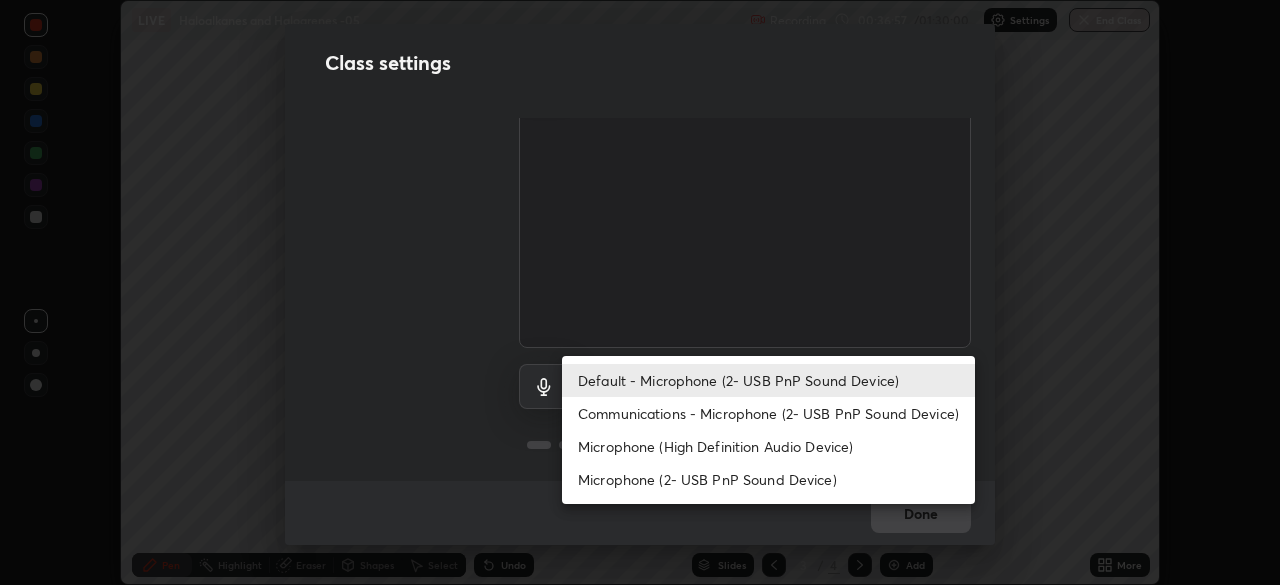 click on "Communications - Microphone (2- USB PnP Sound Device)" at bounding box center (768, 413) 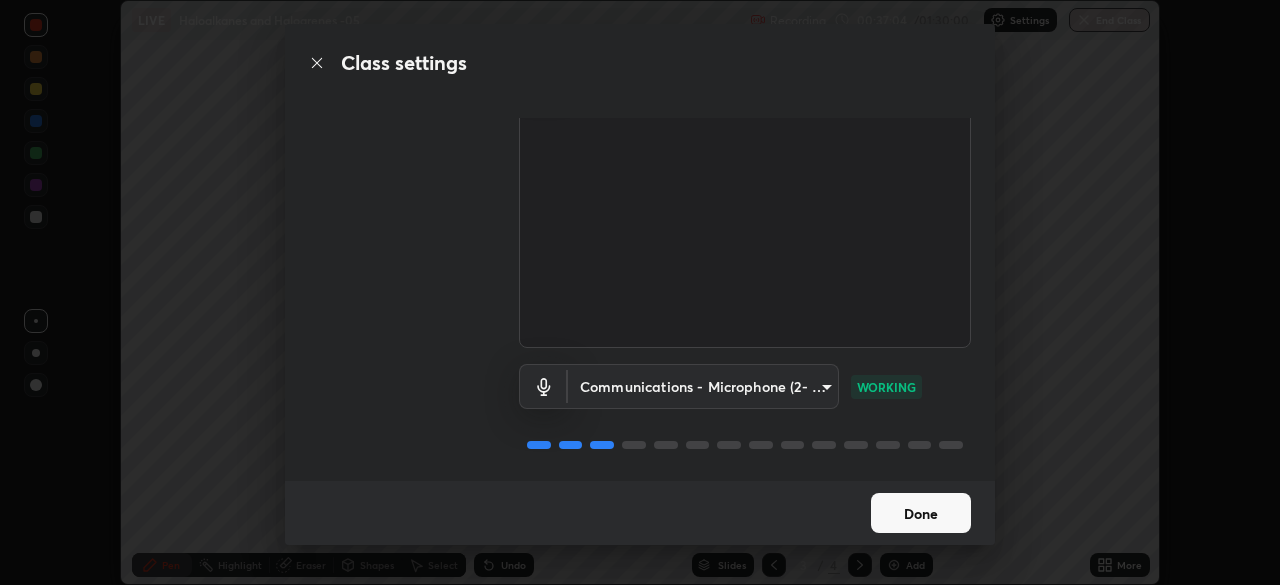 click on "Done" at bounding box center [921, 513] 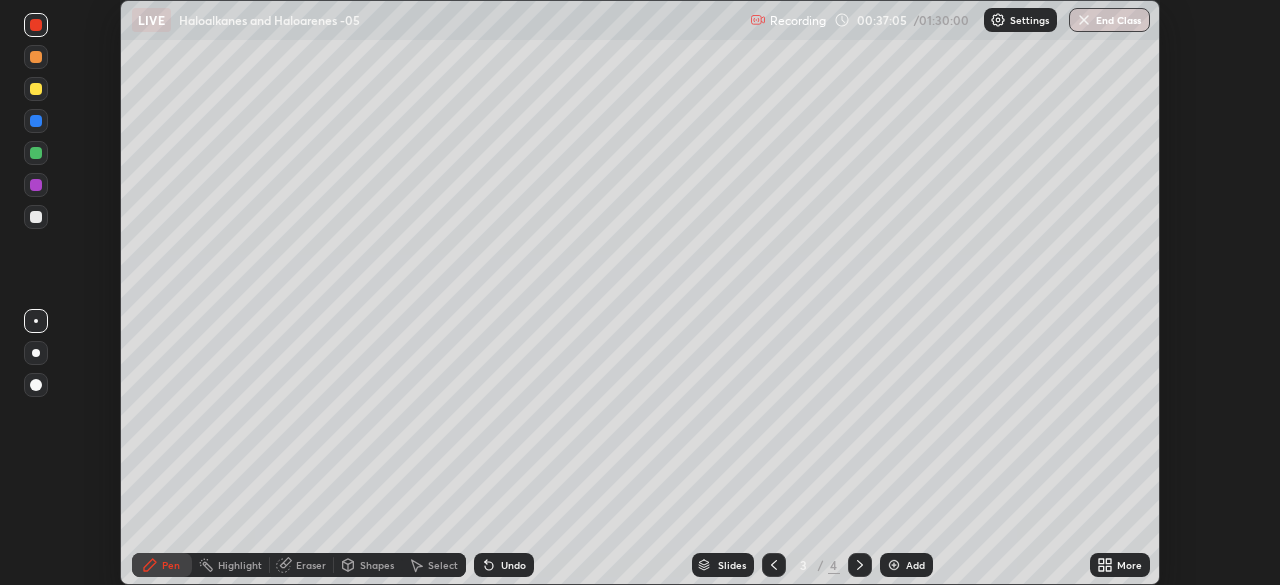 click on "More" at bounding box center [1129, 565] 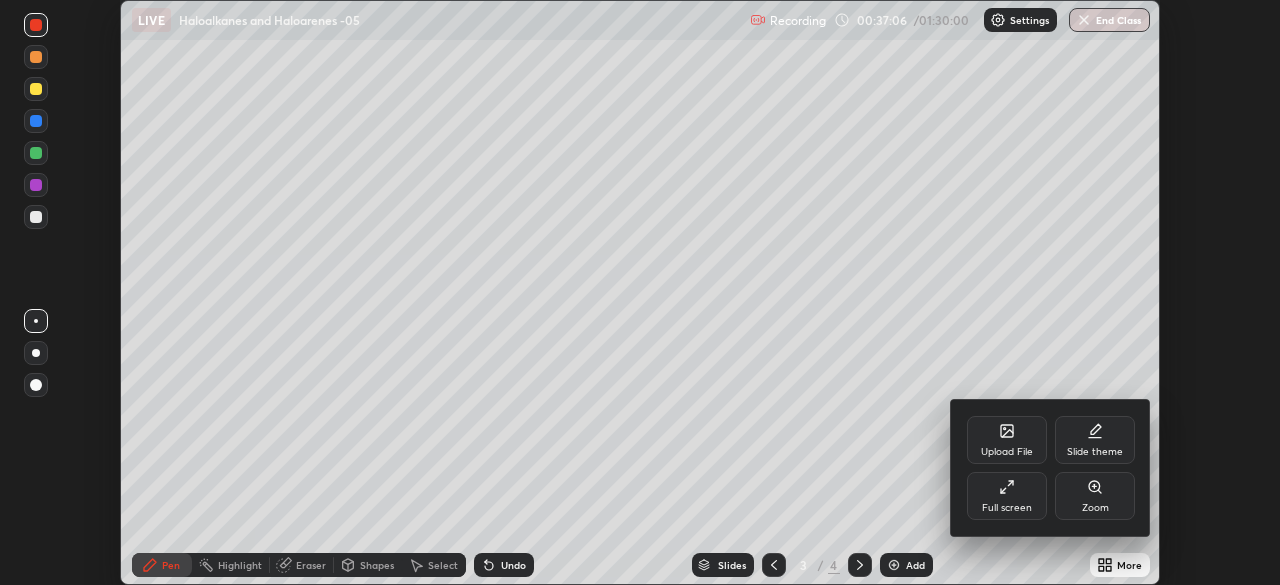 click on "Full screen" at bounding box center [1007, 496] 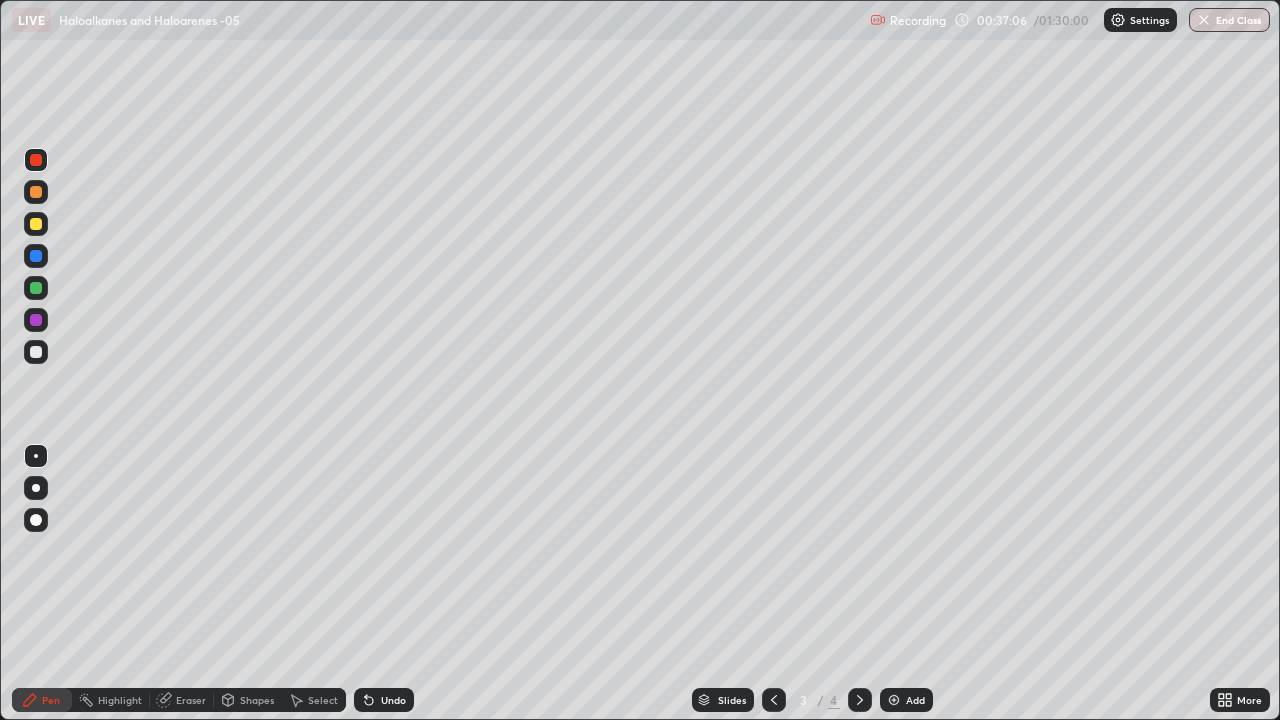 scroll, scrollTop: 99280, scrollLeft: 98720, axis: both 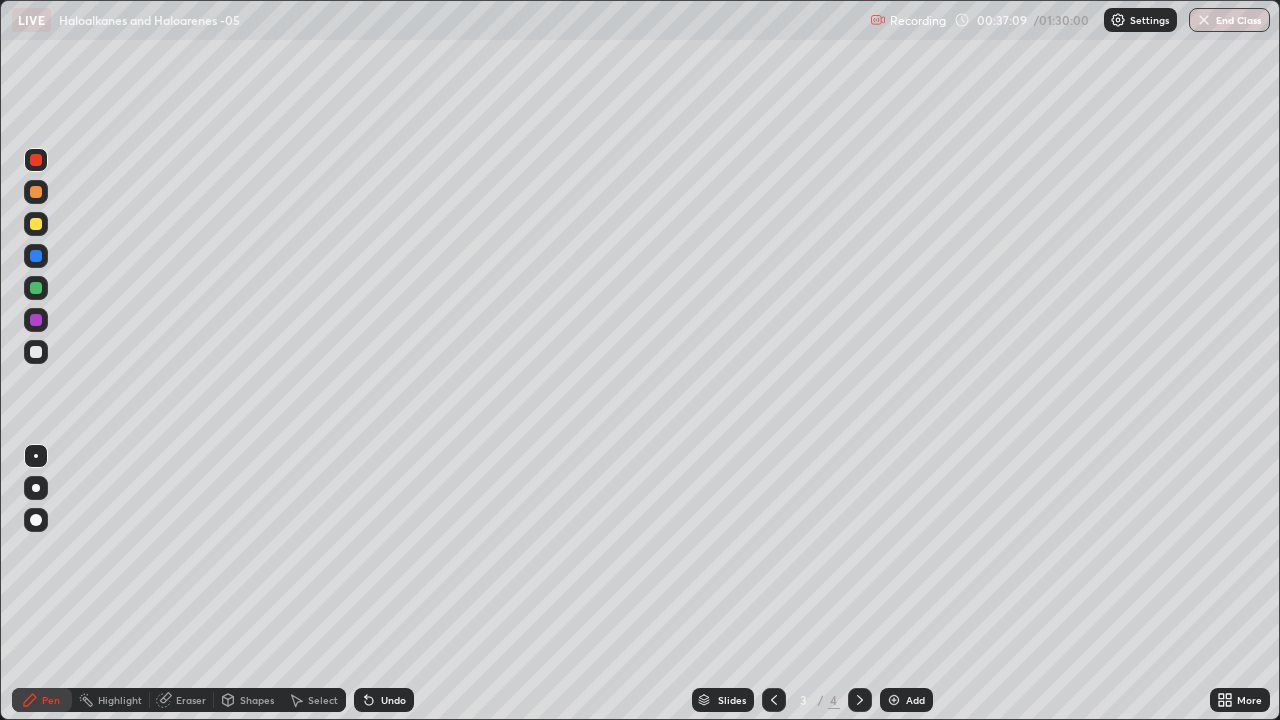 click 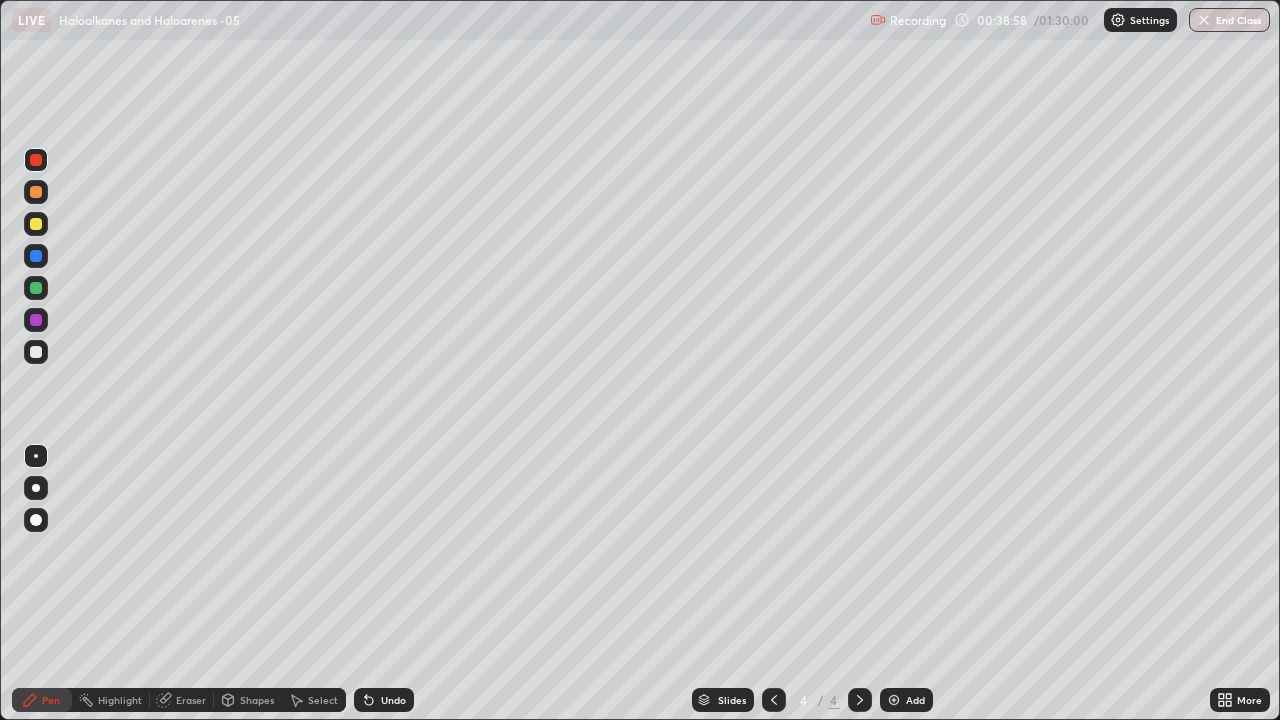 click on "Add" at bounding box center [915, 700] 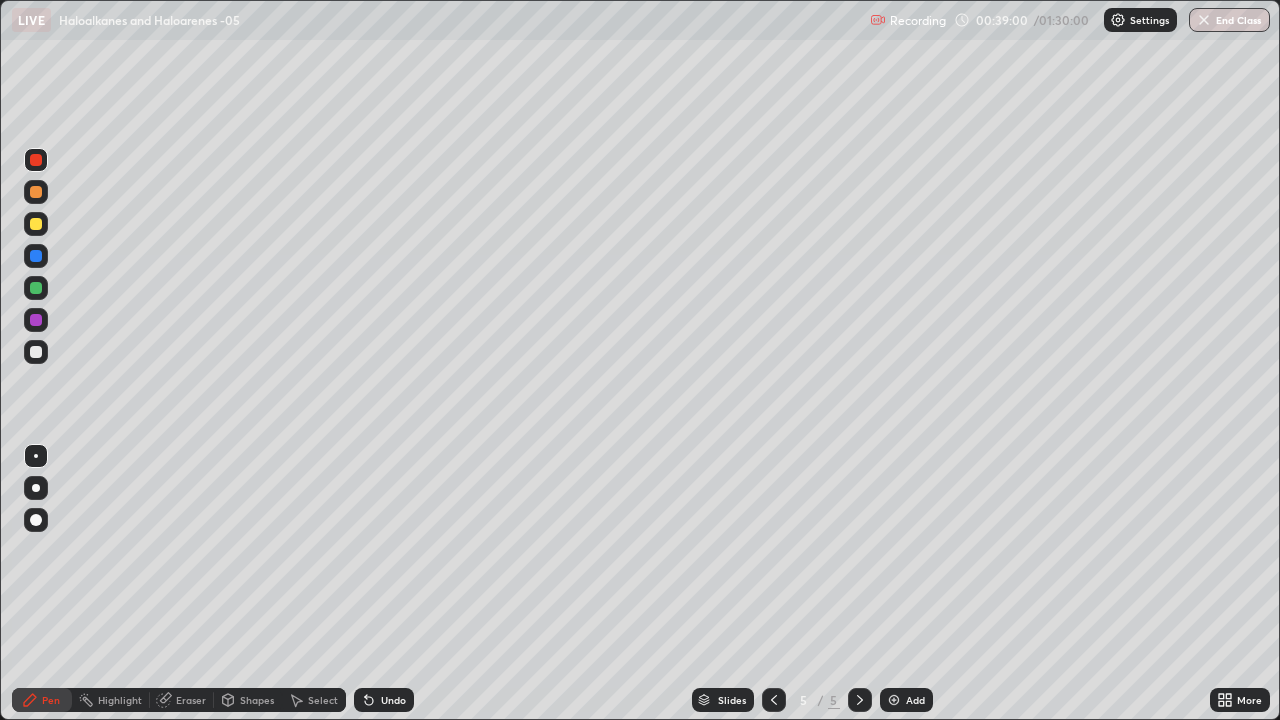click at bounding box center [36, 352] 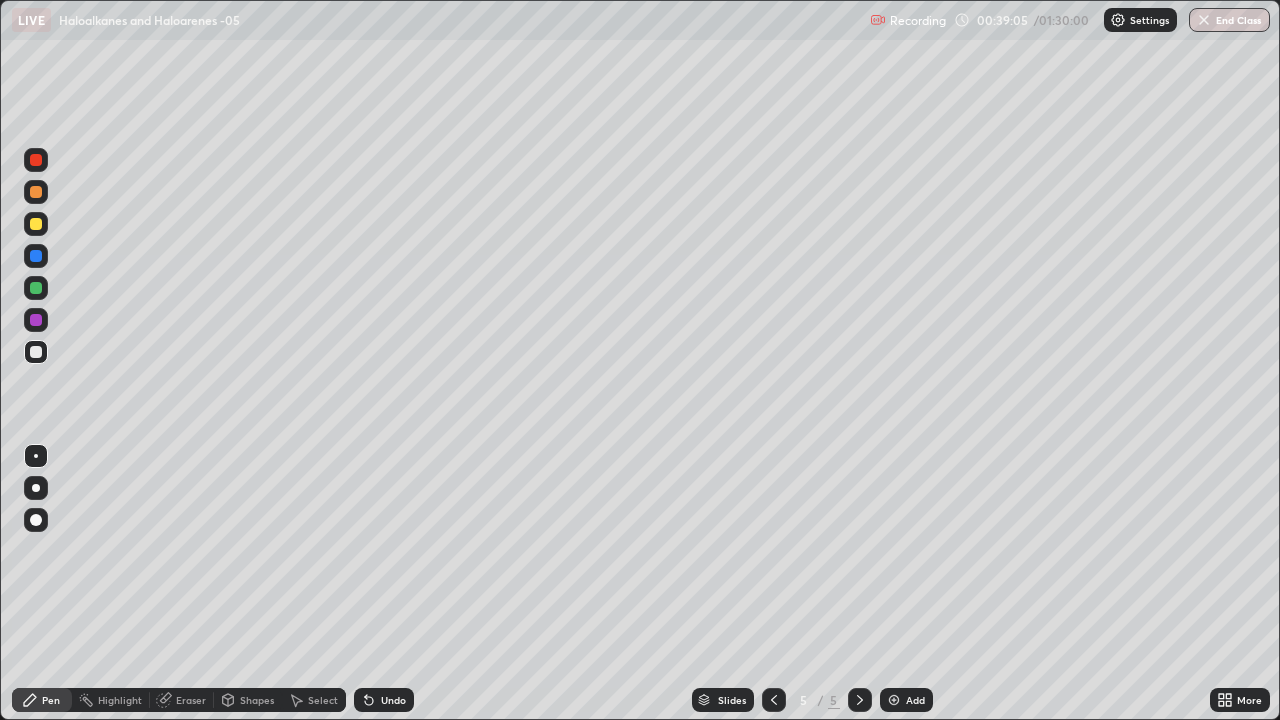 click at bounding box center [36, 352] 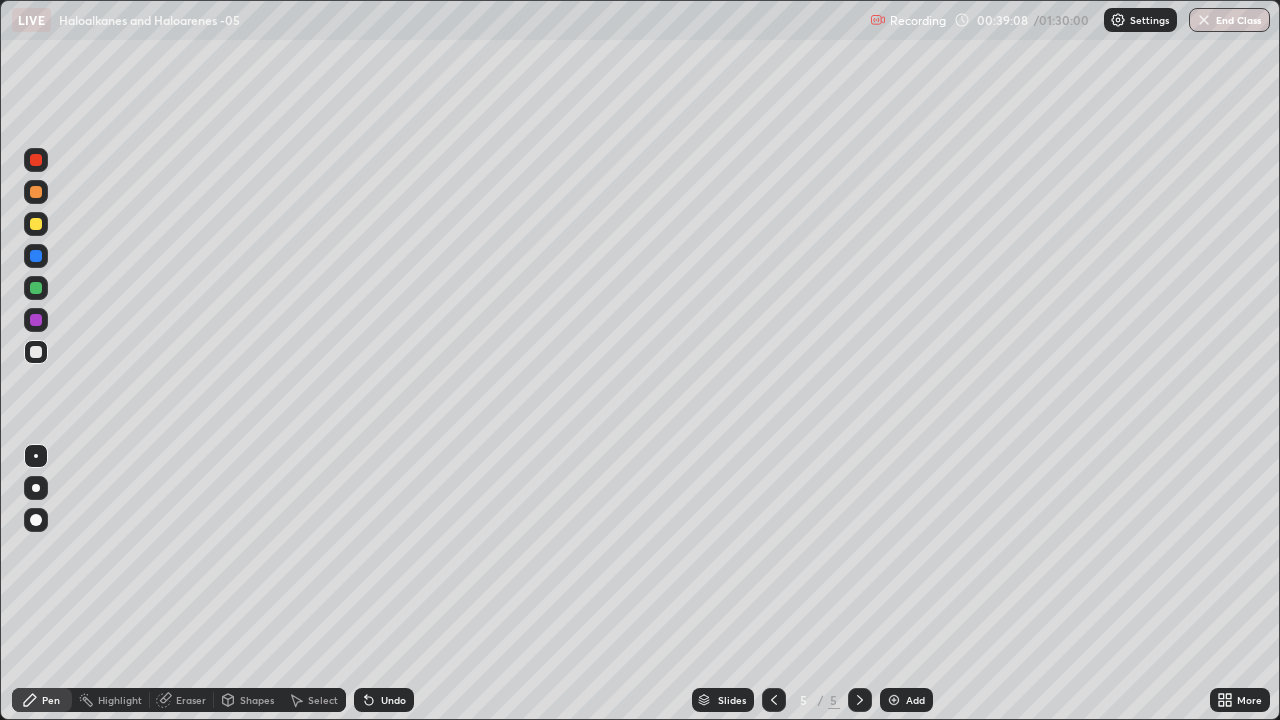 click on "Undo" at bounding box center (393, 700) 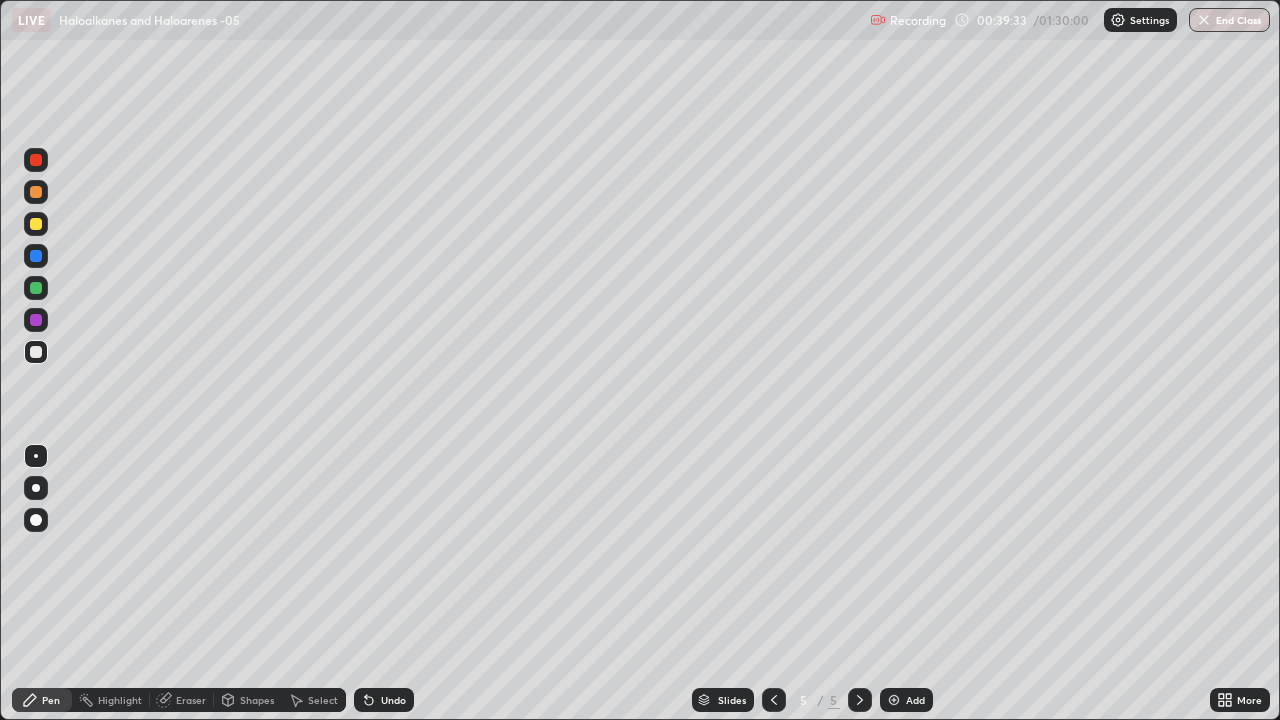 click at bounding box center (36, 288) 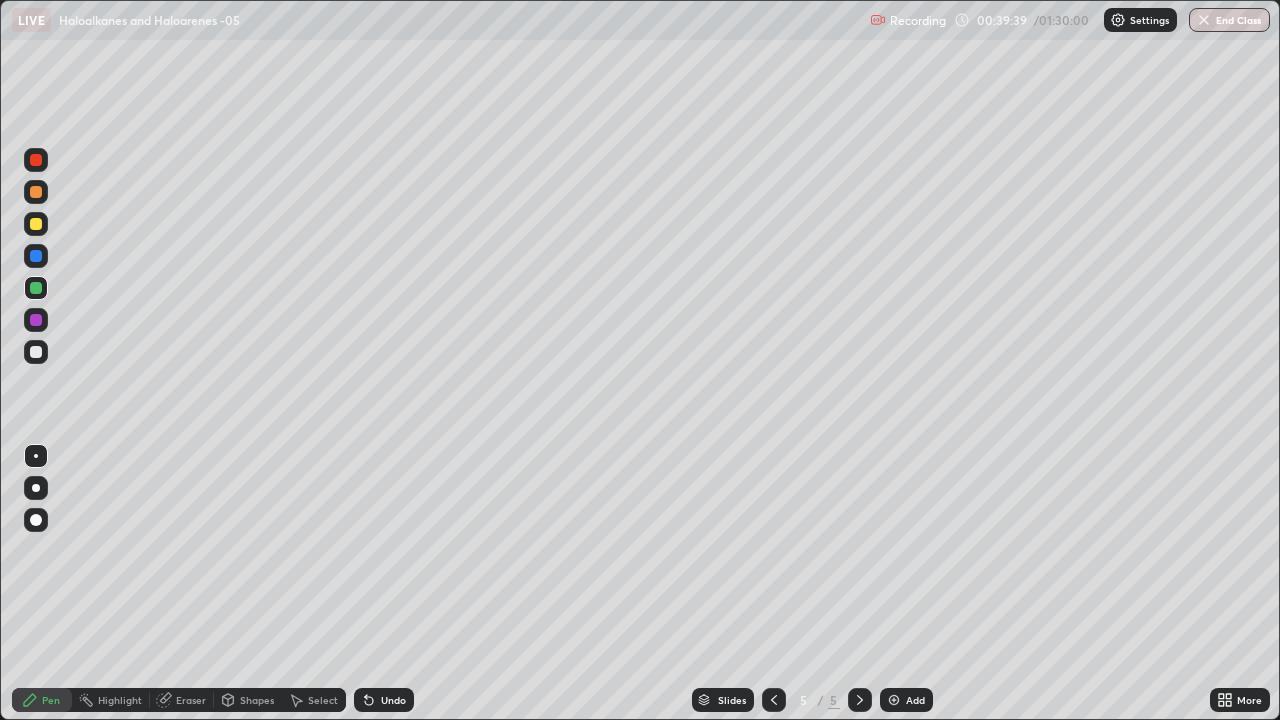 click at bounding box center (36, 352) 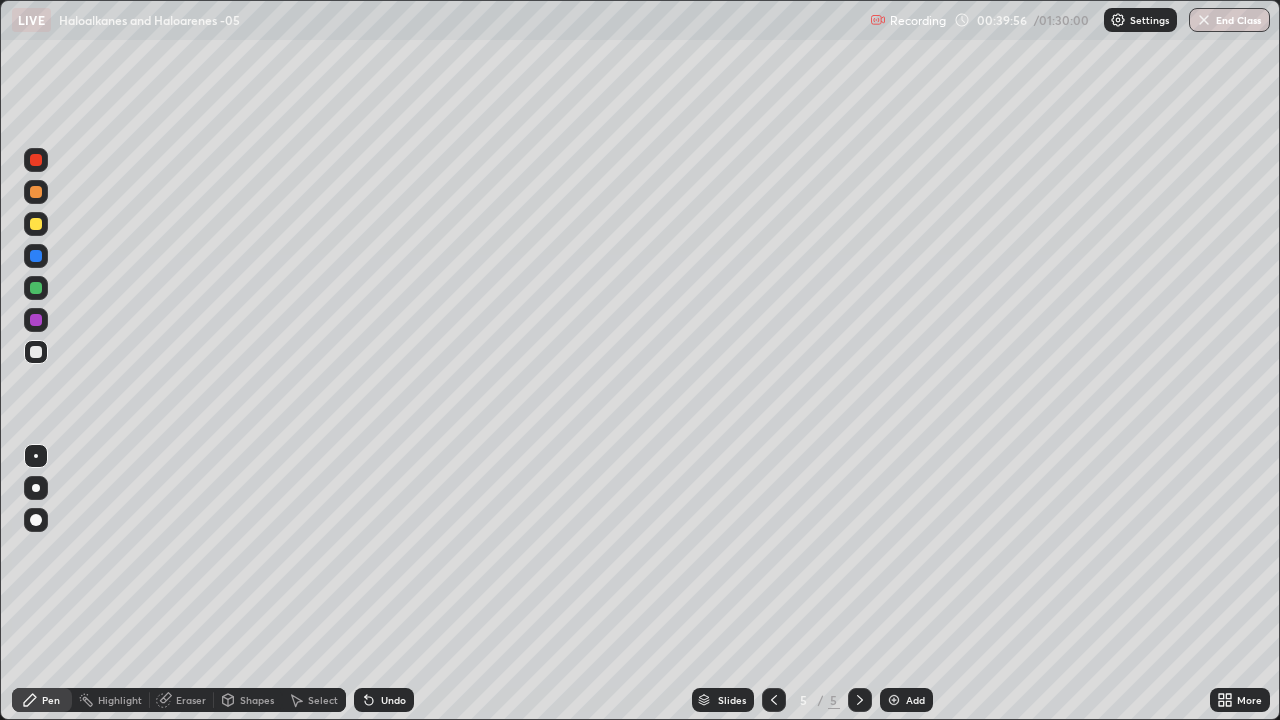 click at bounding box center (36, 160) 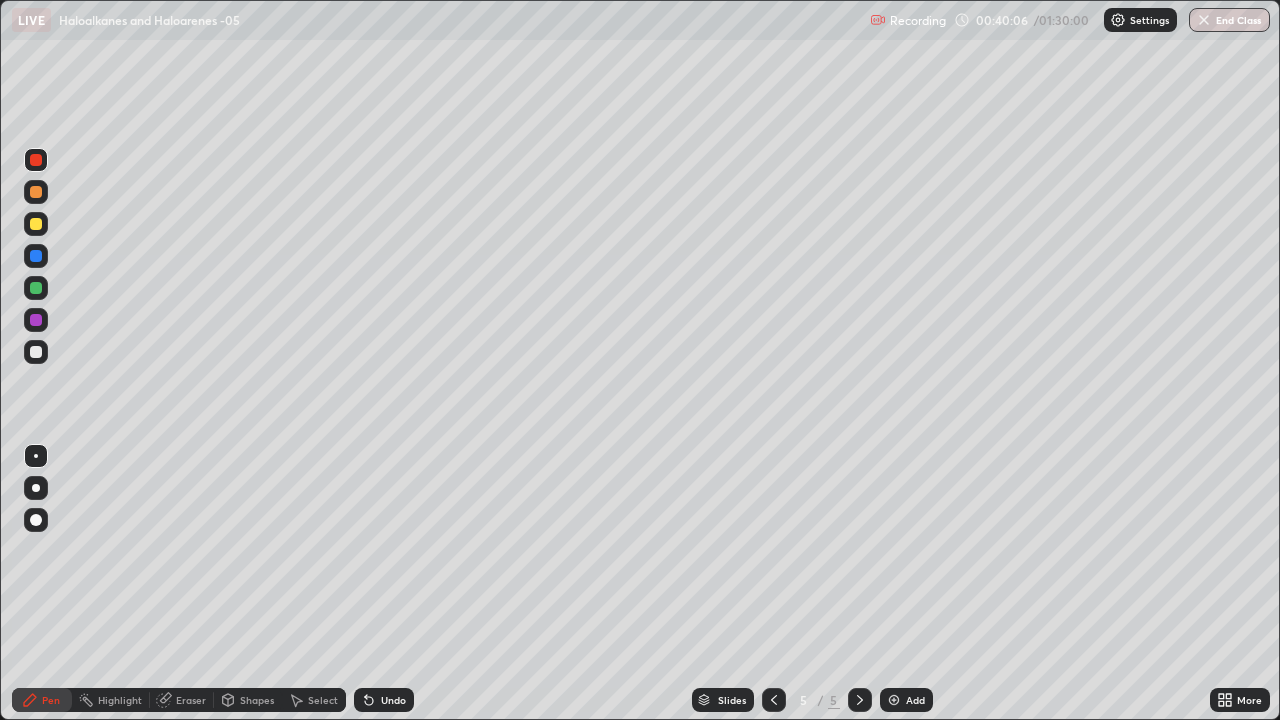 click at bounding box center [36, 352] 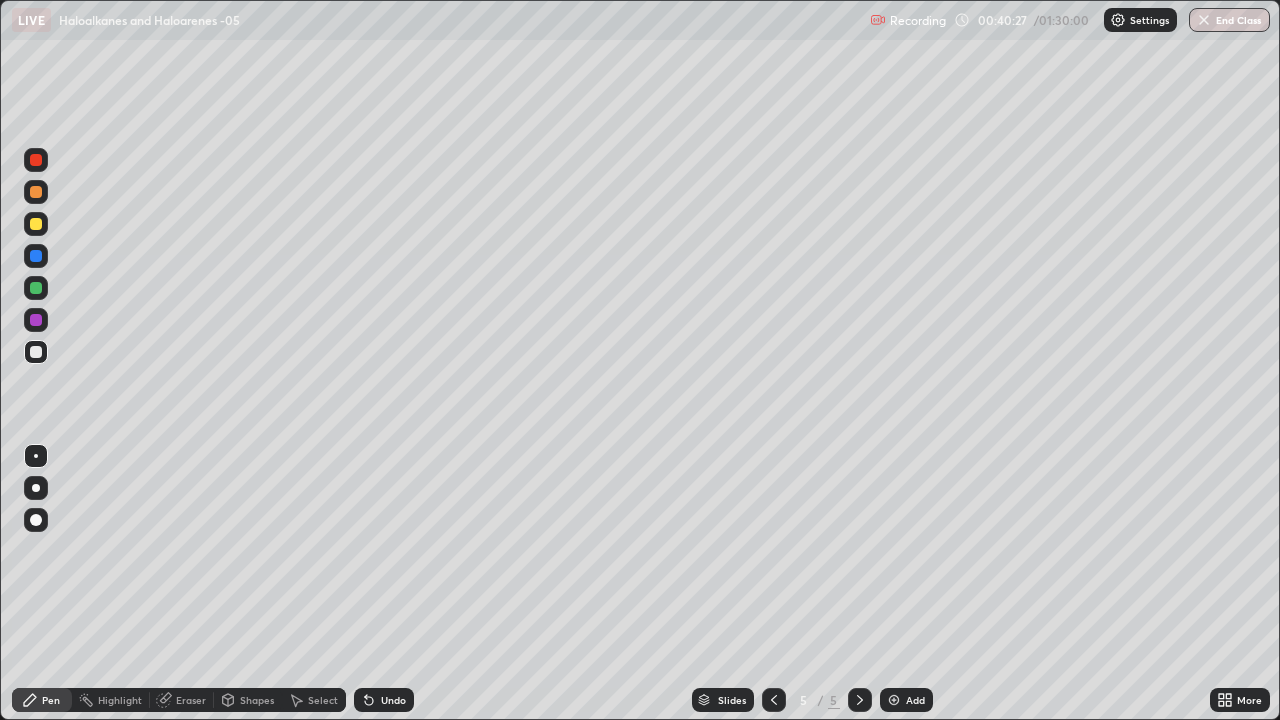 click at bounding box center (36, 352) 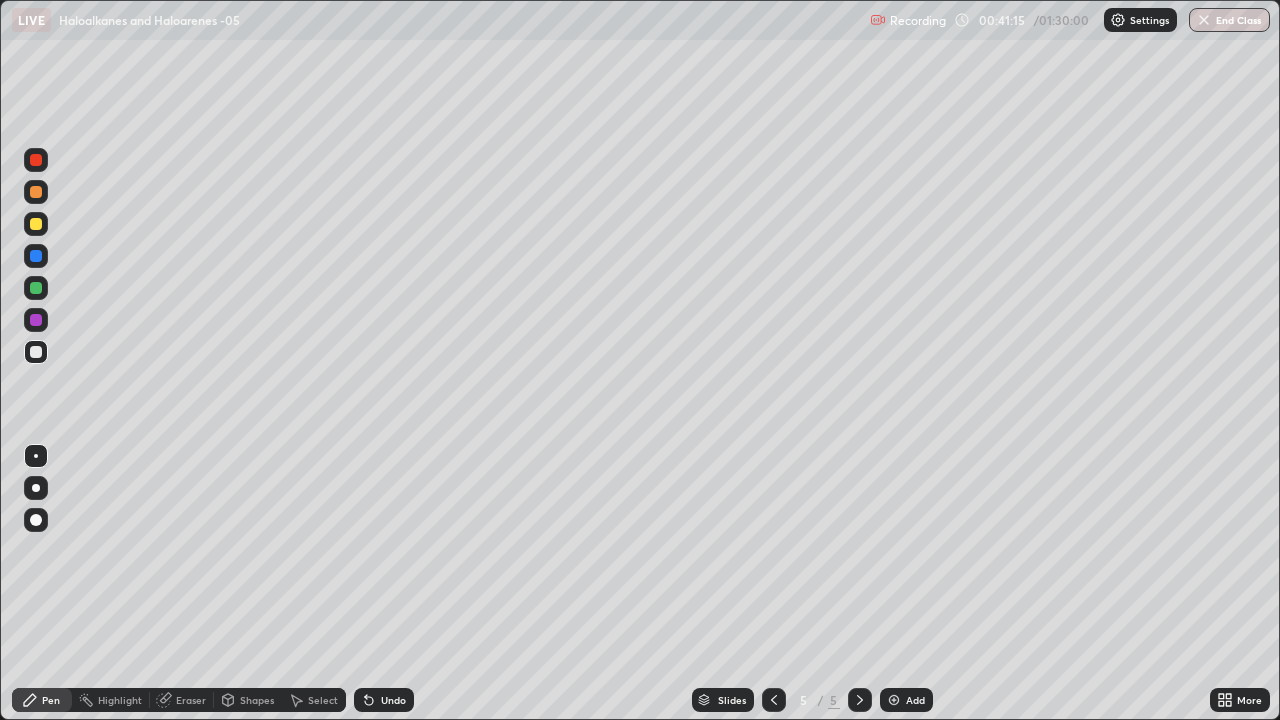 click 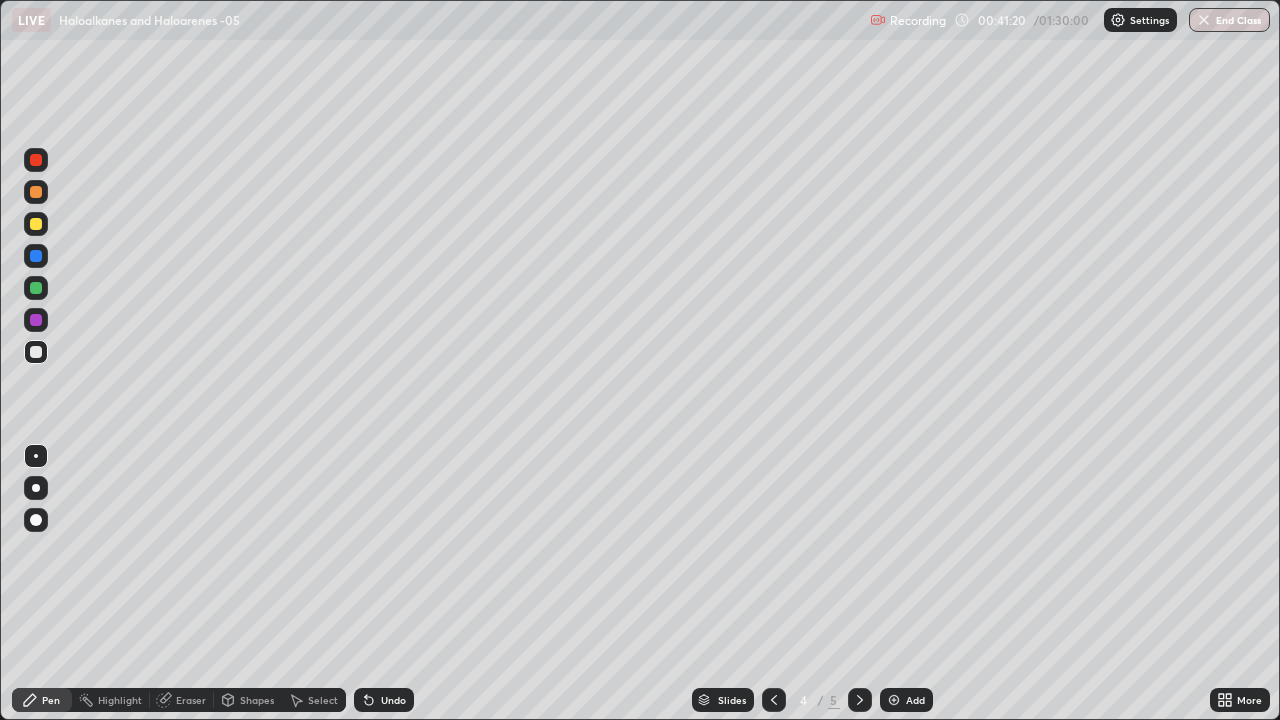 click 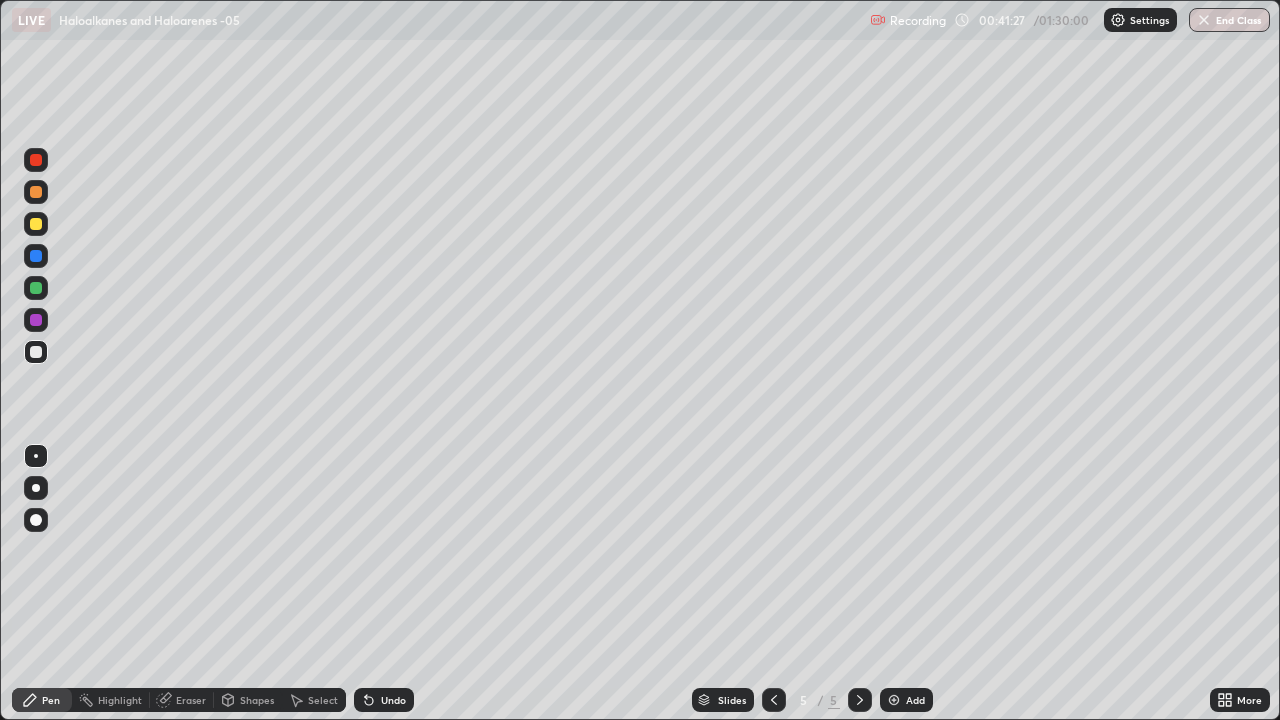 click at bounding box center (774, 700) 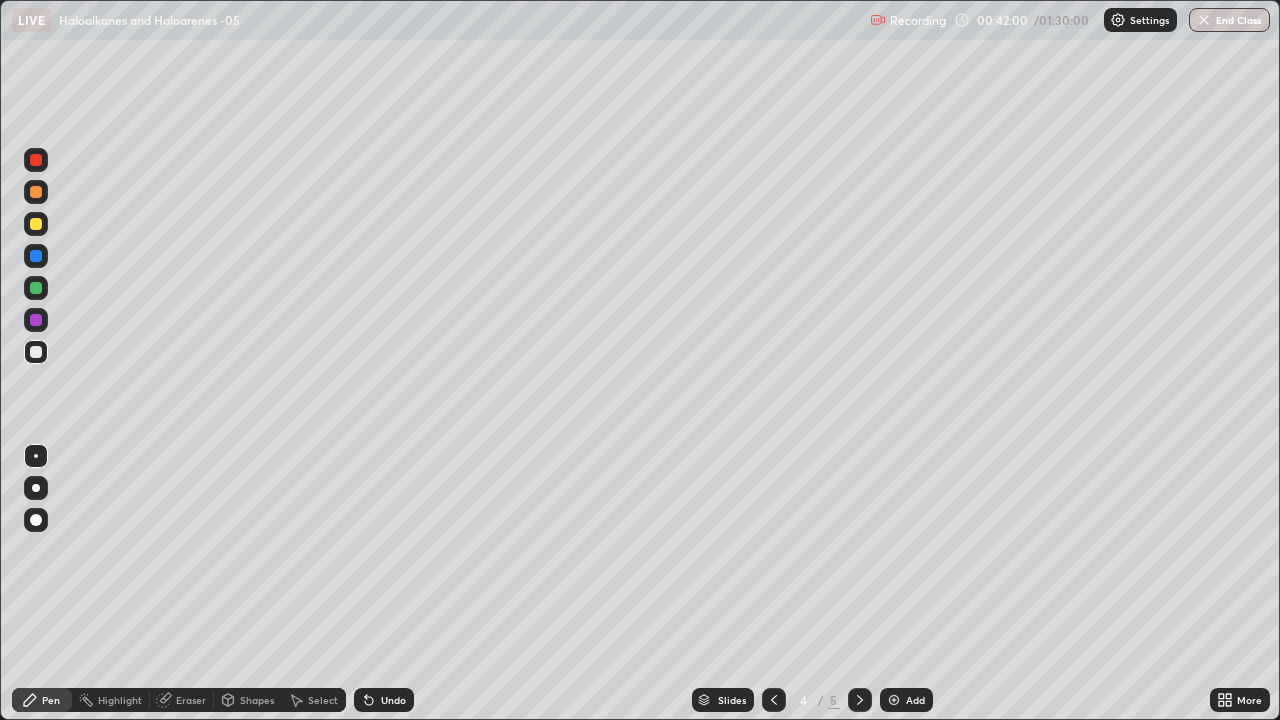 click 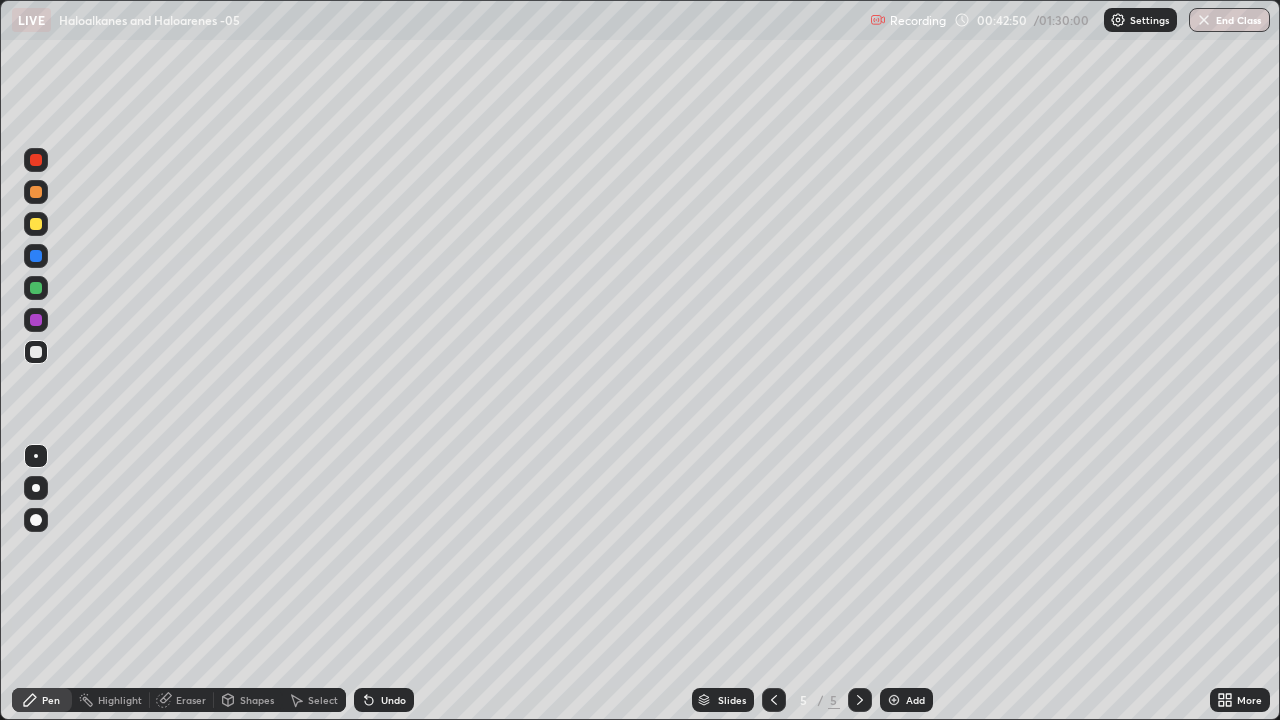 click 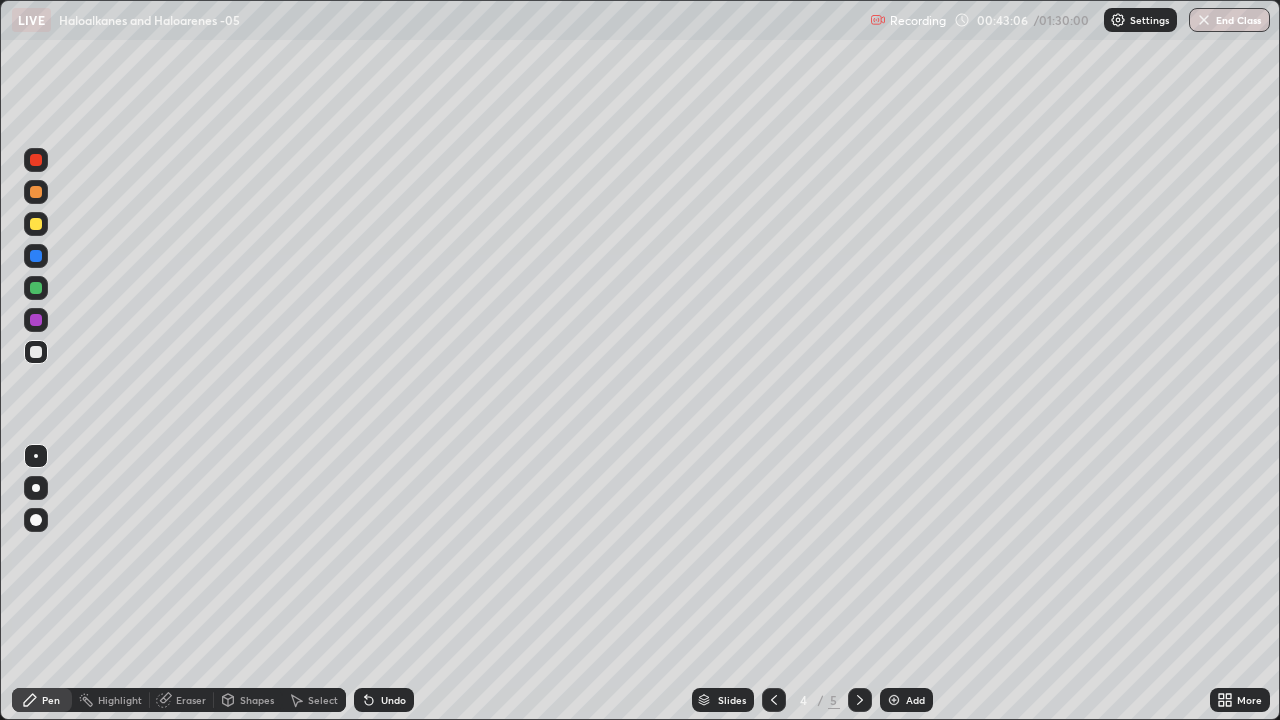 click 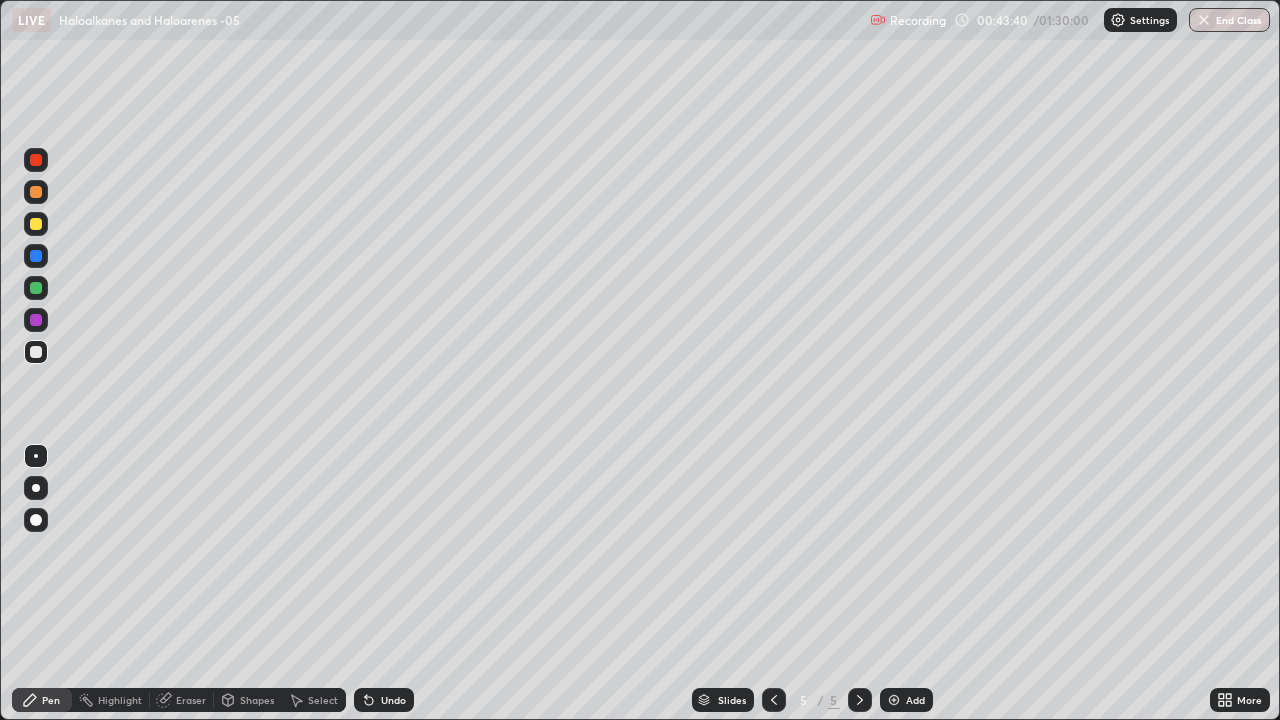 click 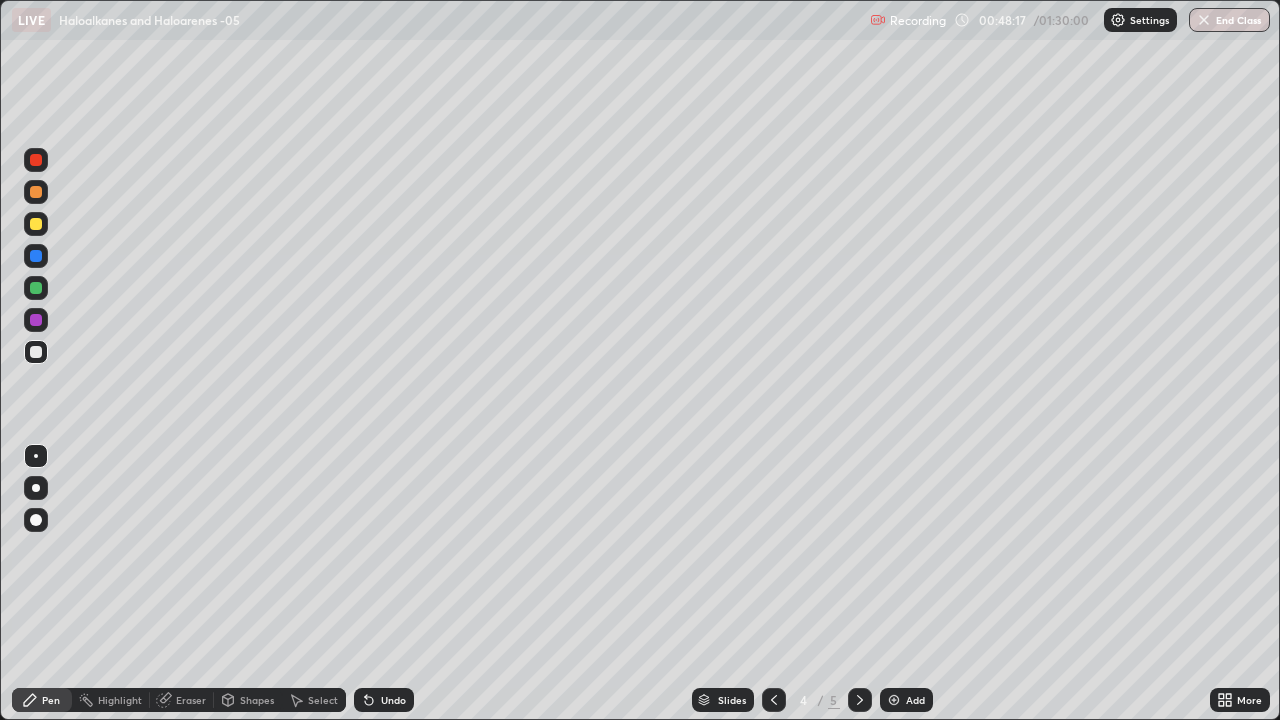 click 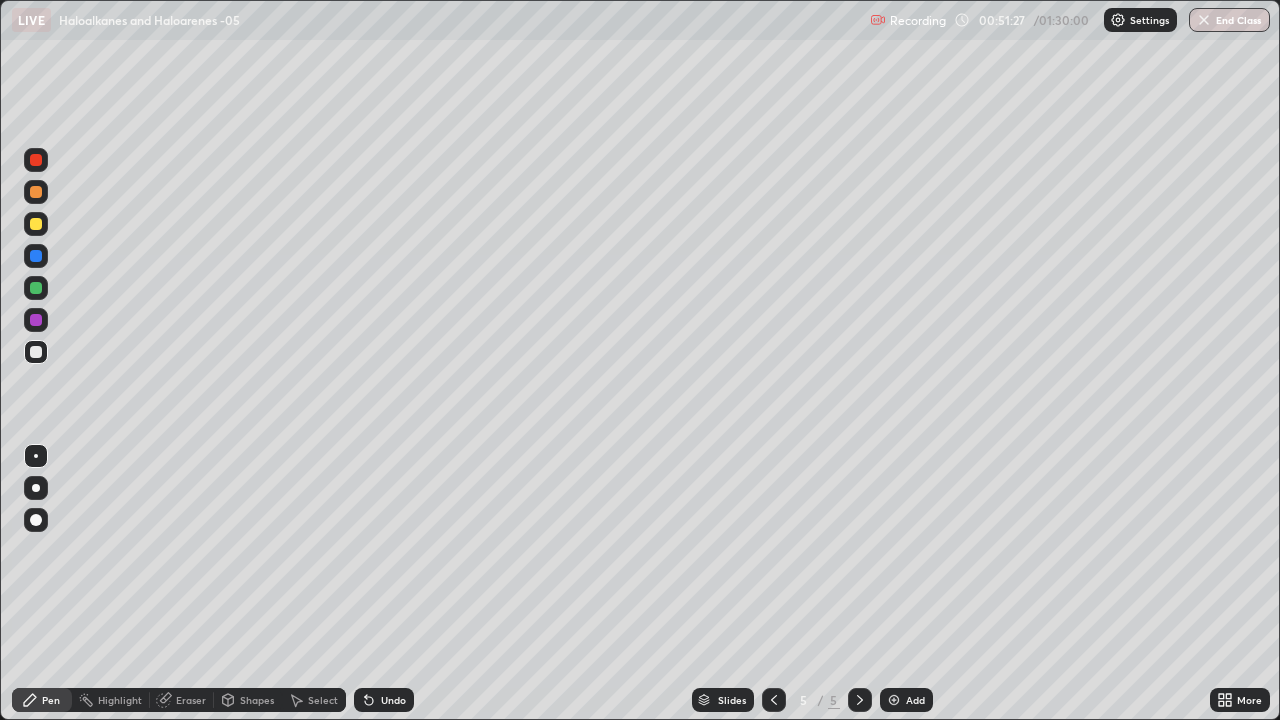 click on "Add" at bounding box center [915, 700] 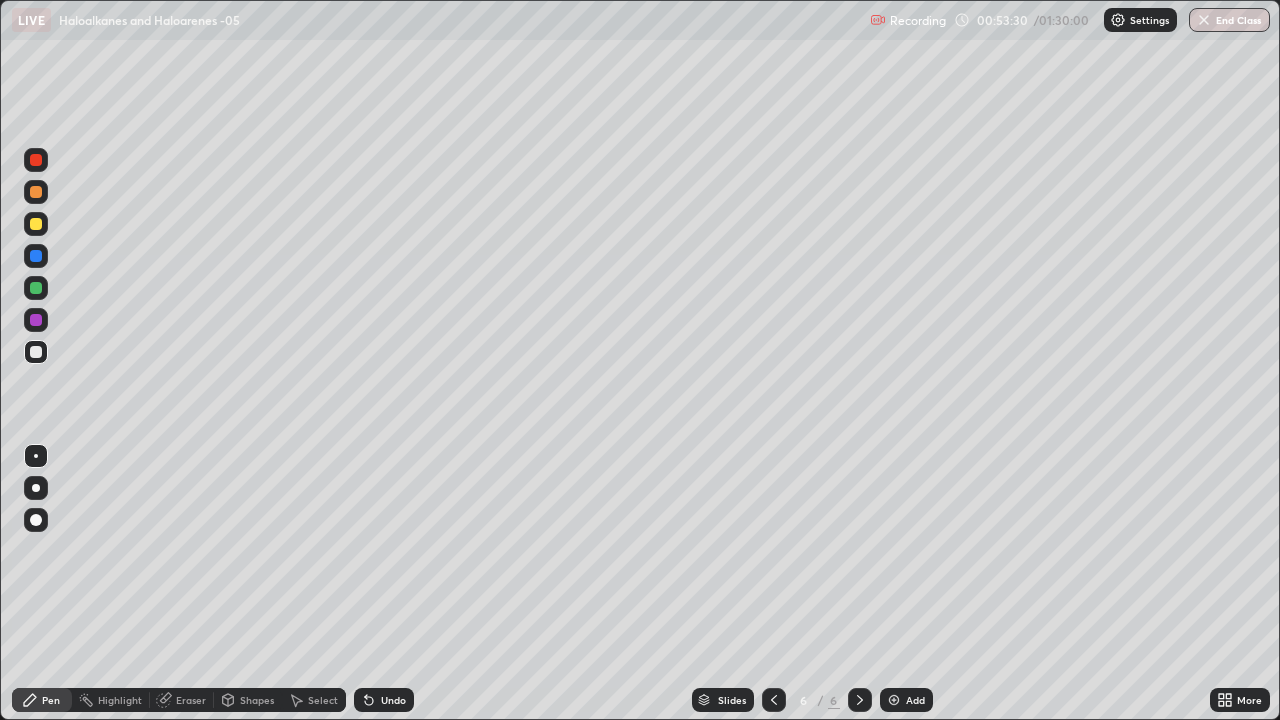 click at bounding box center (36, 352) 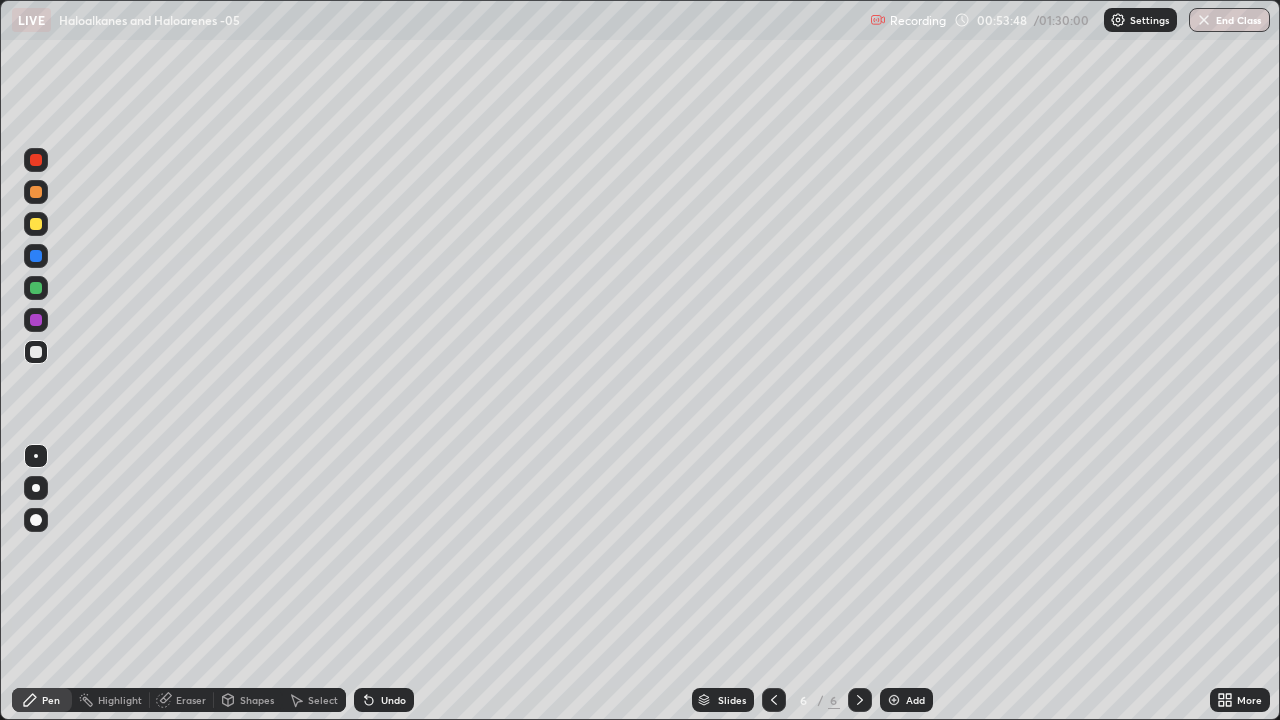 click 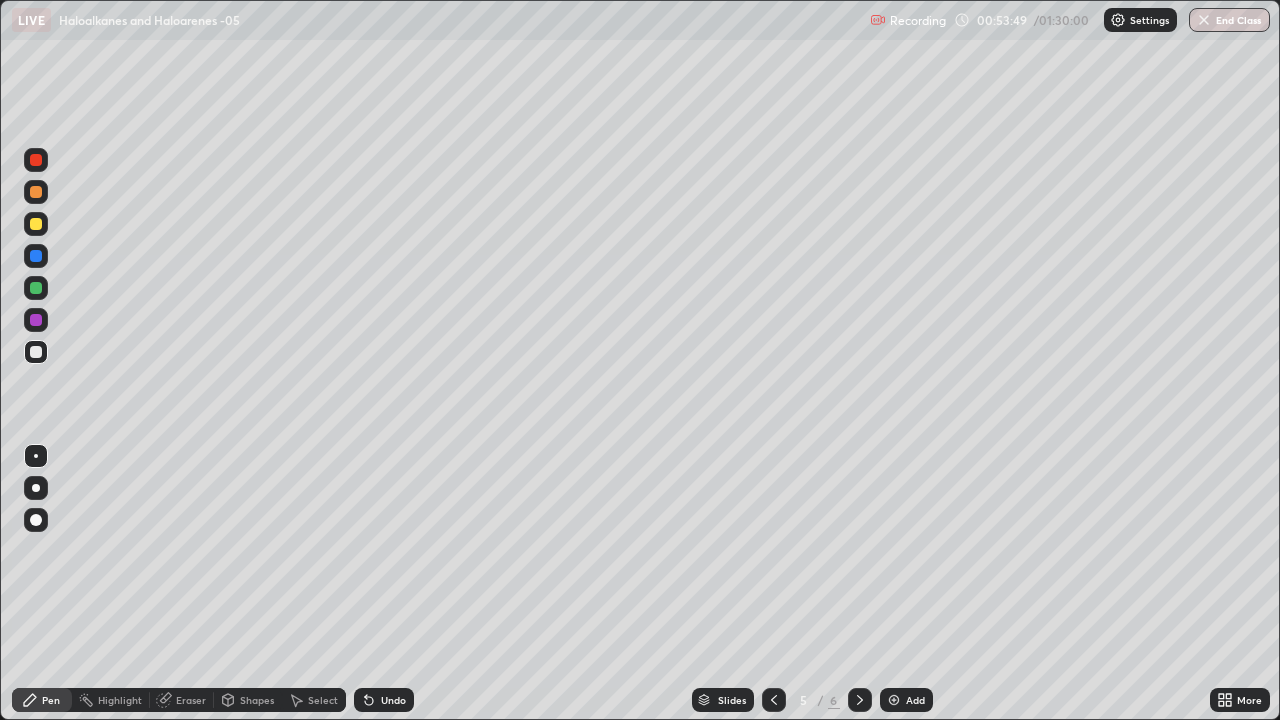 click 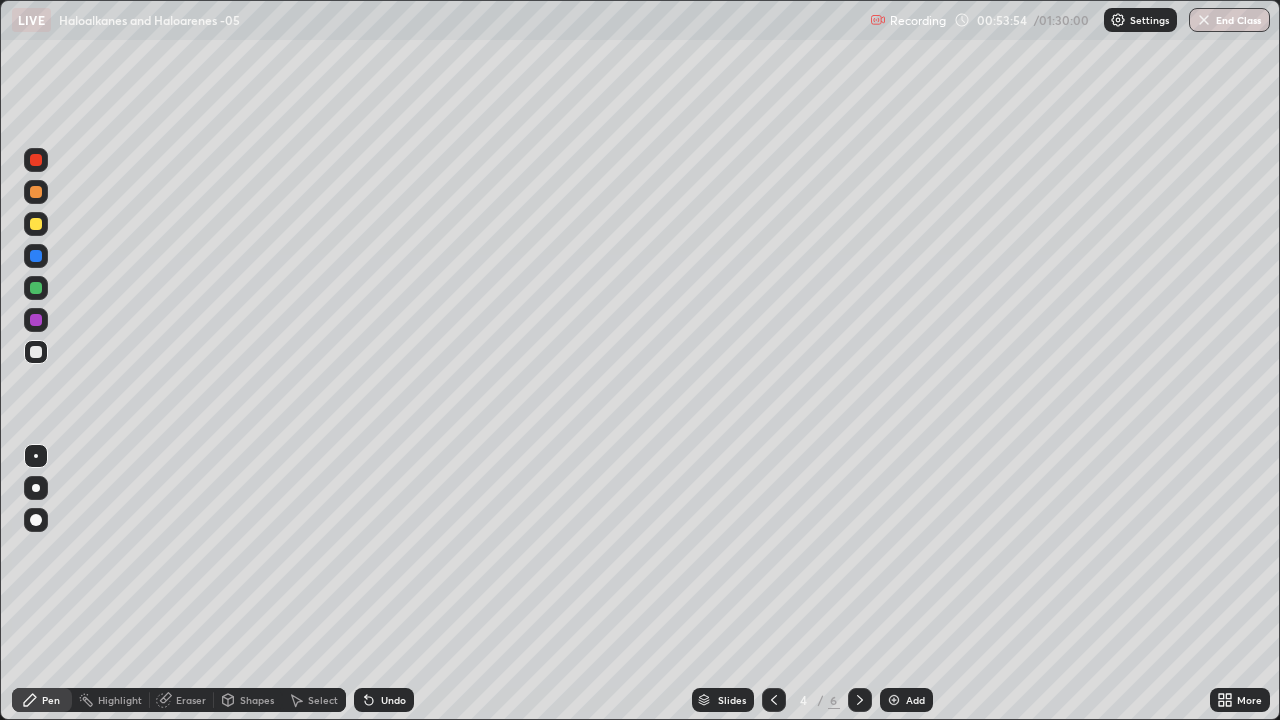 click 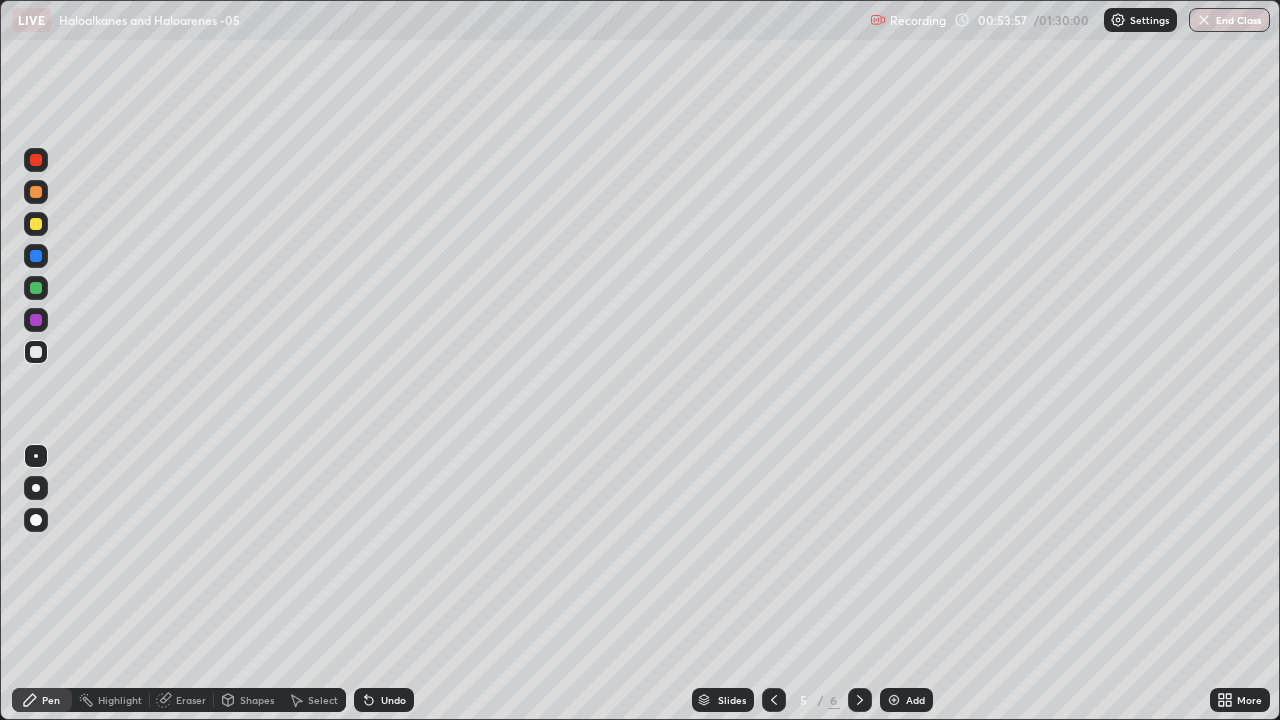 click 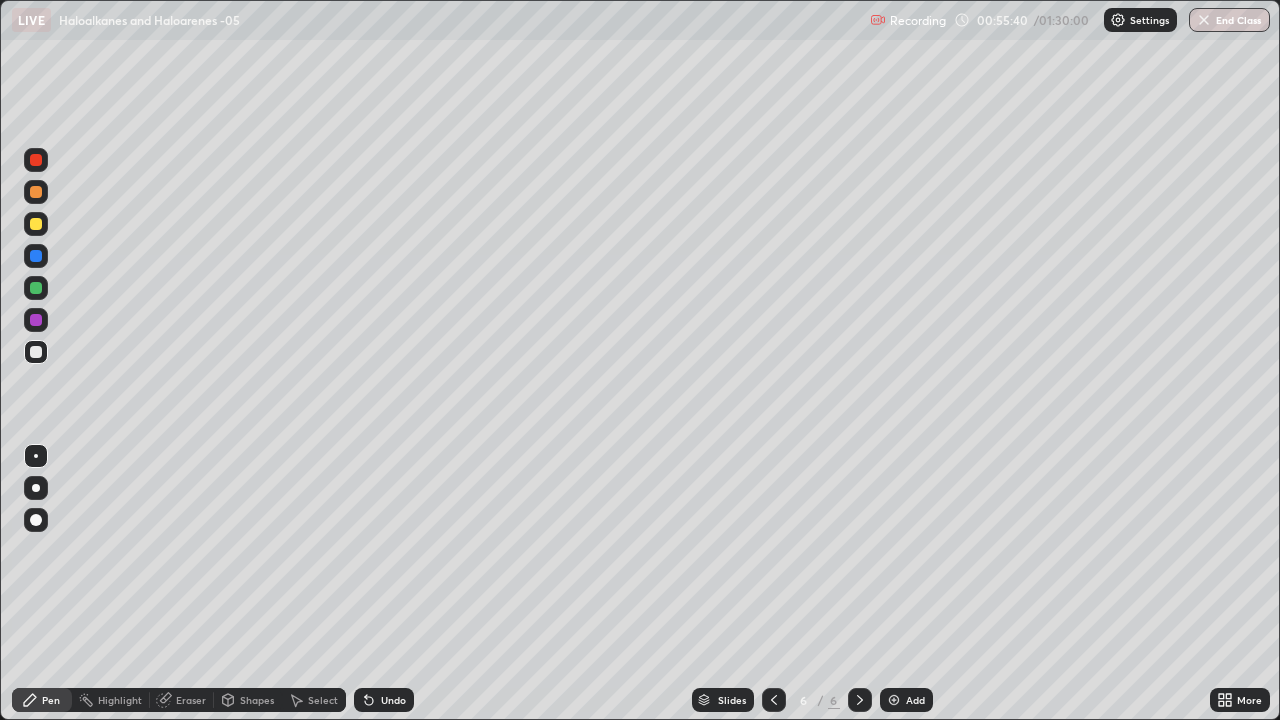 click 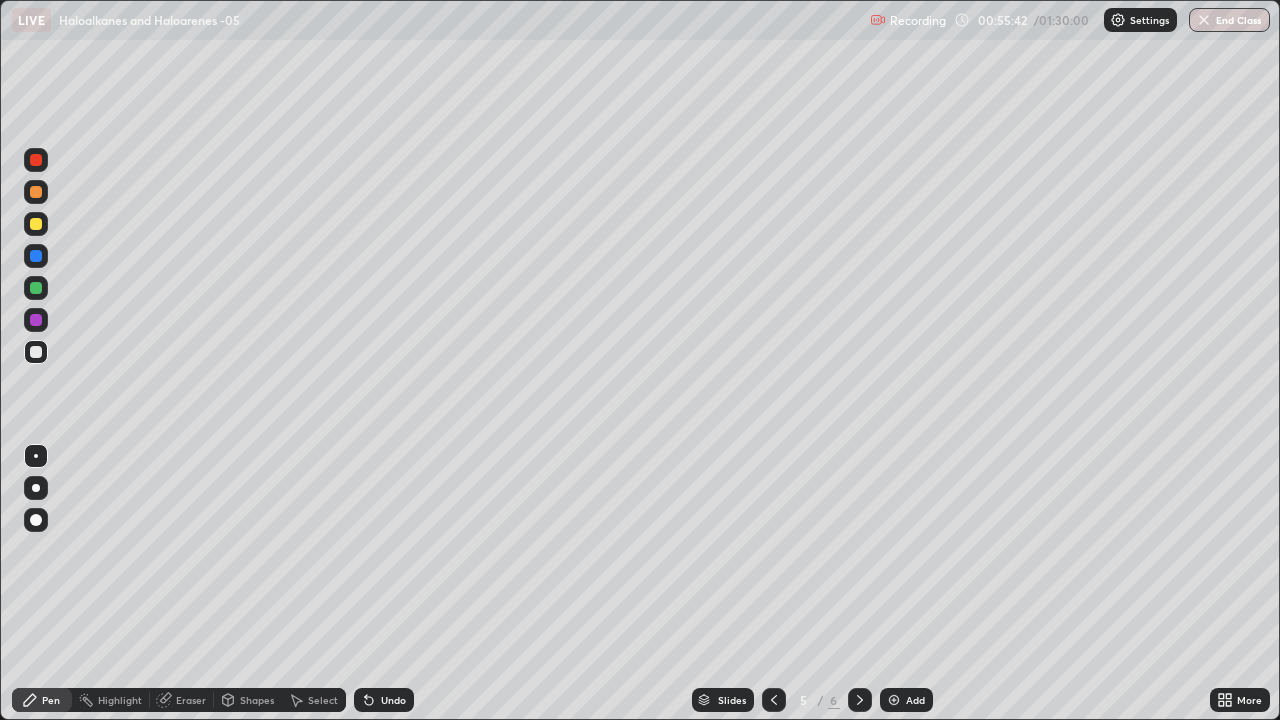 click 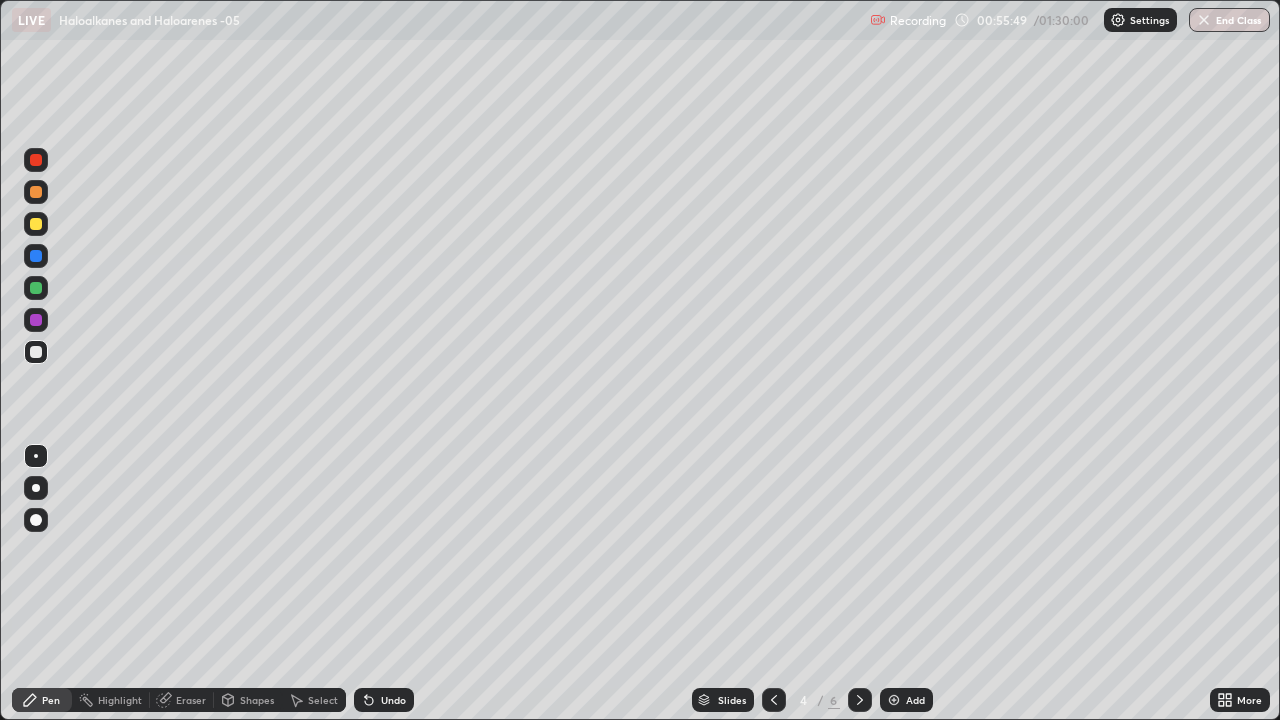 click 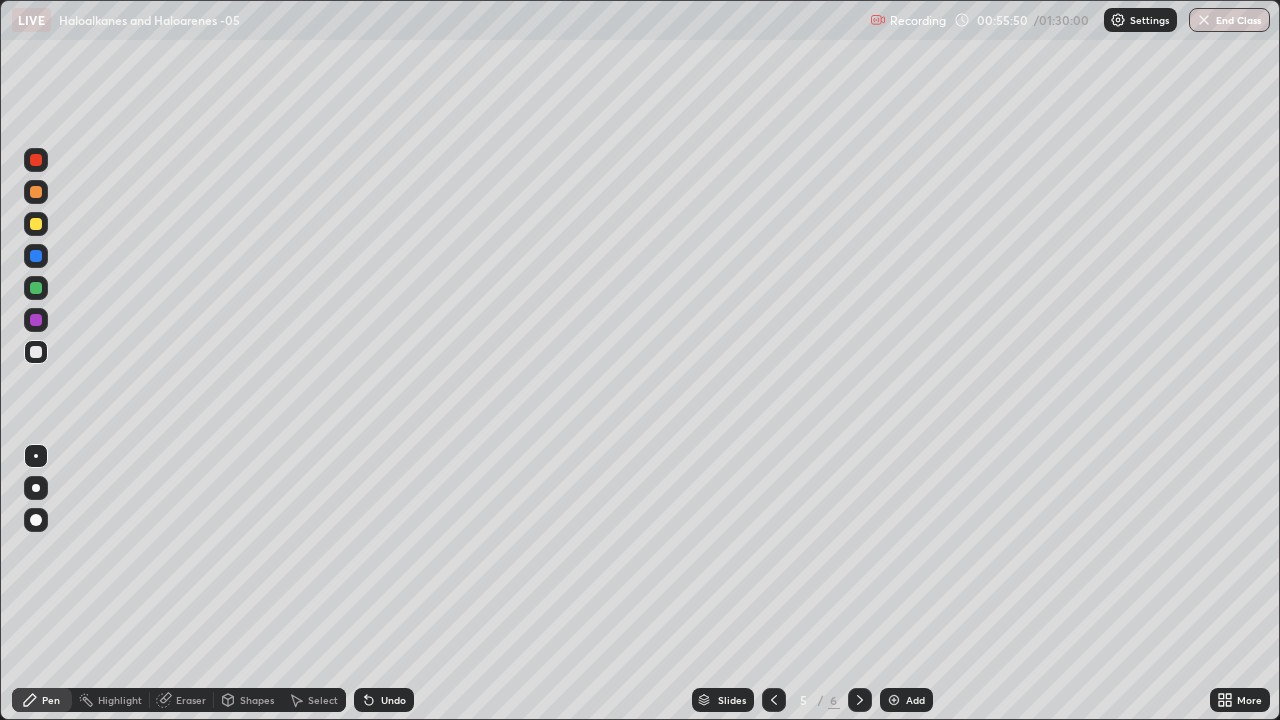 click 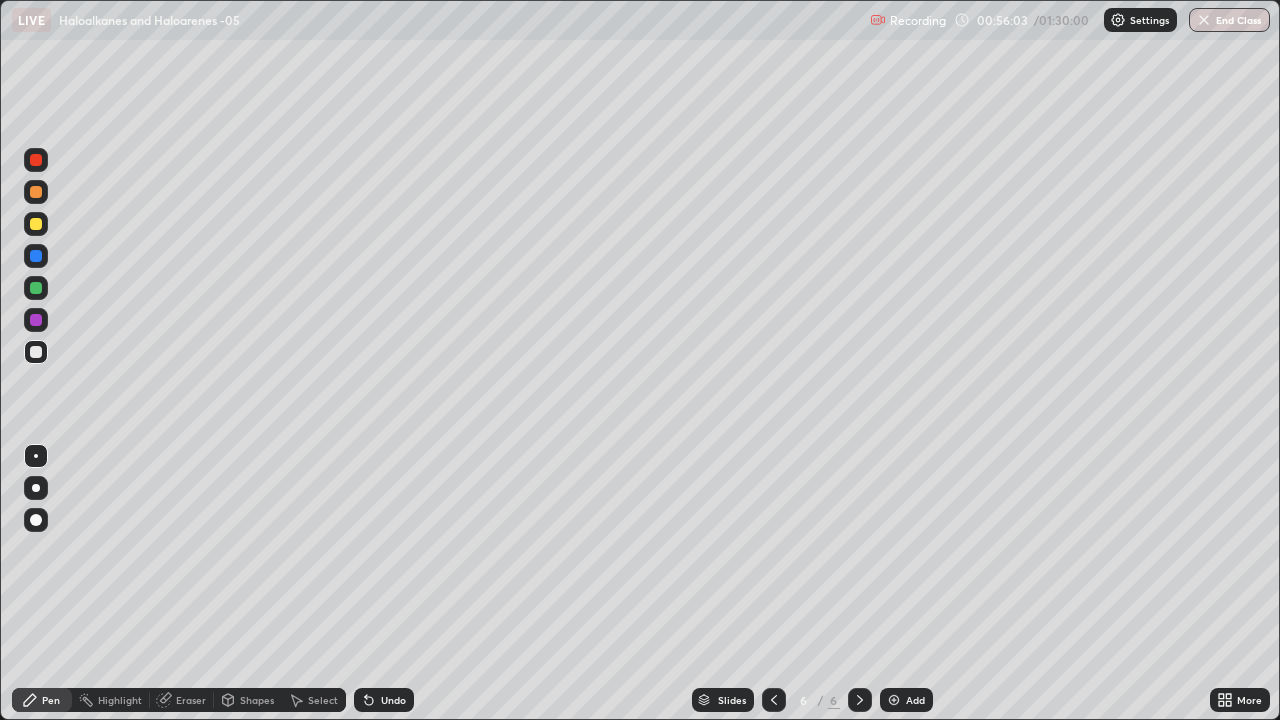 click 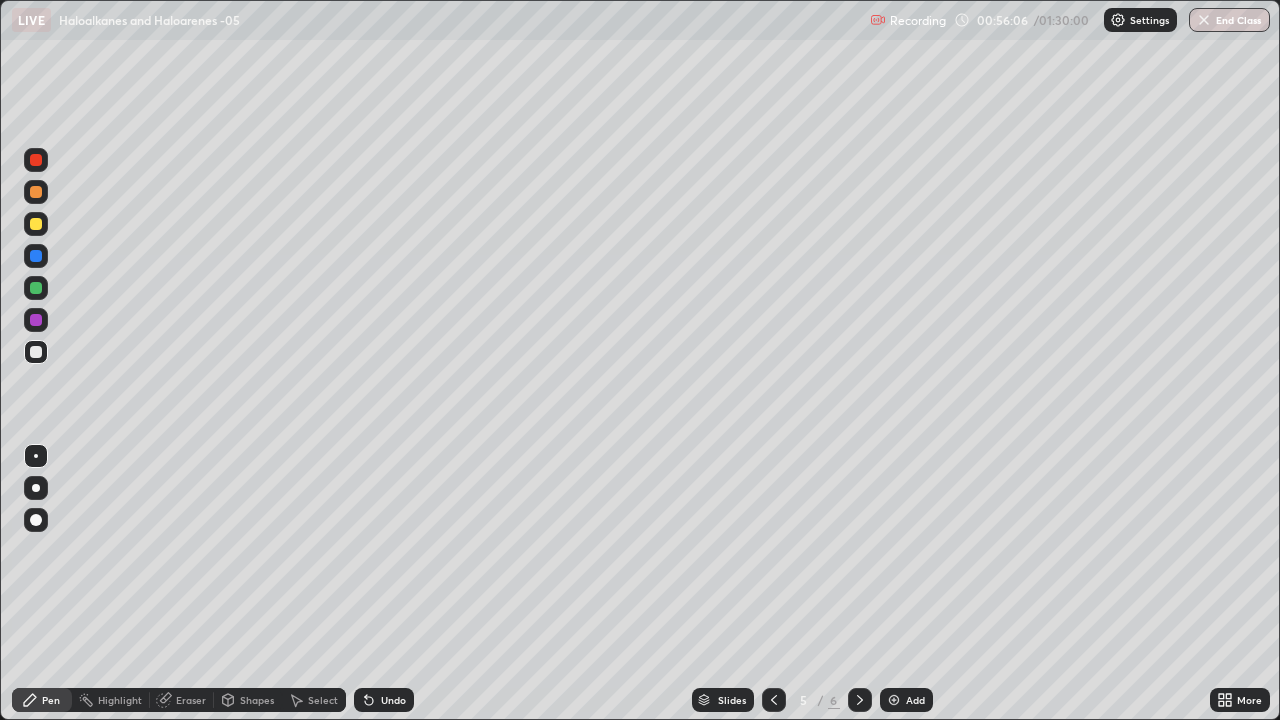 click 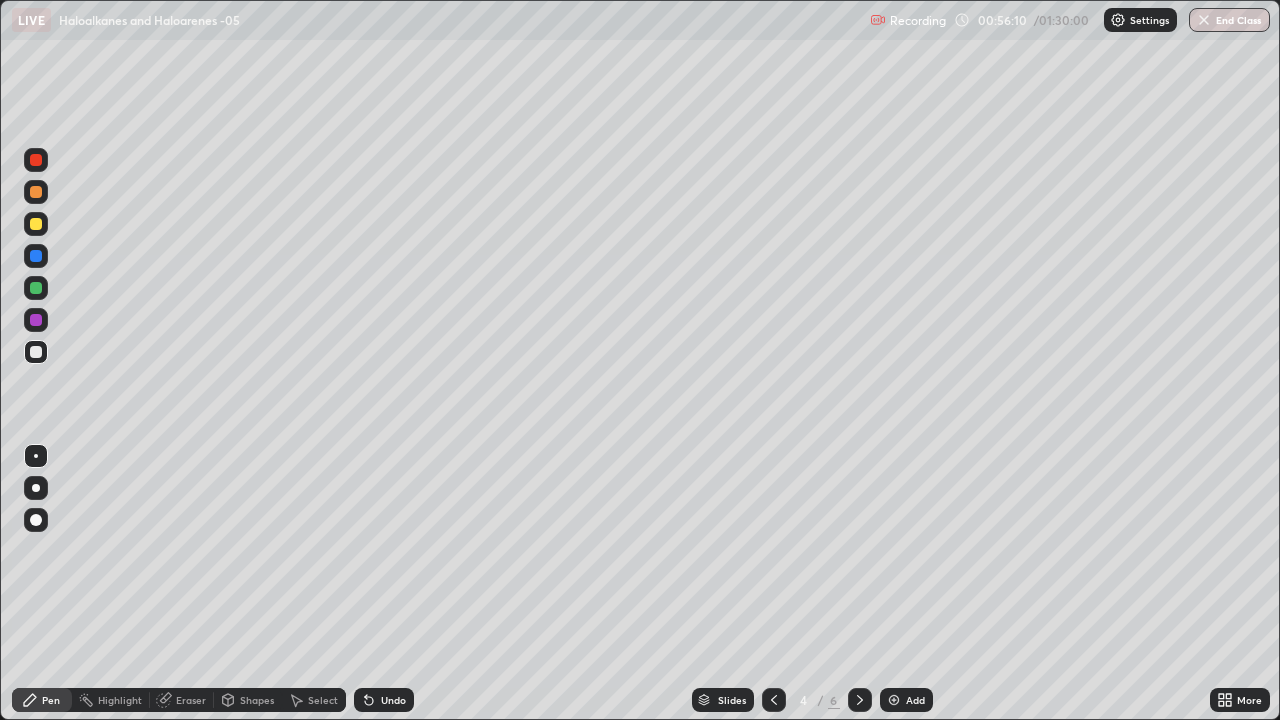 click 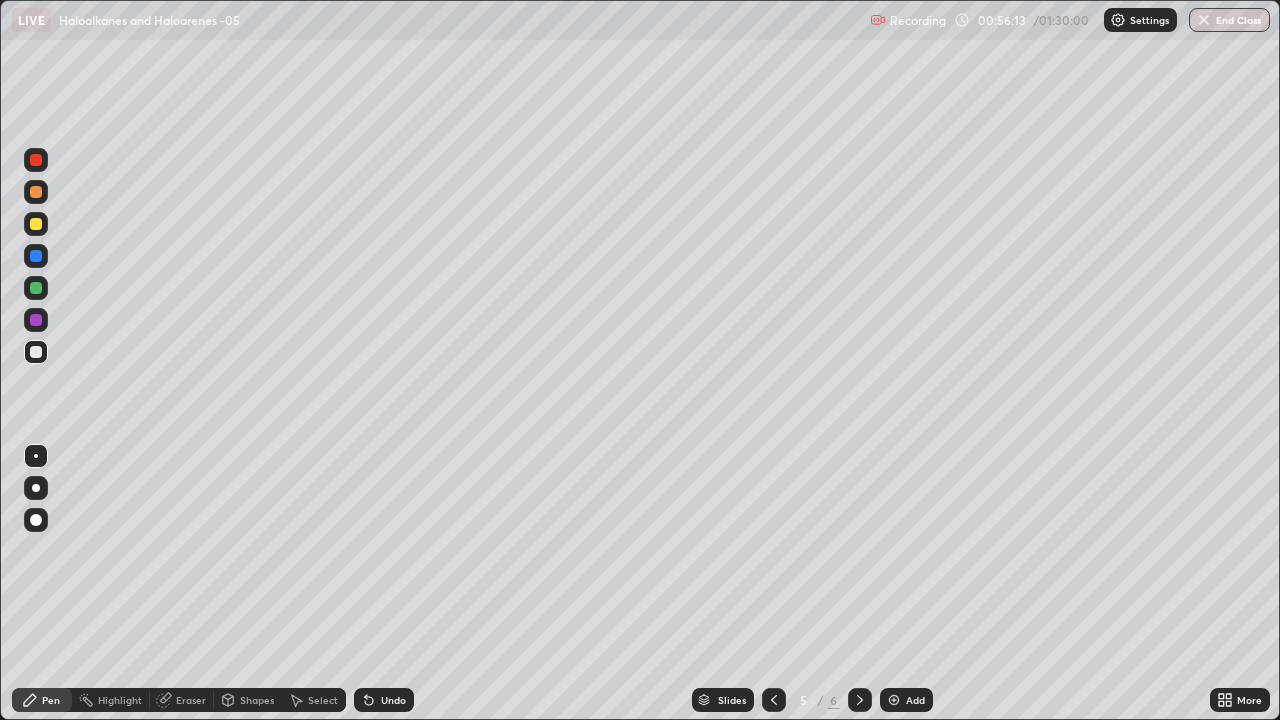 click 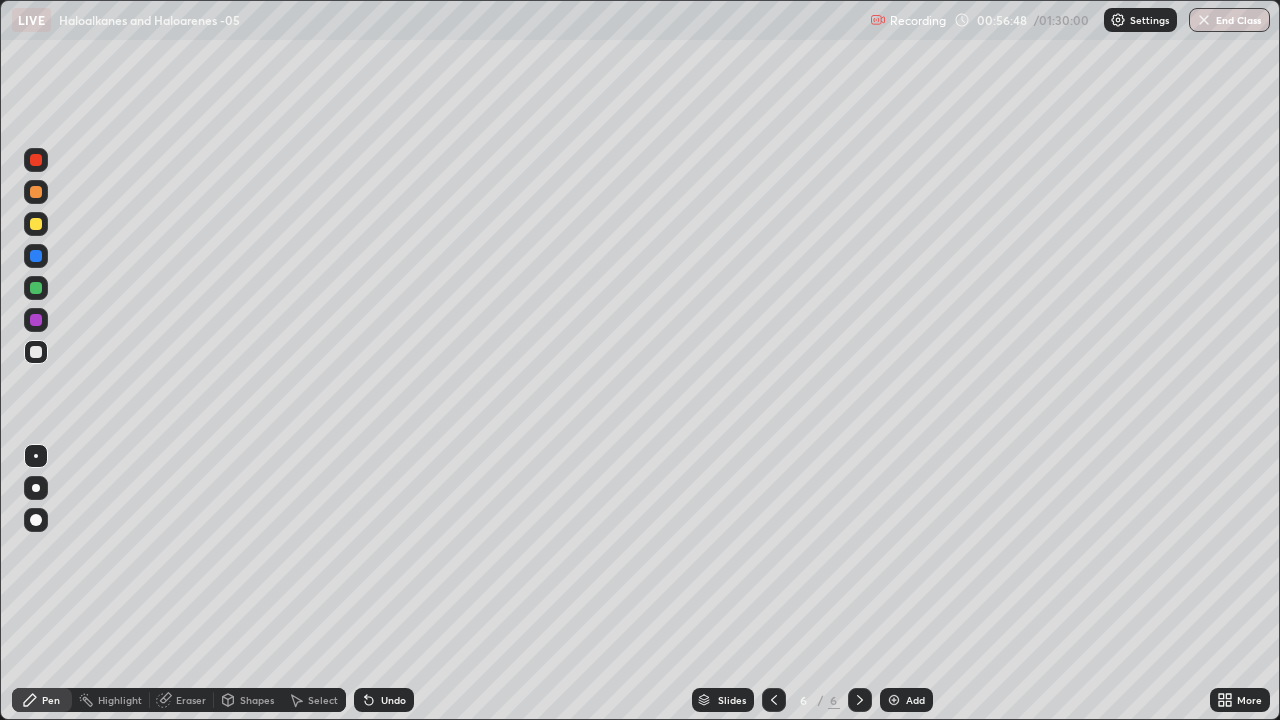 click 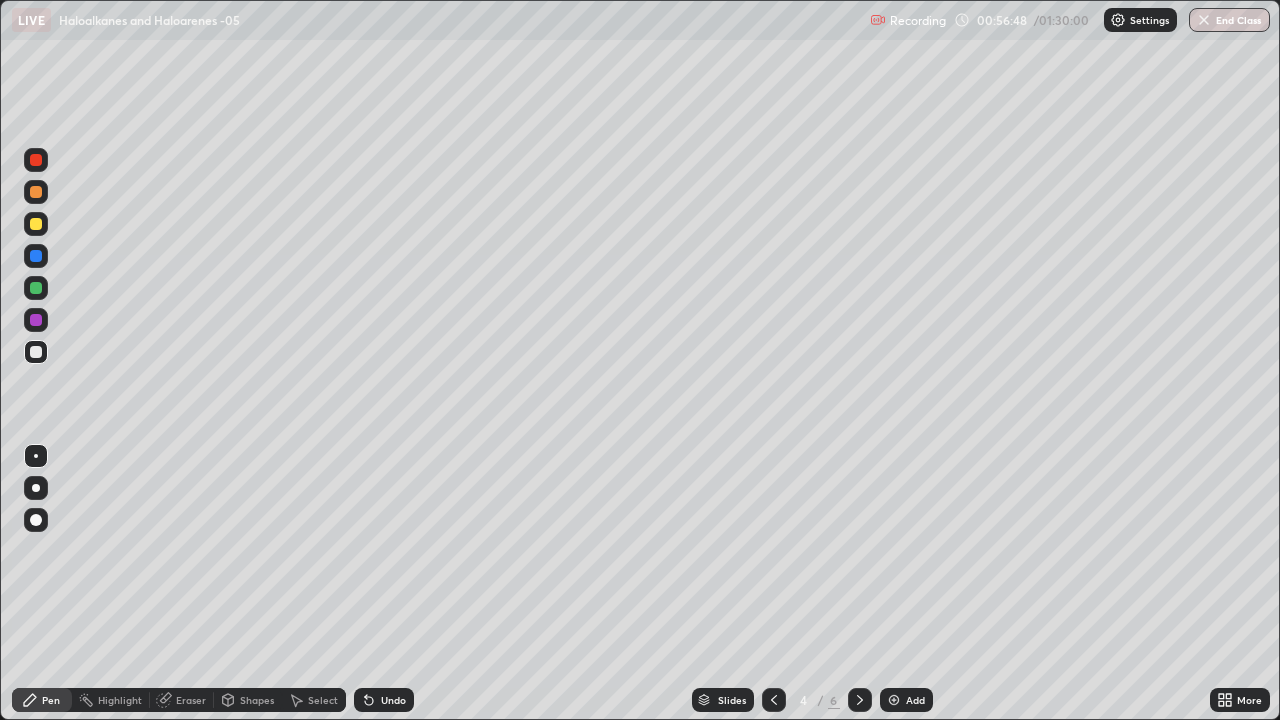 click 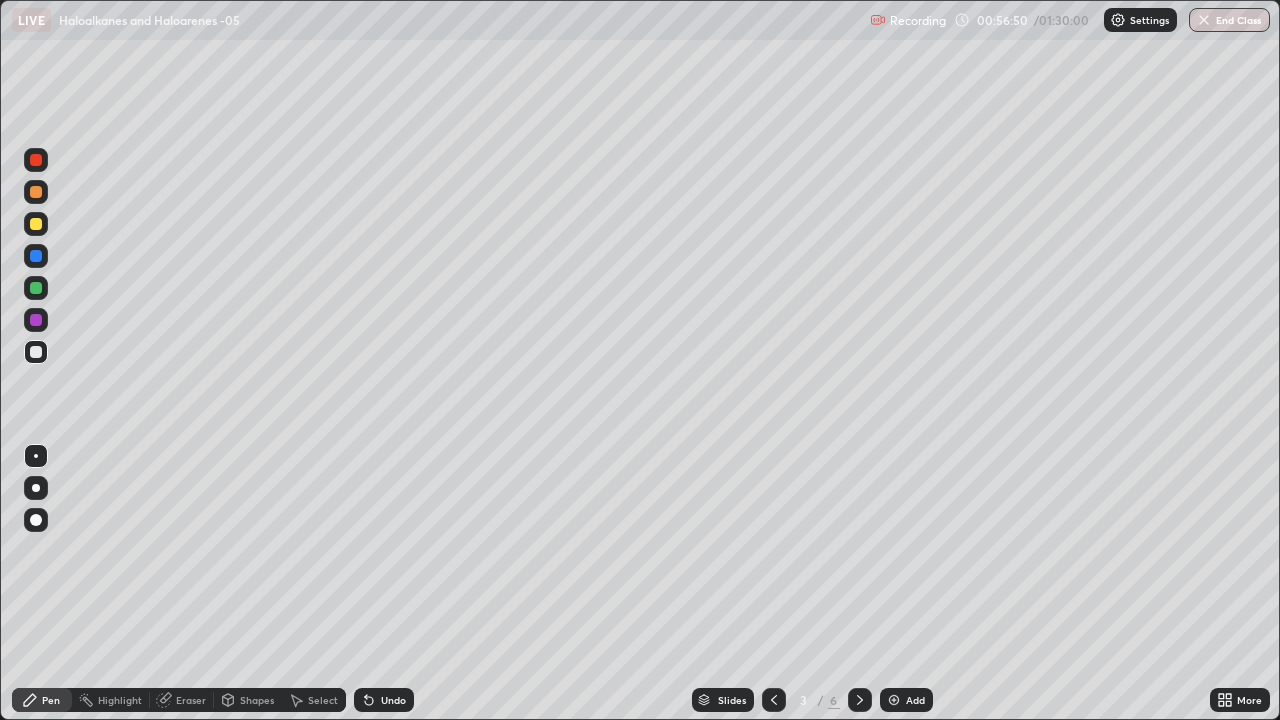 click 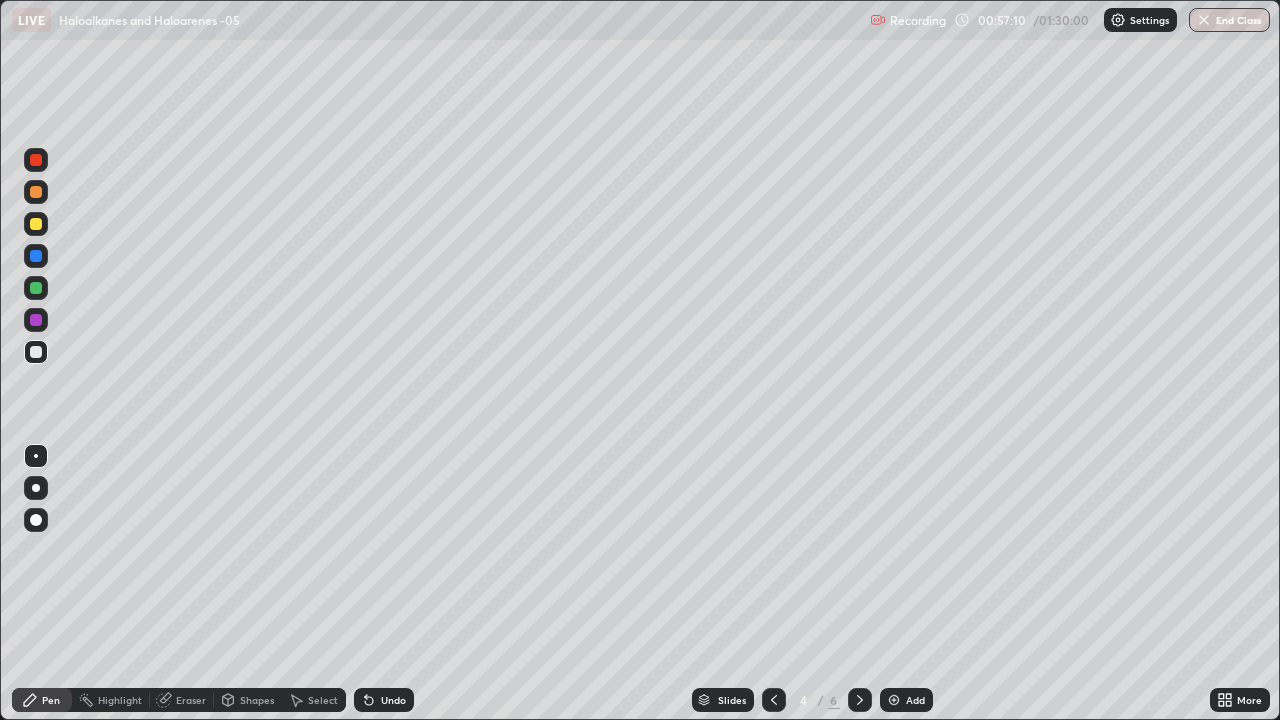 click 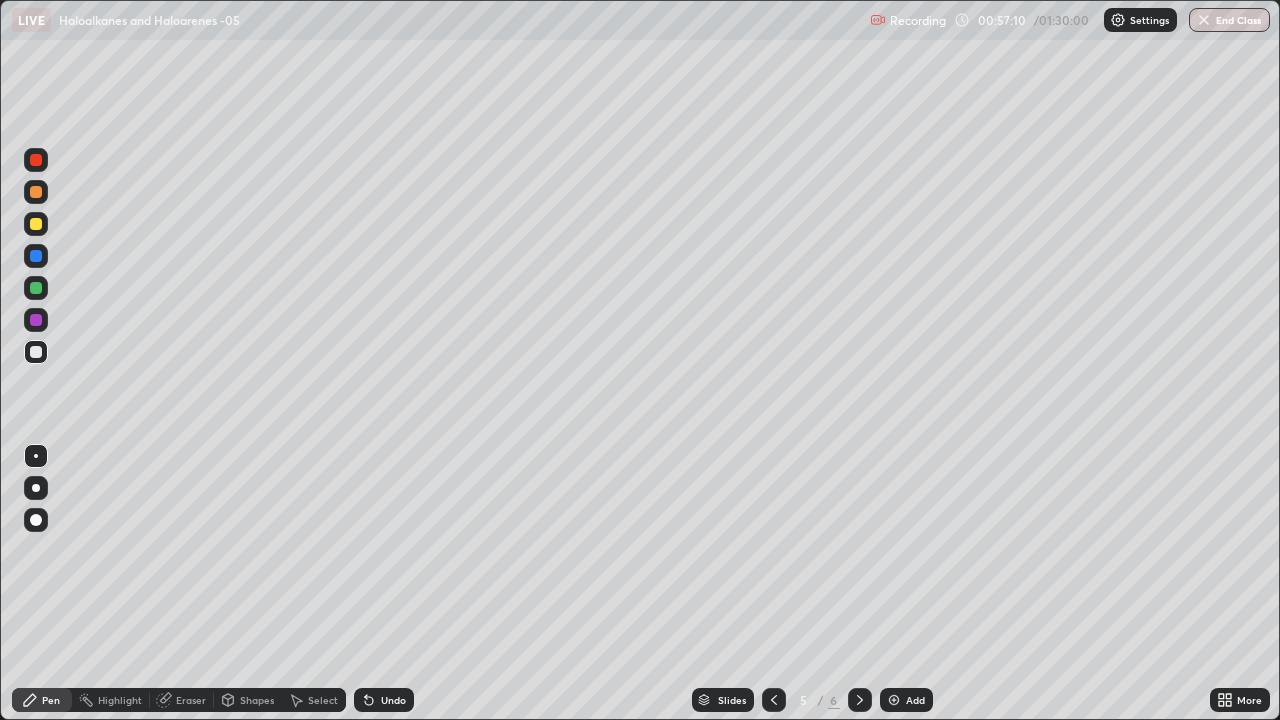 click 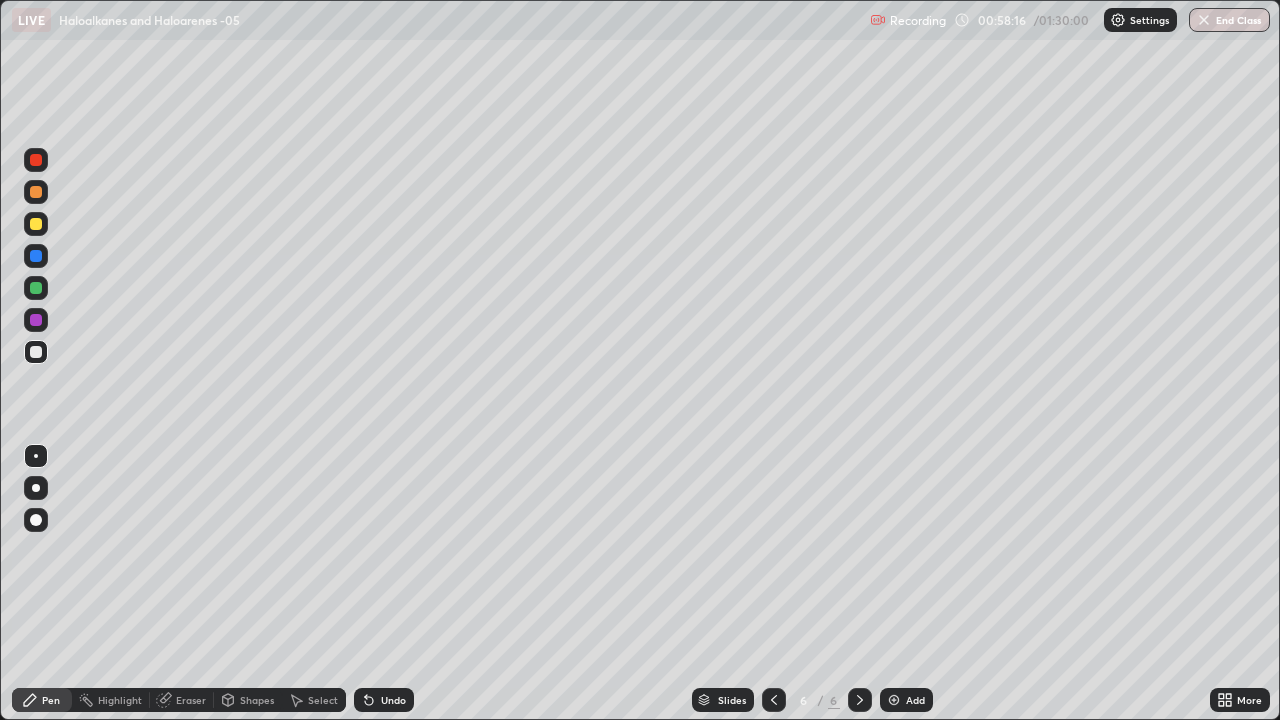 click on "Add" at bounding box center [915, 700] 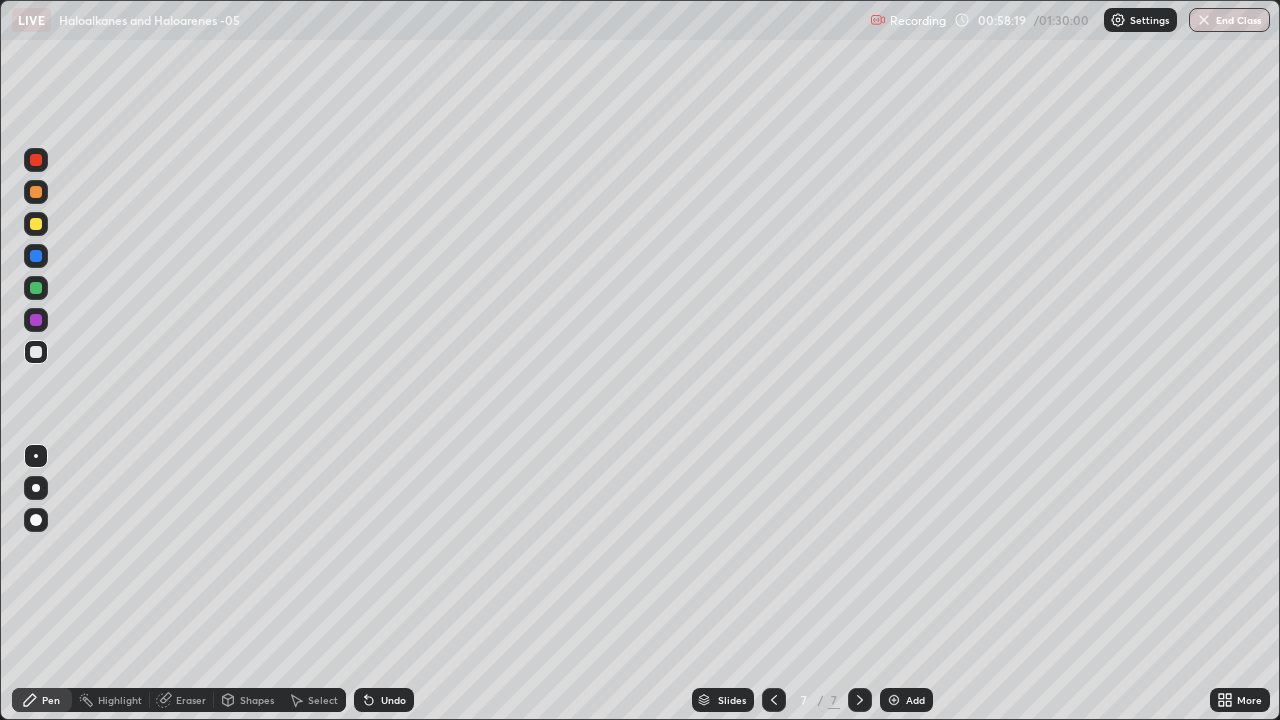 click at bounding box center [774, 700] 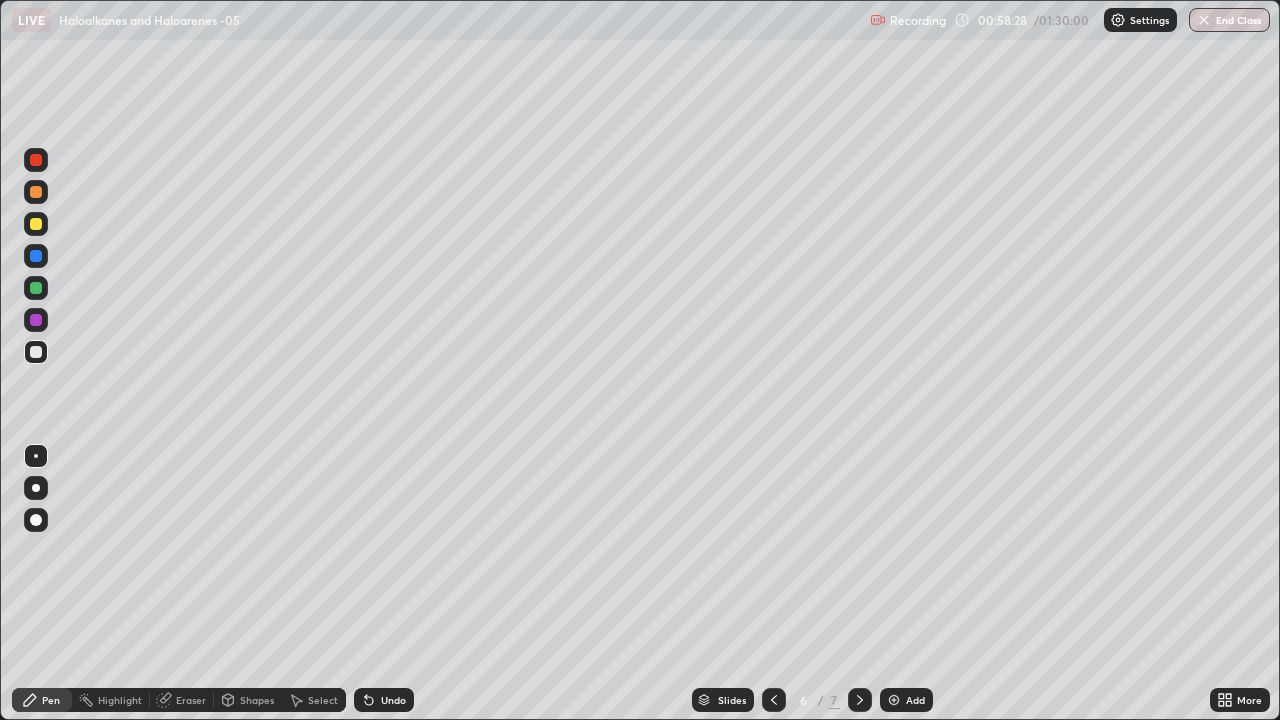 click 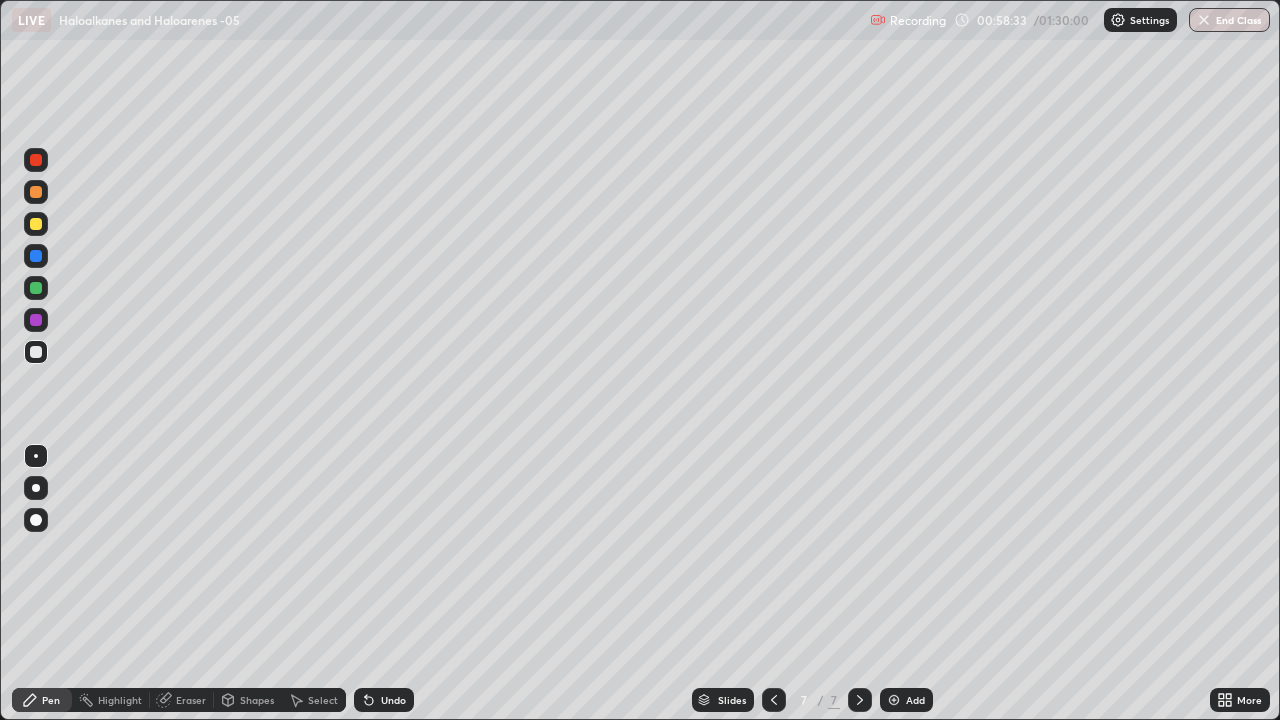 click at bounding box center [36, 352] 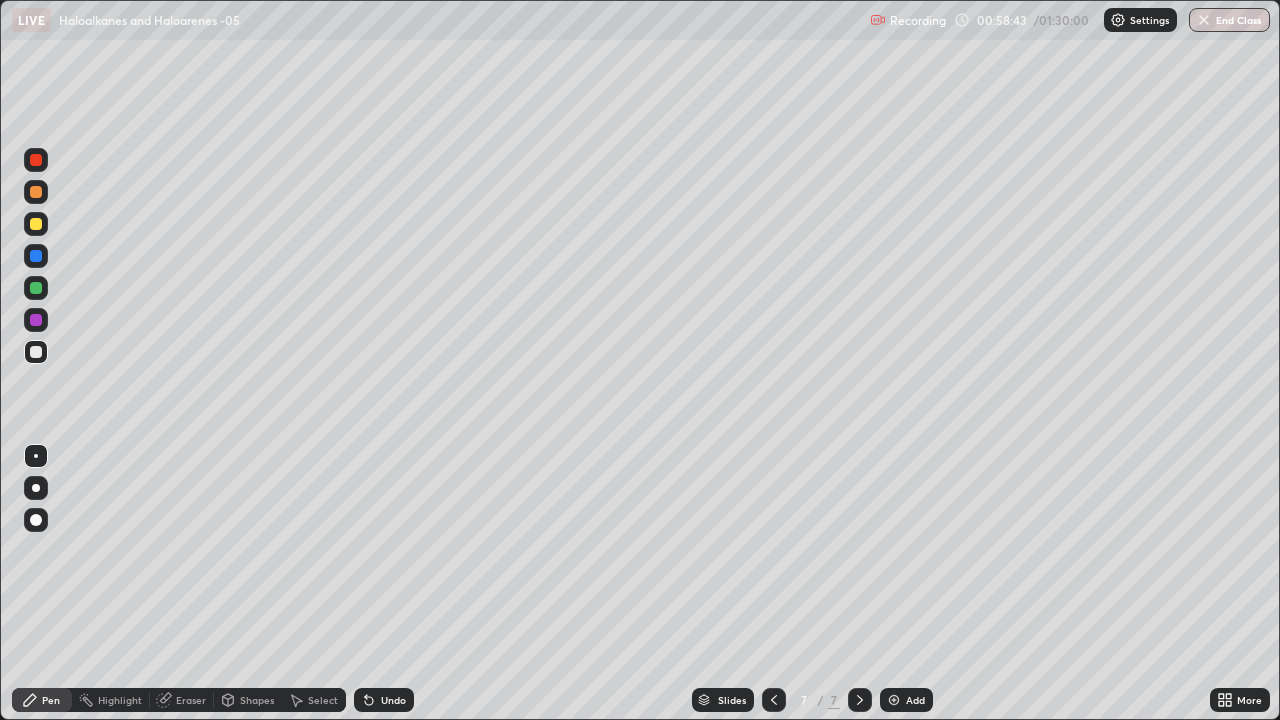 click at bounding box center [36, 160] 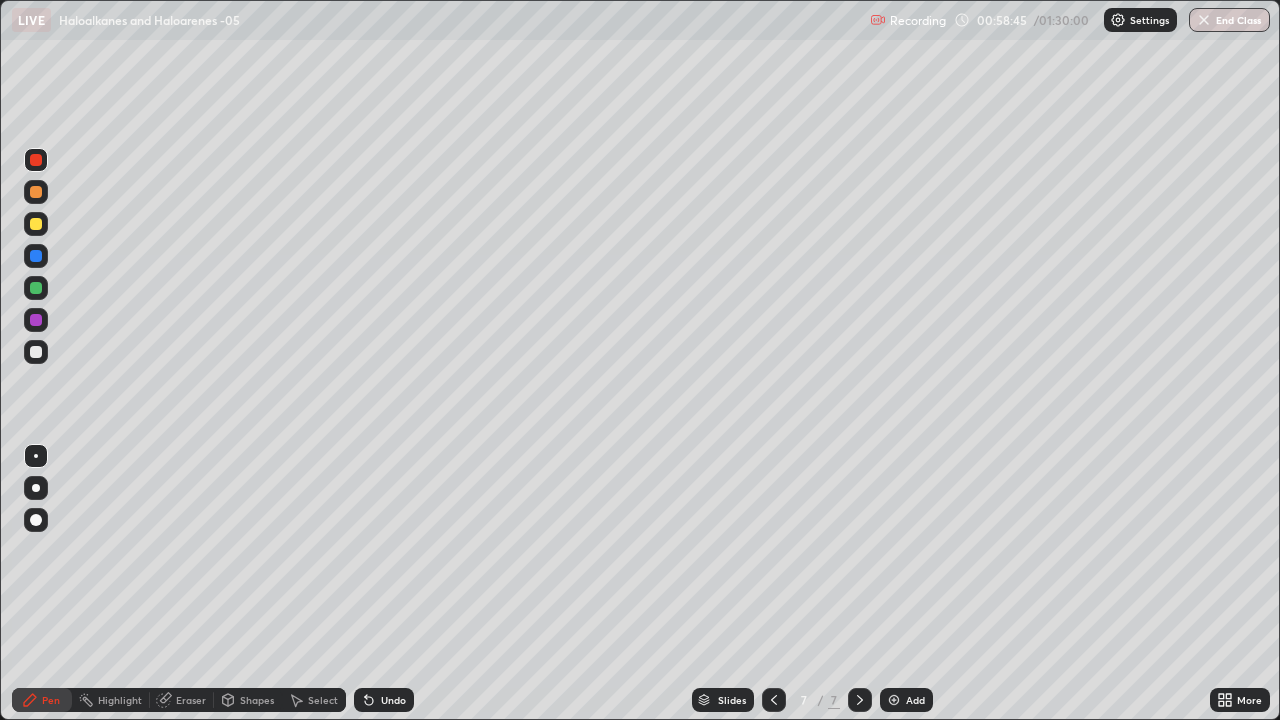 click at bounding box center [36, 352] 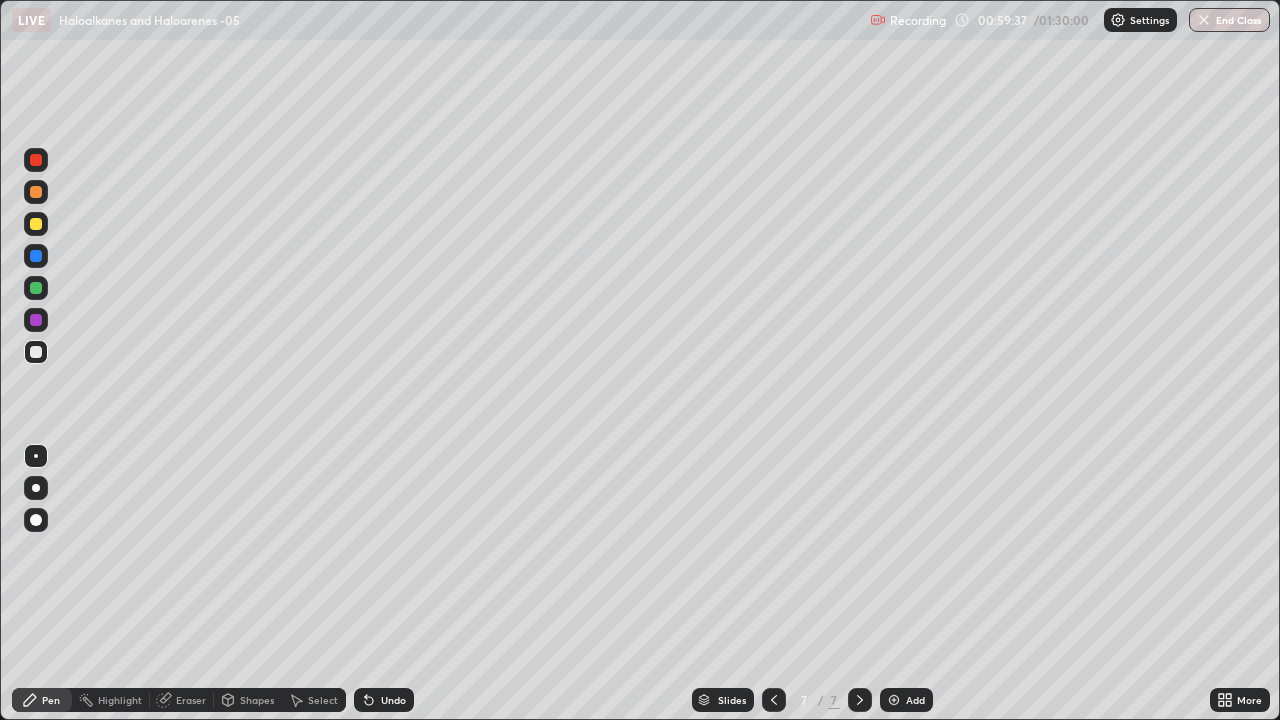 click at bounding box center [36, 160] 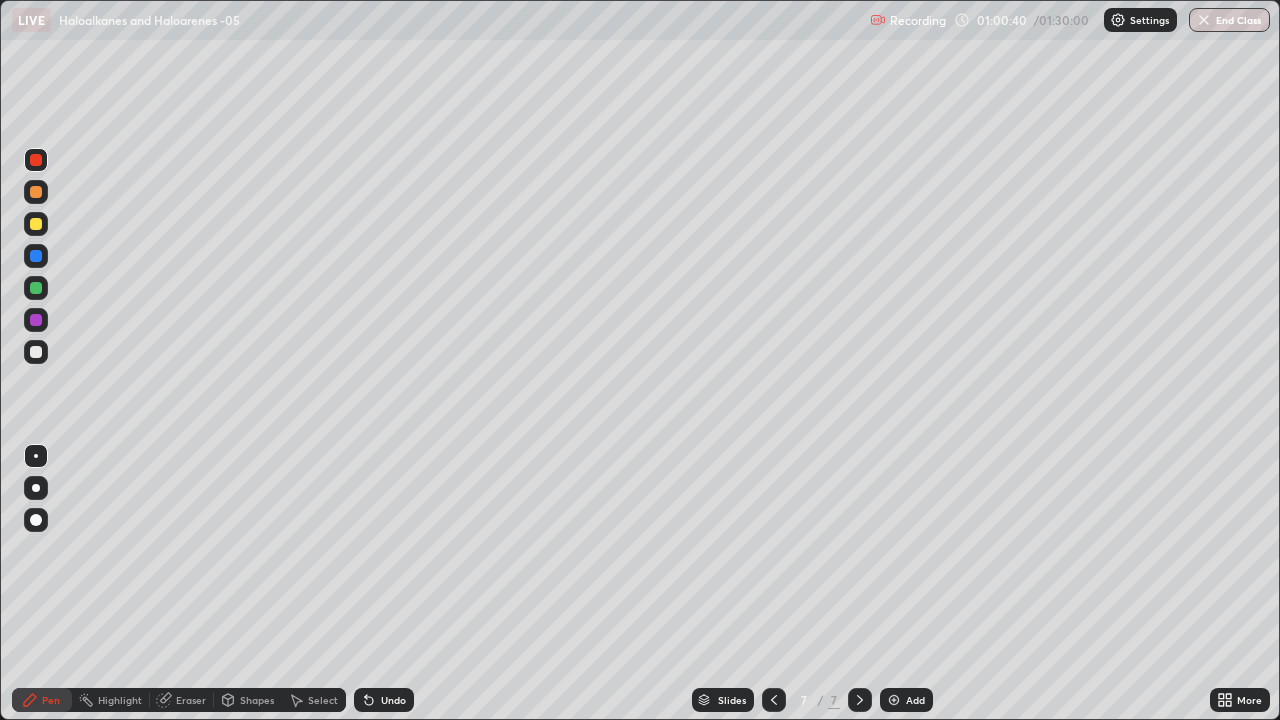 click at bounding box center [36, 352] 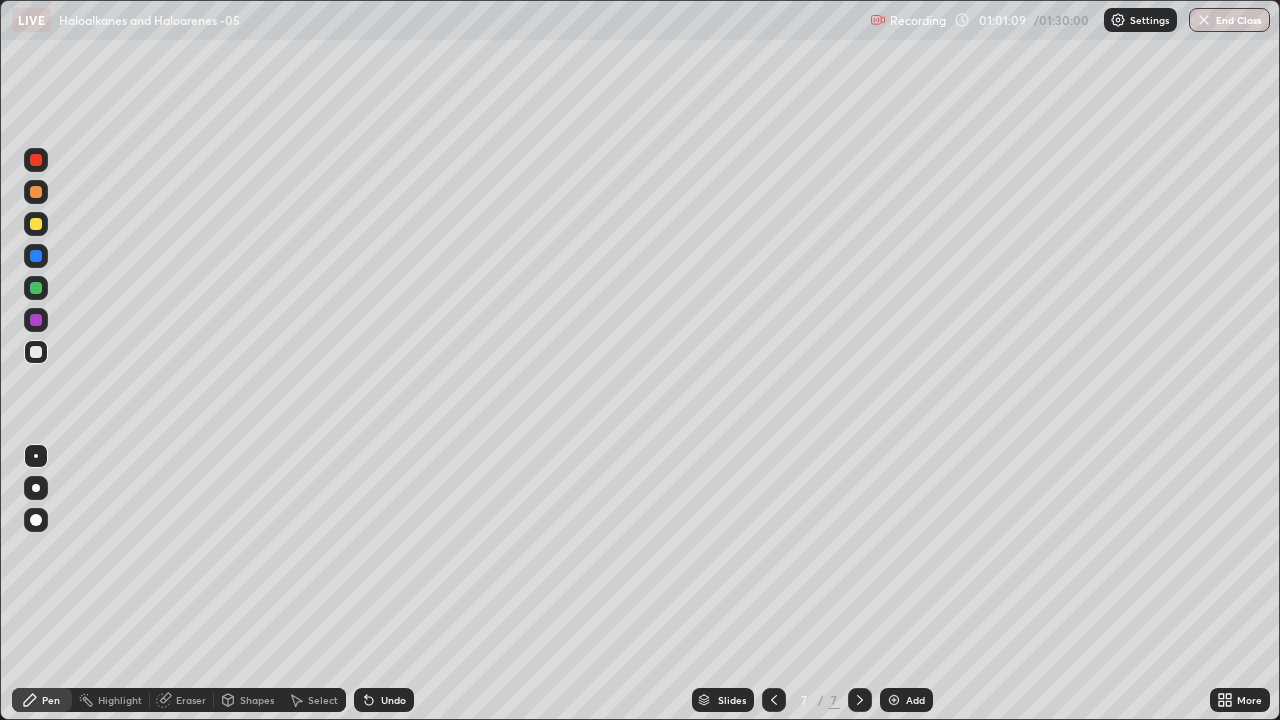 click on "Undo" at bounding box center (393, 700) 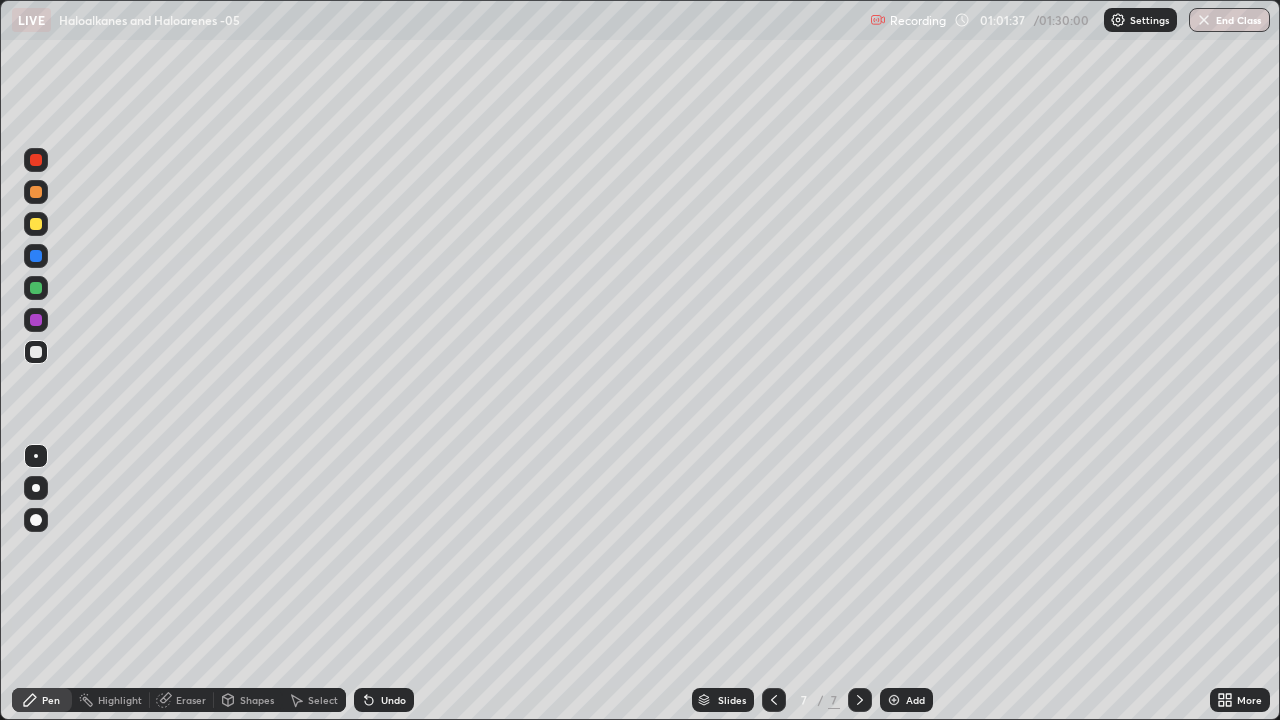 click at bounding box center (36, 192) 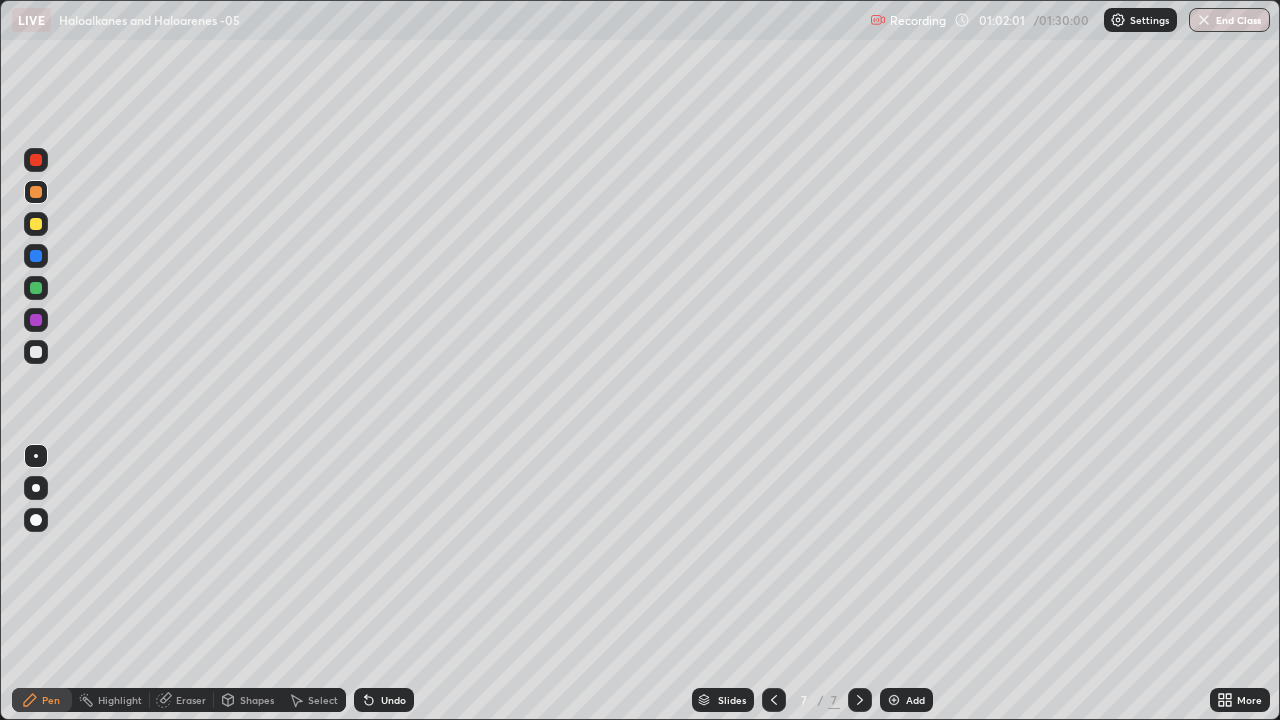 click at bounding box center [36, 160] 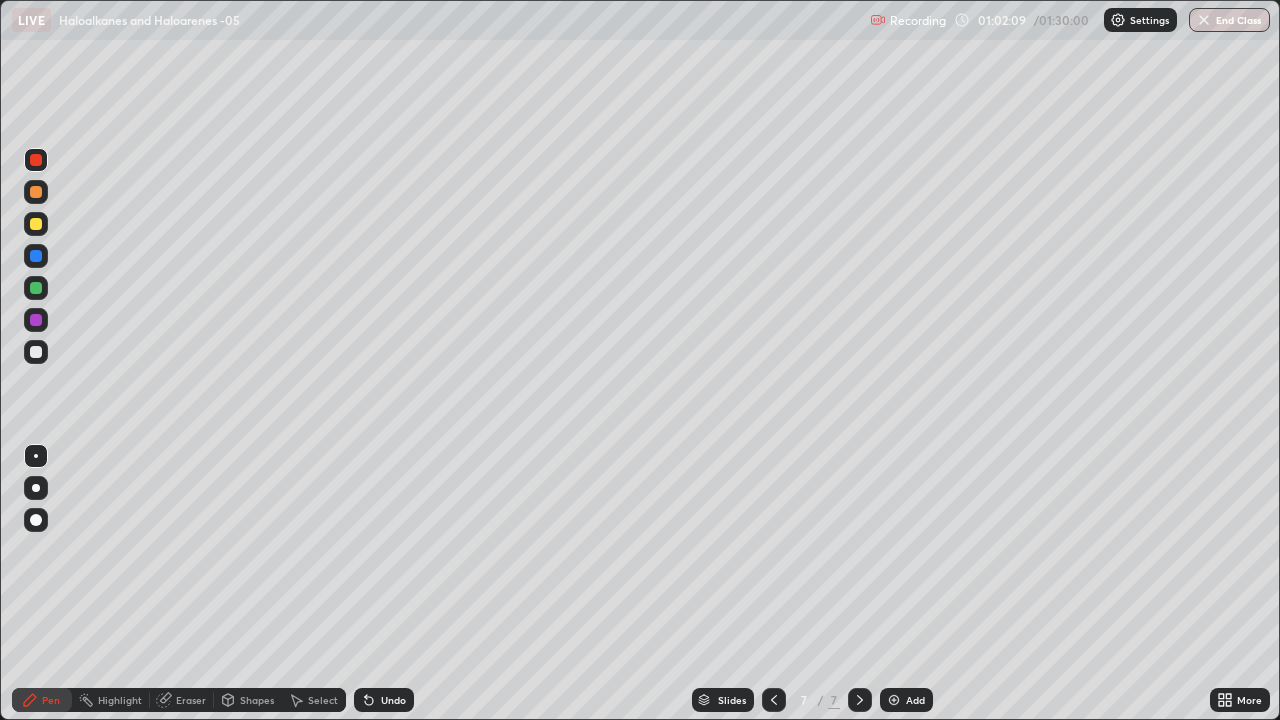 click on "Undo" at bounding box center (384, 700) 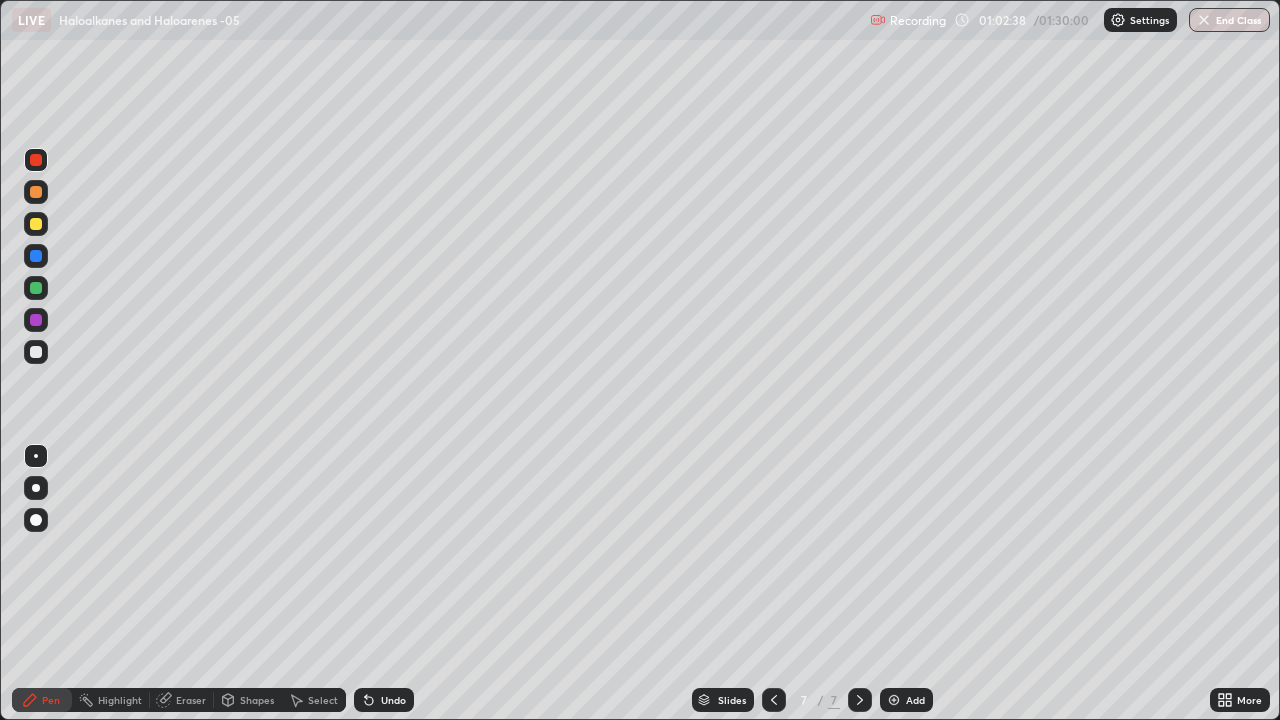 click at bounding box center [36, 352] 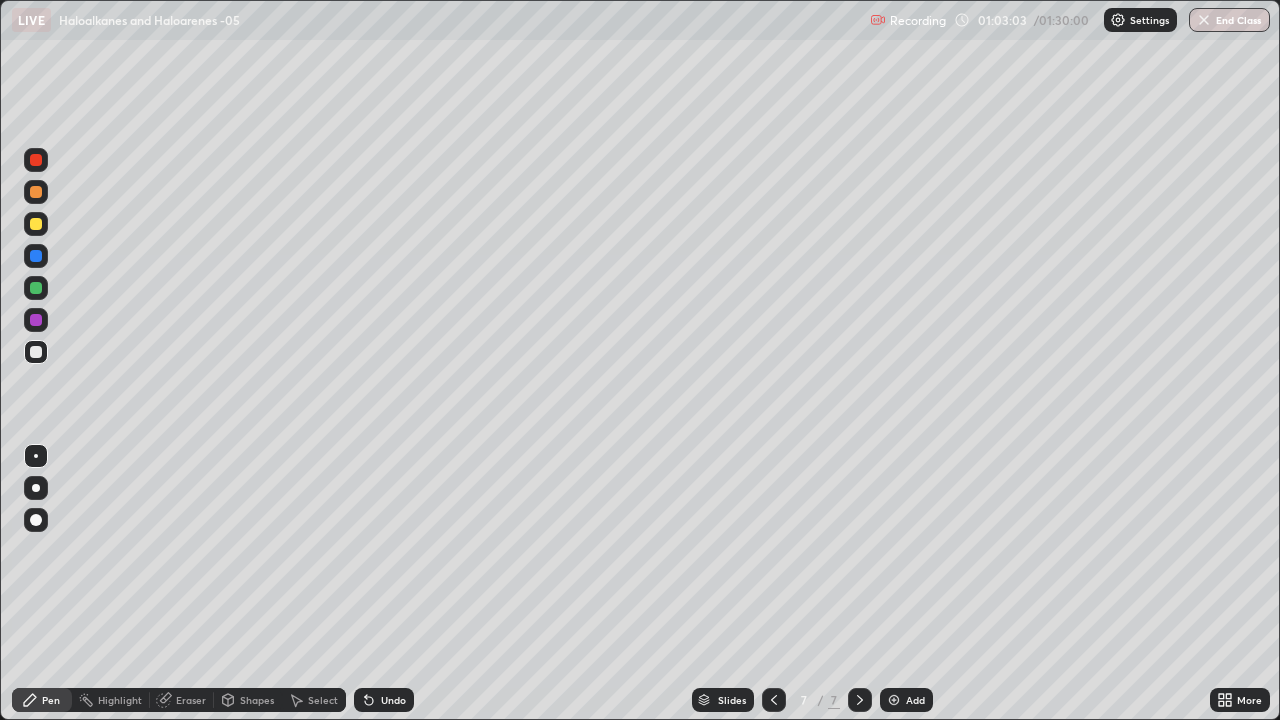 click on "Add" at bounding box center (915, 700) 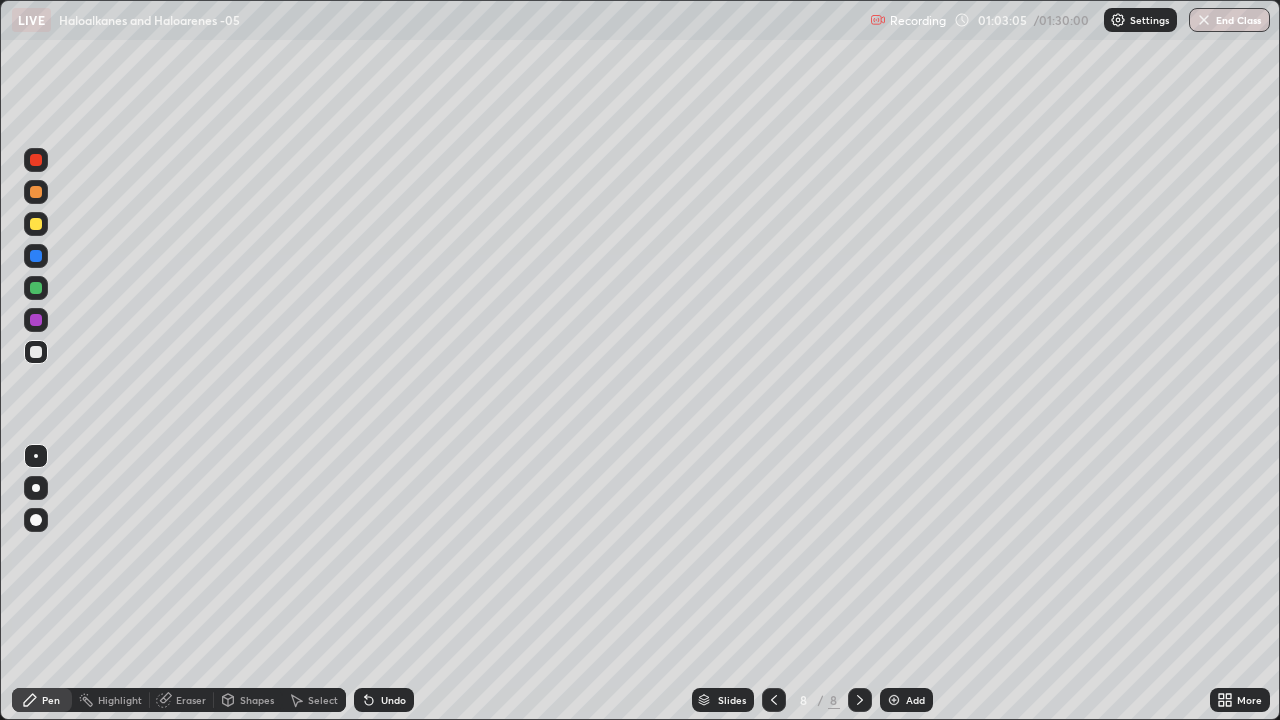 click at bounding box center [36, 224] 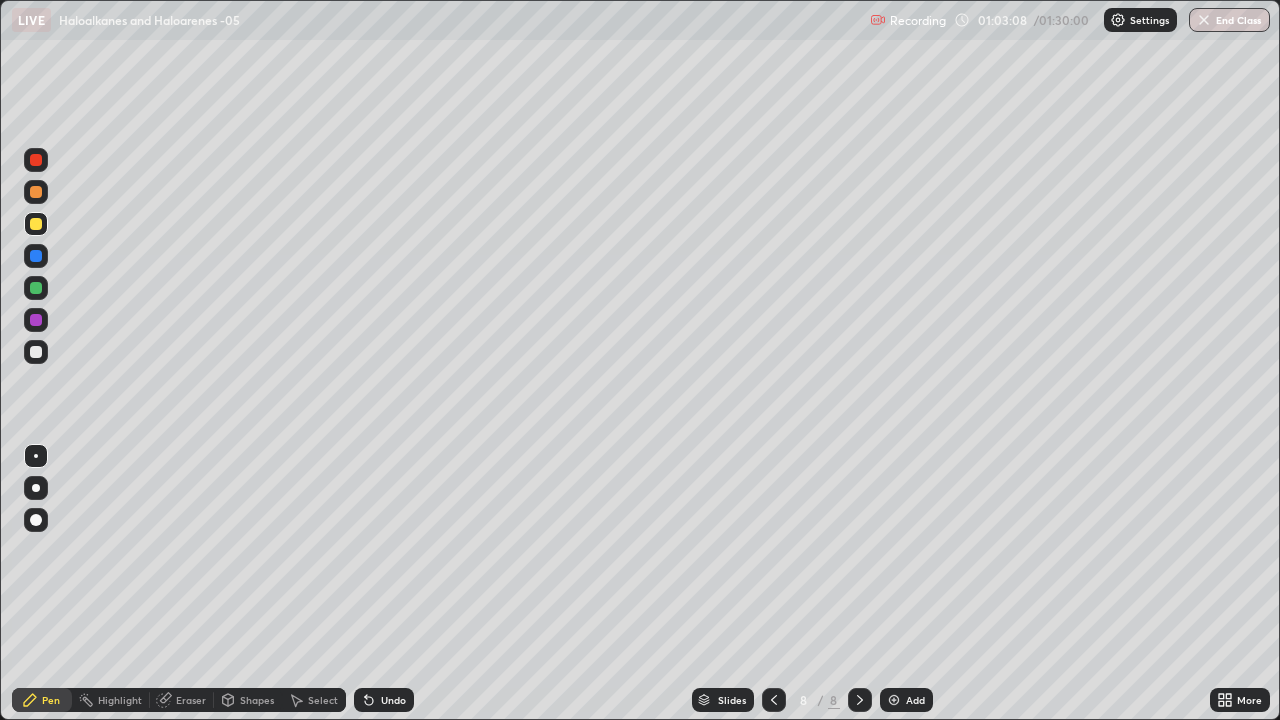 click on "Undo" at bounding box center (393, 700) 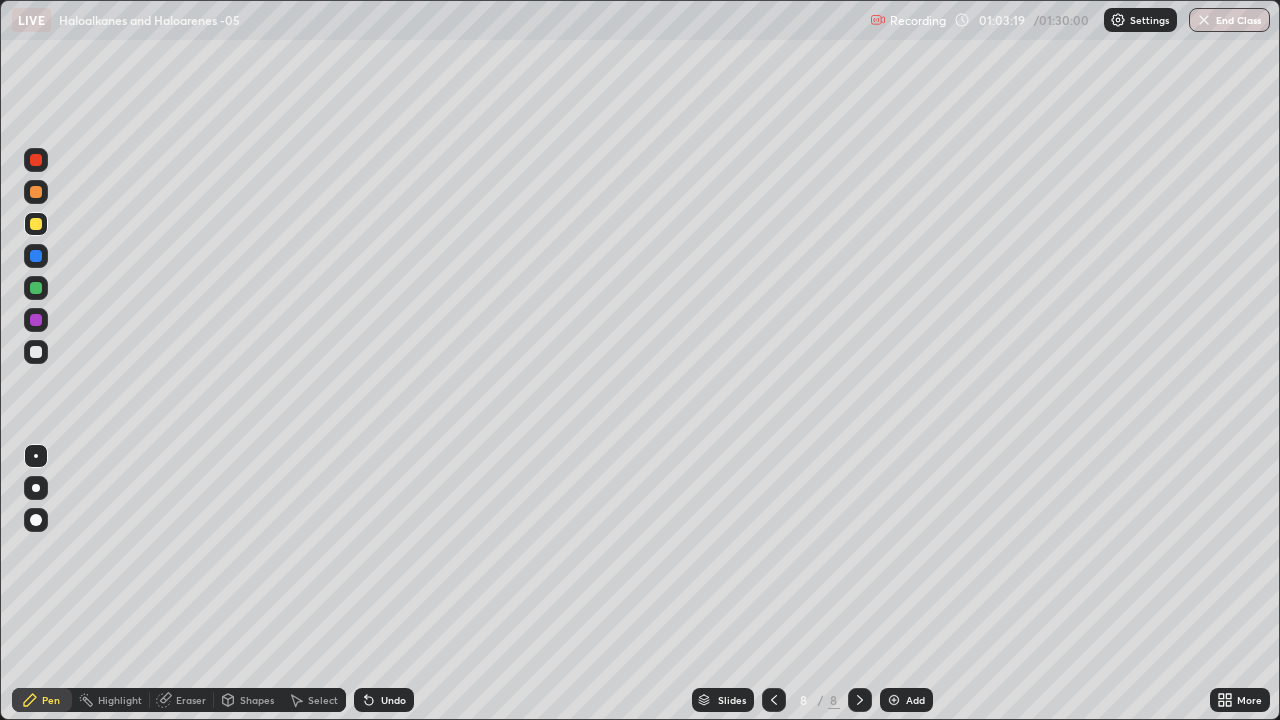 click at bounding box center (36, 352) 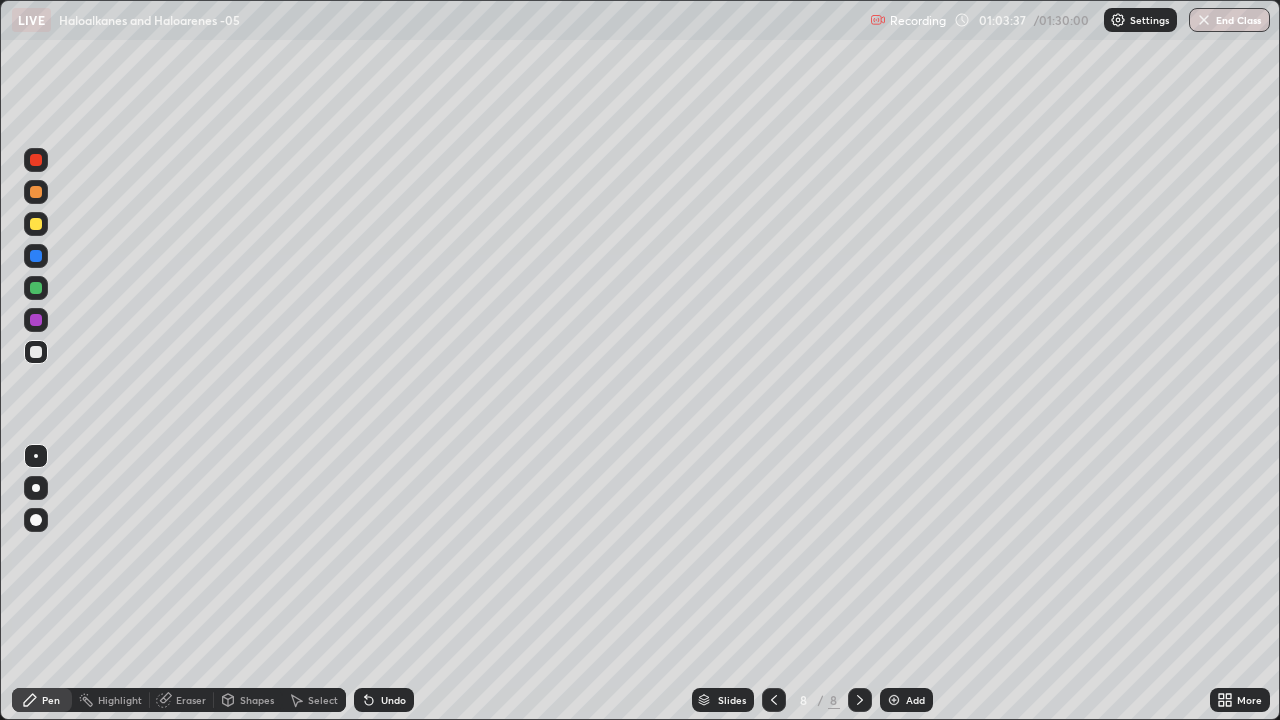 click at bounding box center [36, 288] 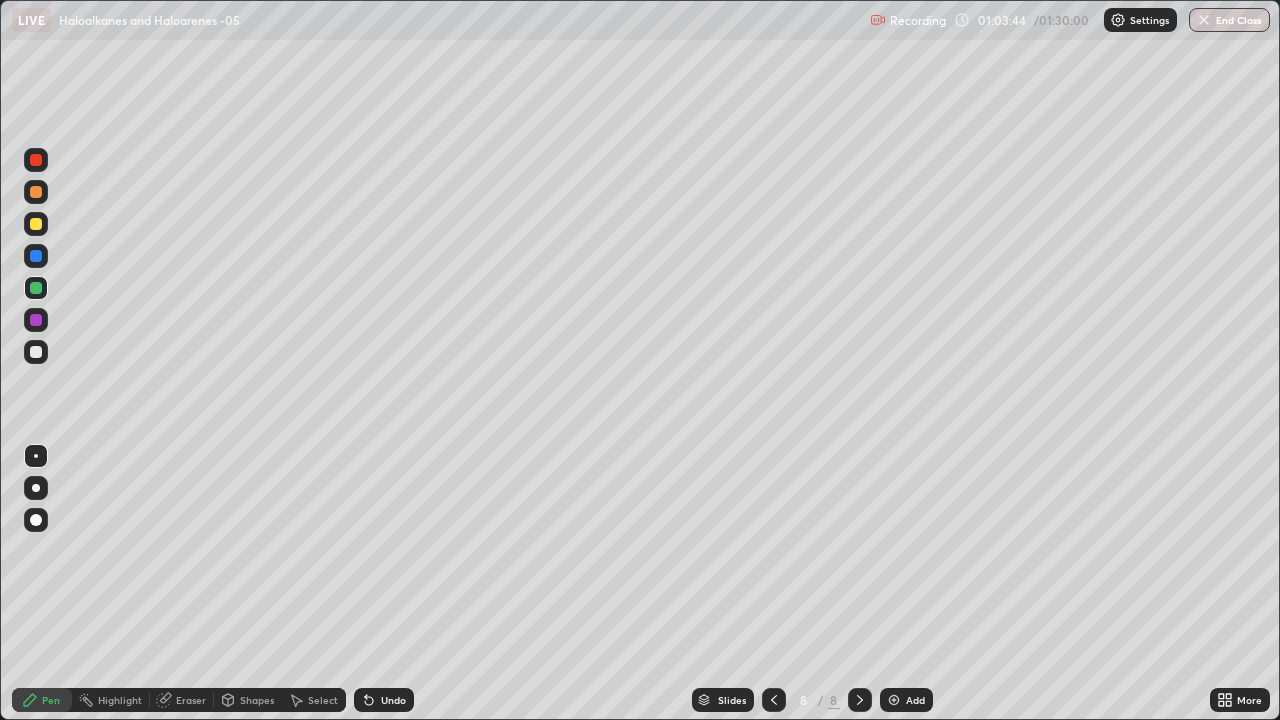 click at bounding box center [36, 352] 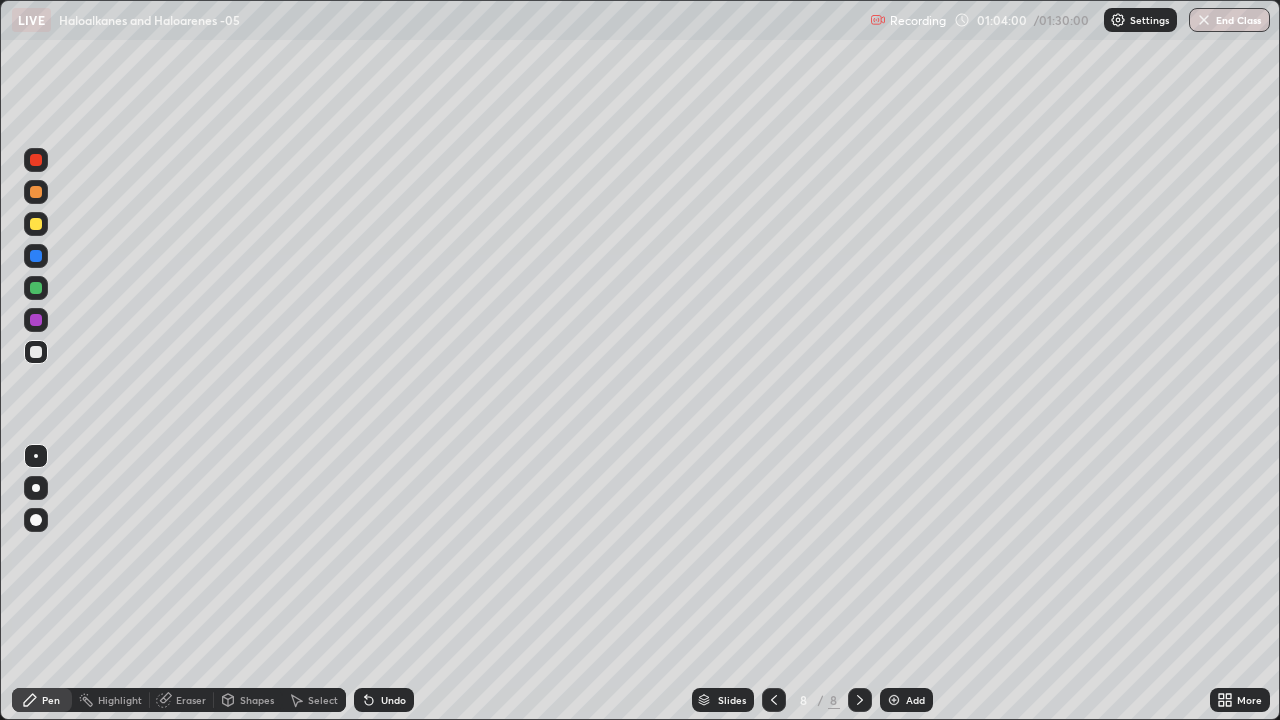 click at bounding box center (36, 256) 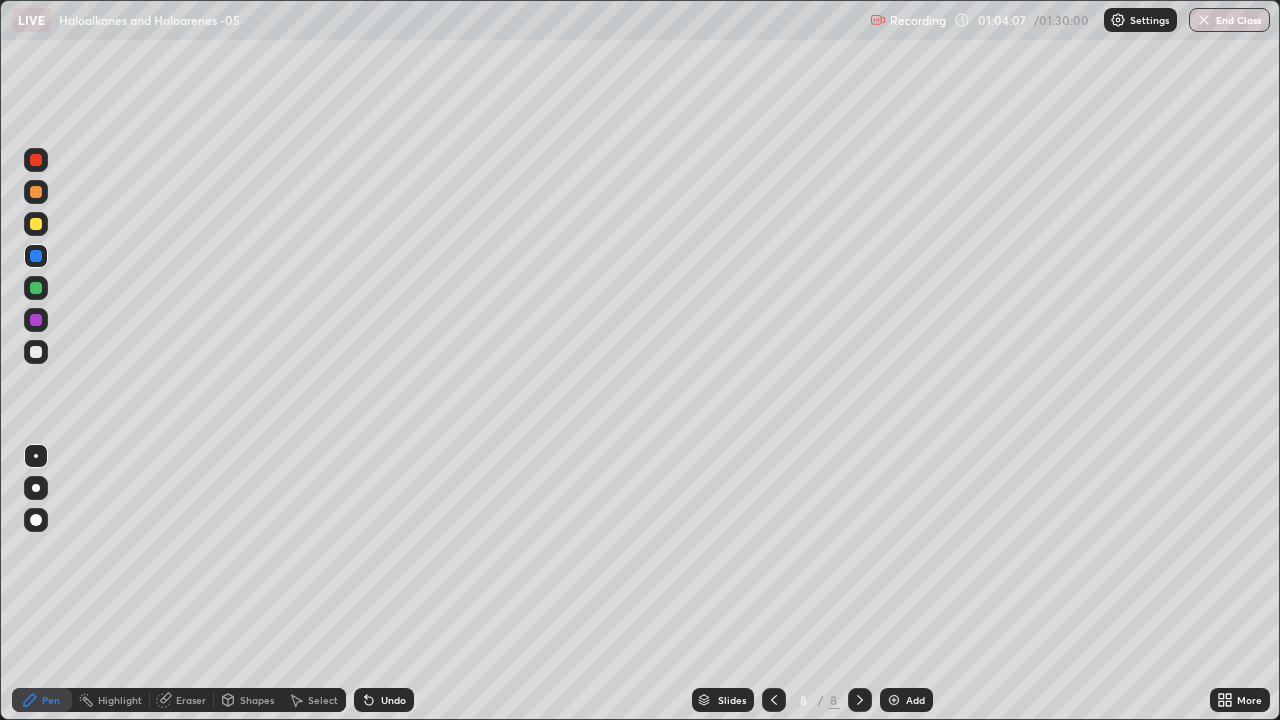 click at bounding box center (36, 352) 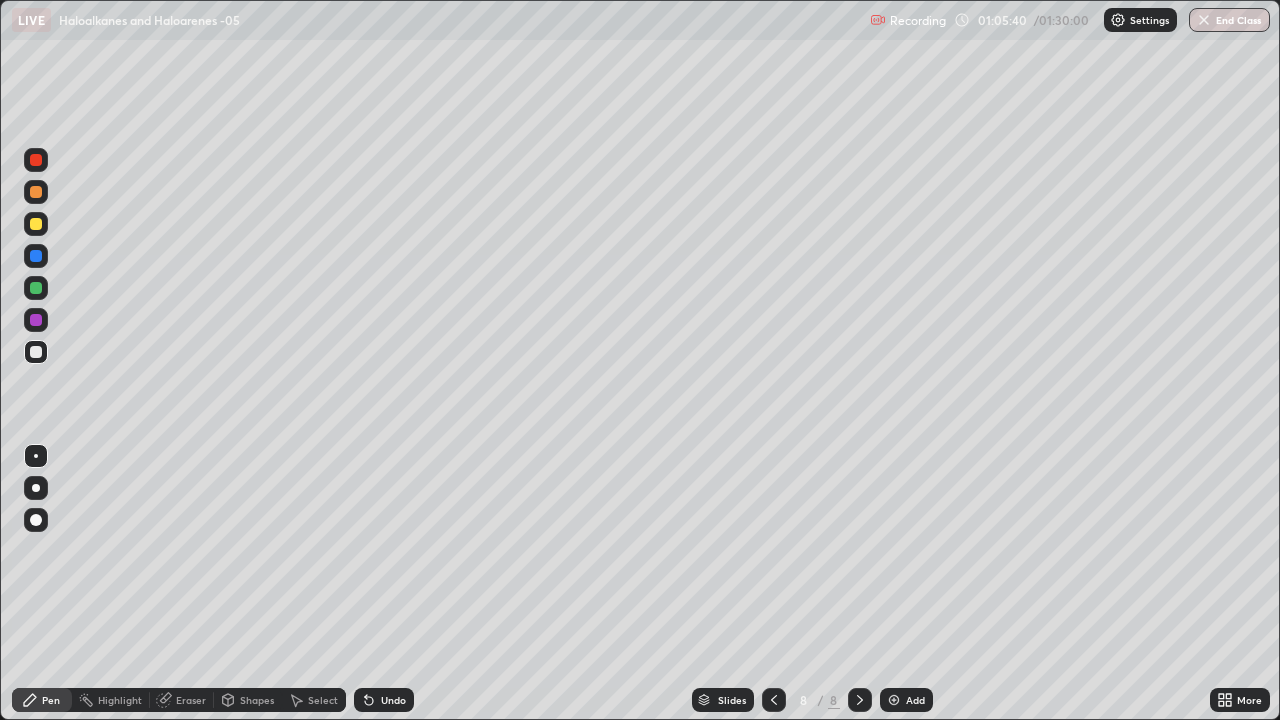 click at bounding box center [36, 192] 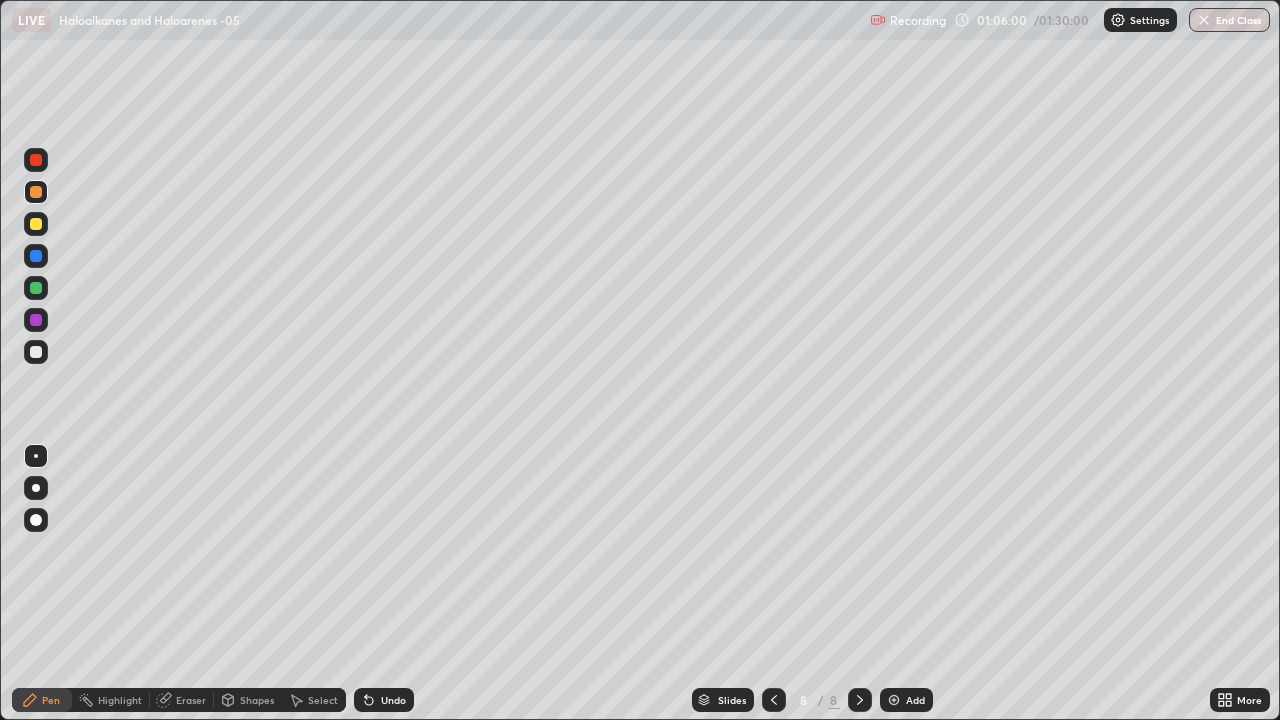 click at bounding box center [36, 352] 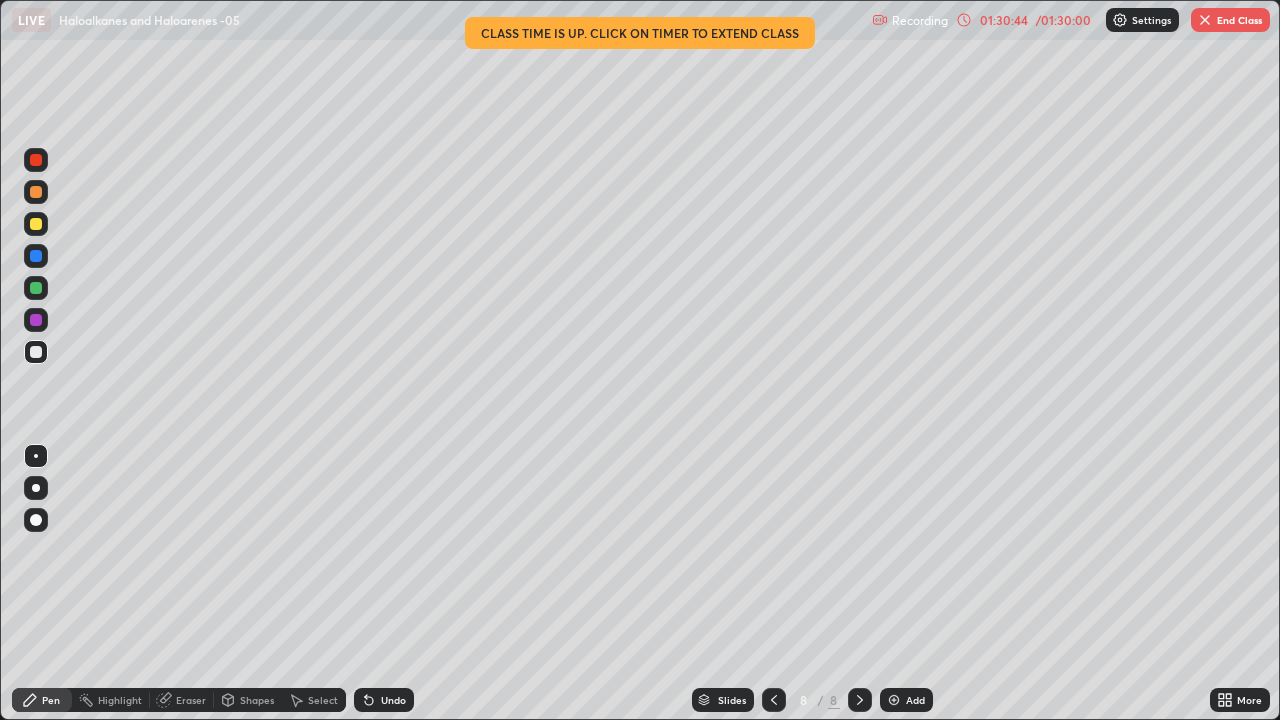 click on "End Class" at bounding box center [1230, 20] 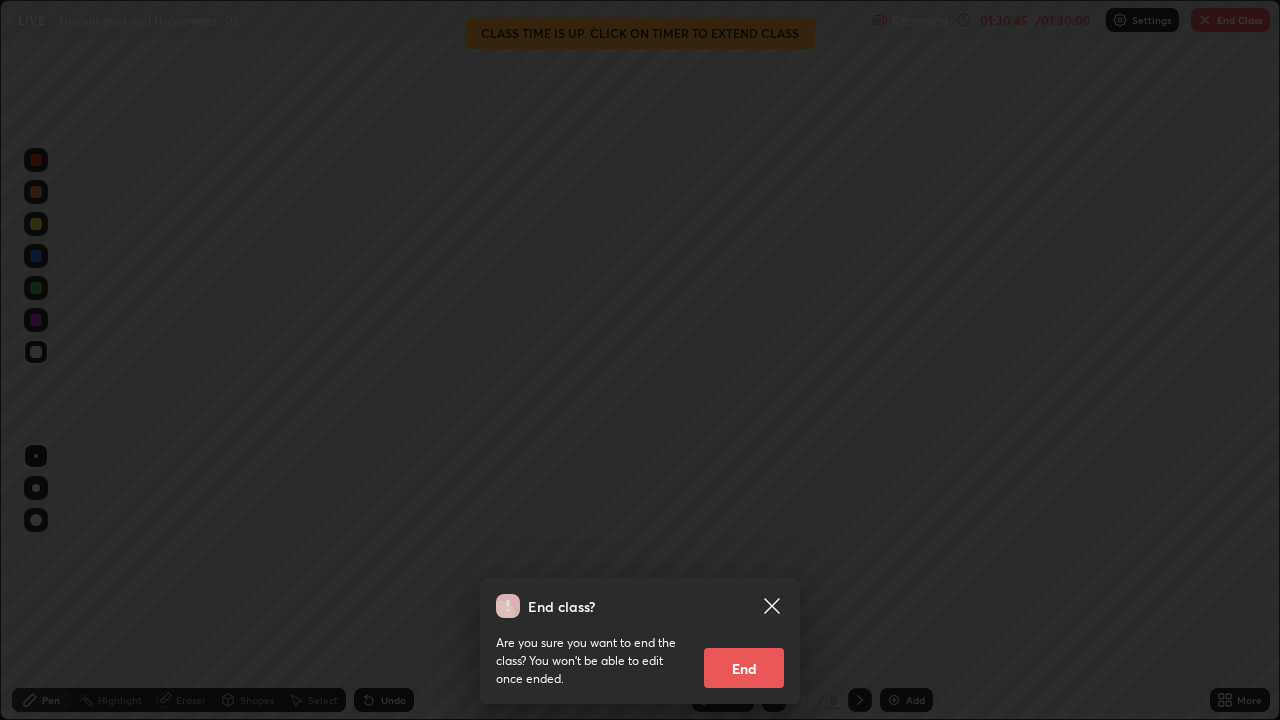 click on "End" at bounding box center (744, 668) 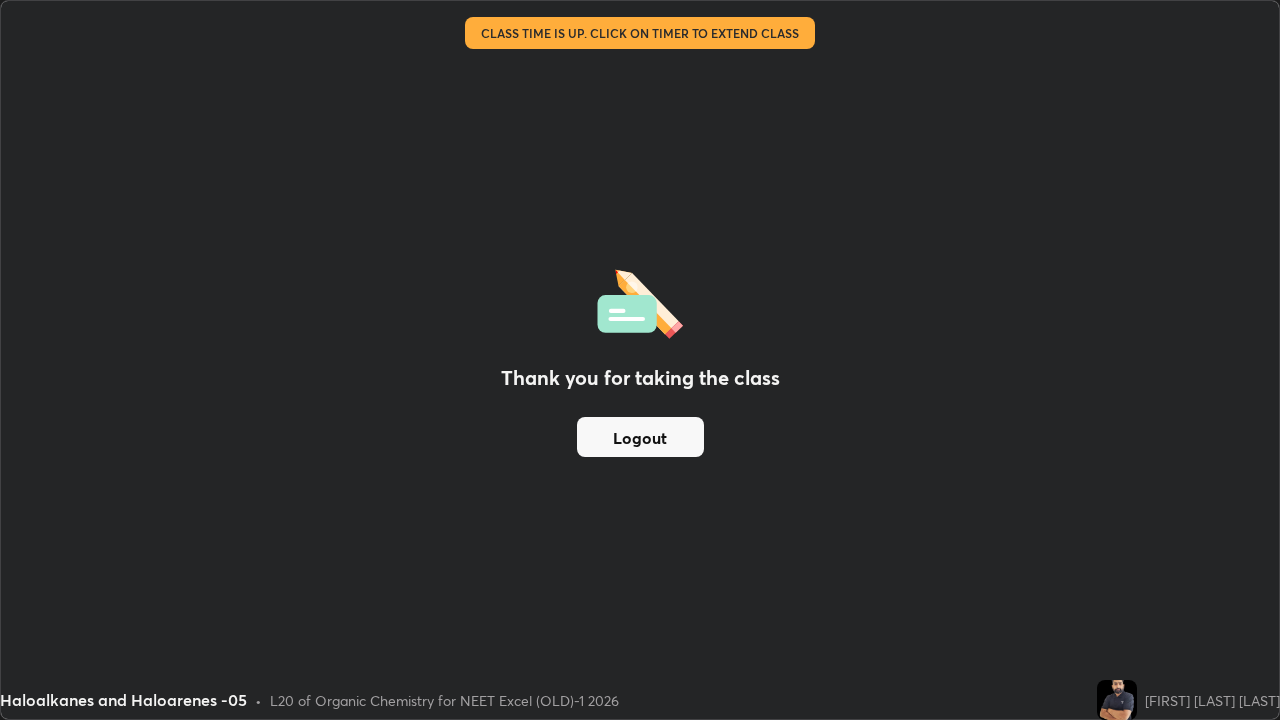click on "Logout" at bounding box center [640, 437] 